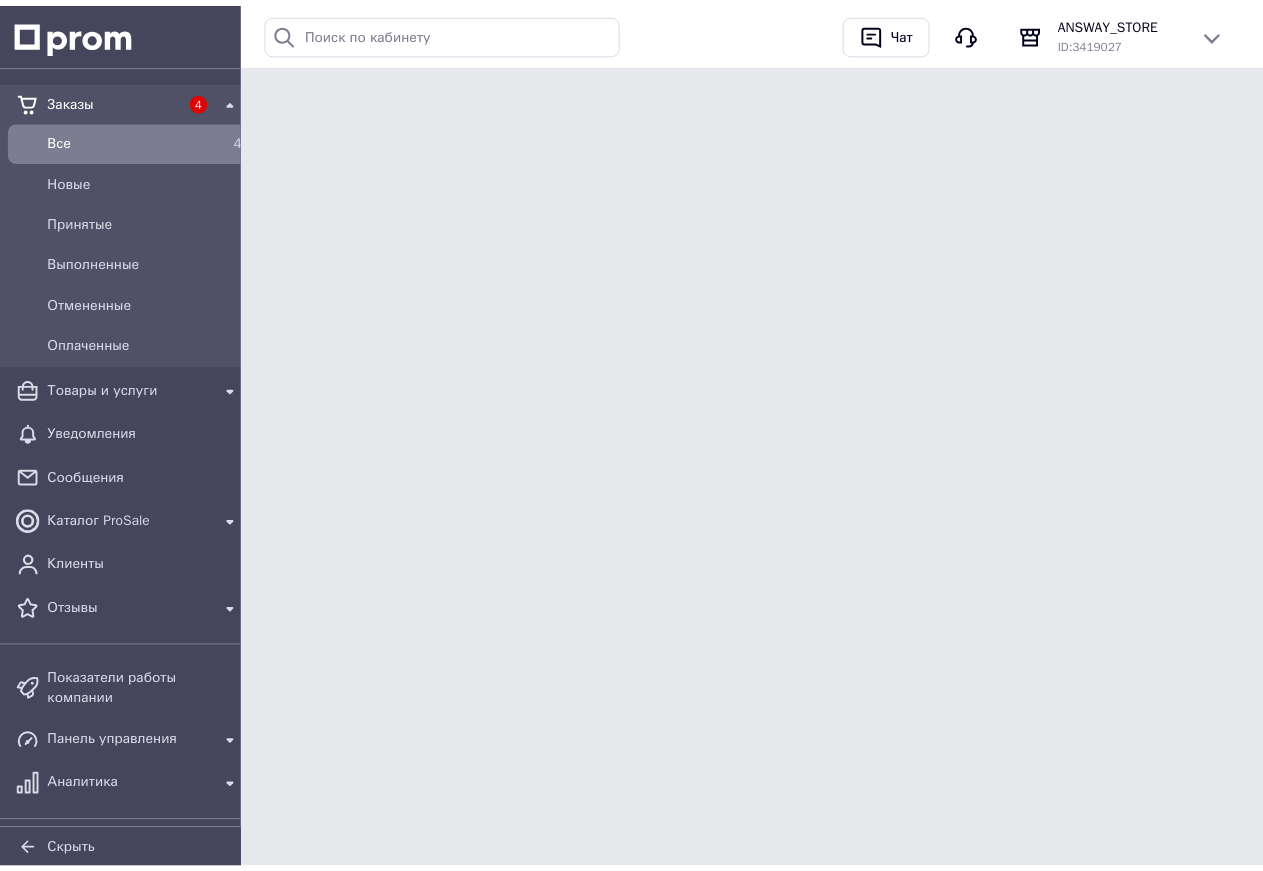scroll, scrollTop: 0, scrollLeft: 0, axis: both 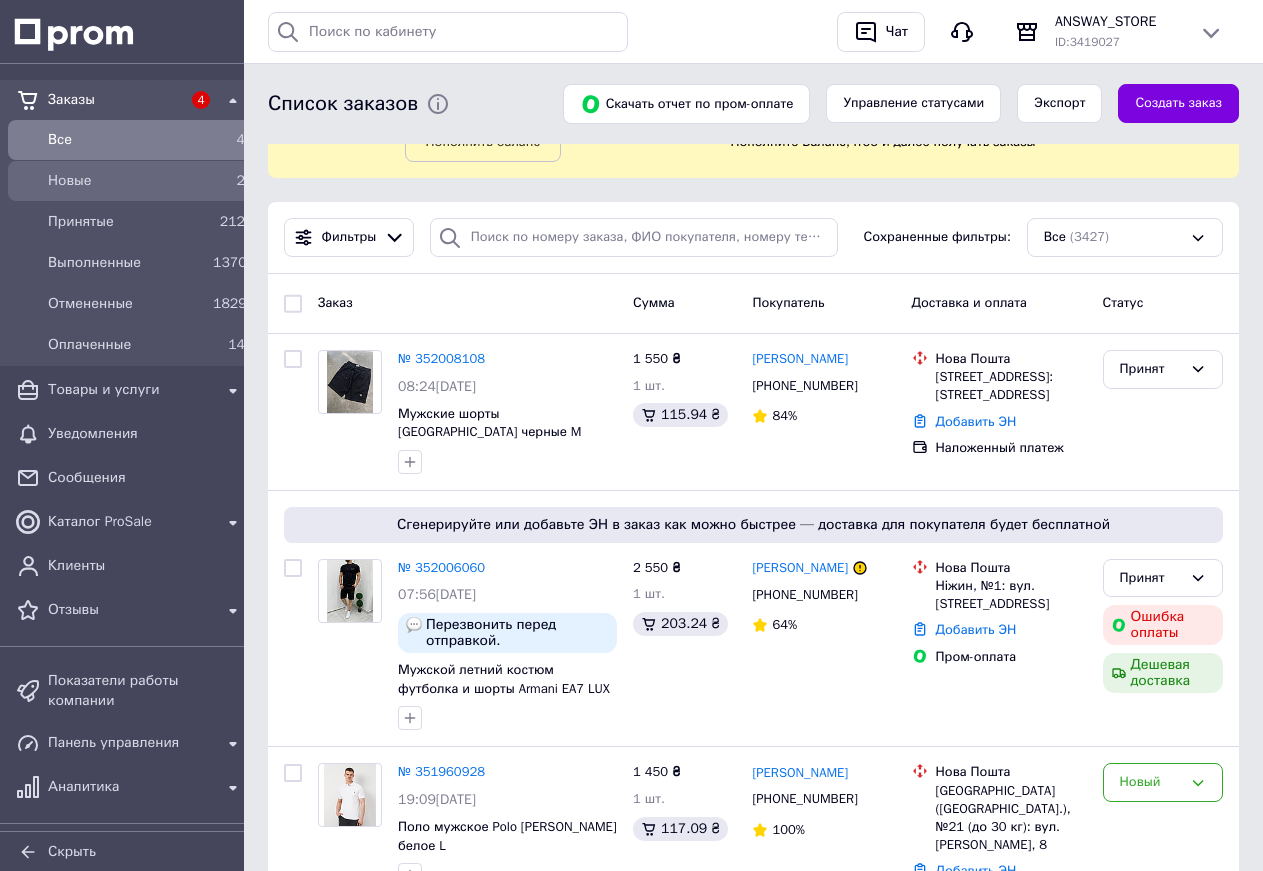 click on "Новые" at bounding box center [126, 181] 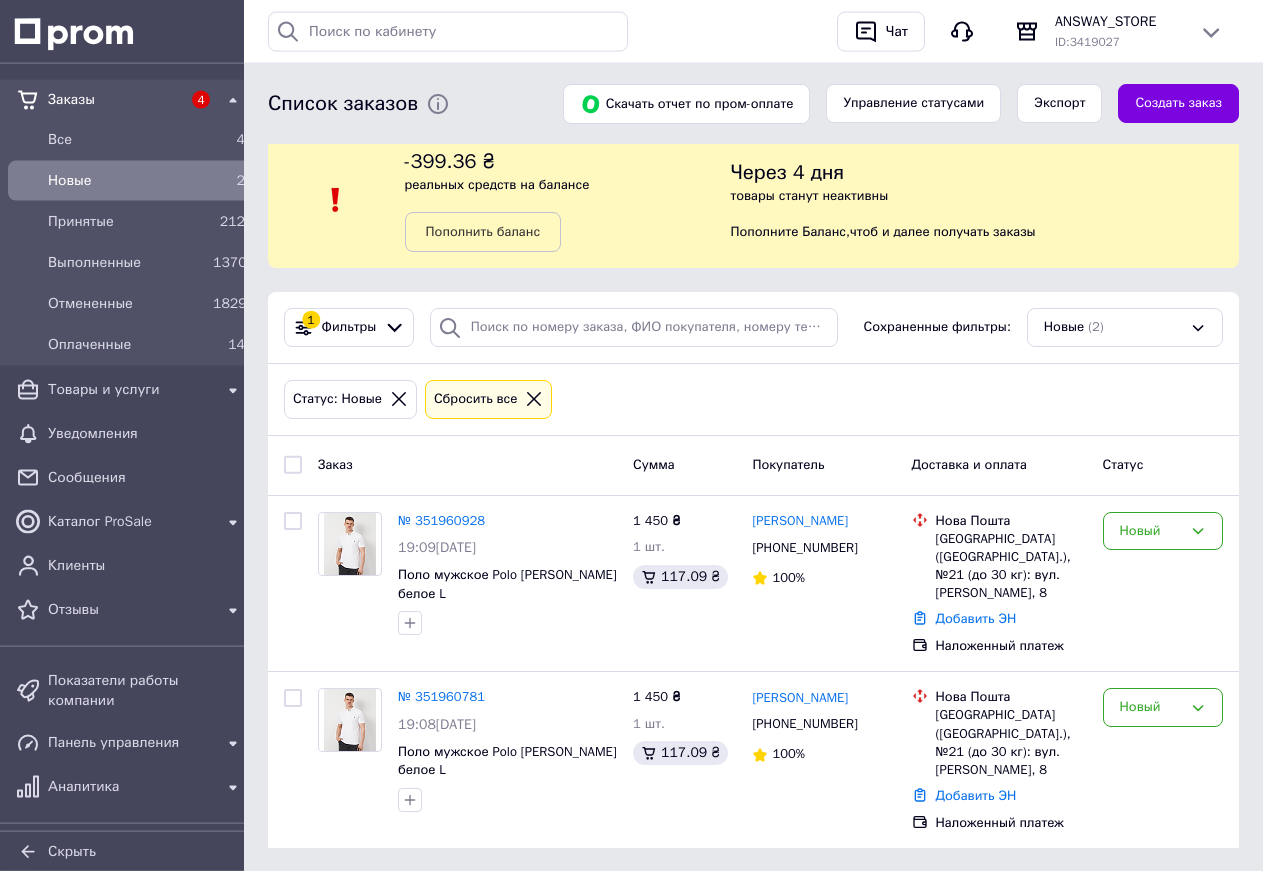 scroll, scrollTop: 17, scrollLeft: 0, axis: vertical 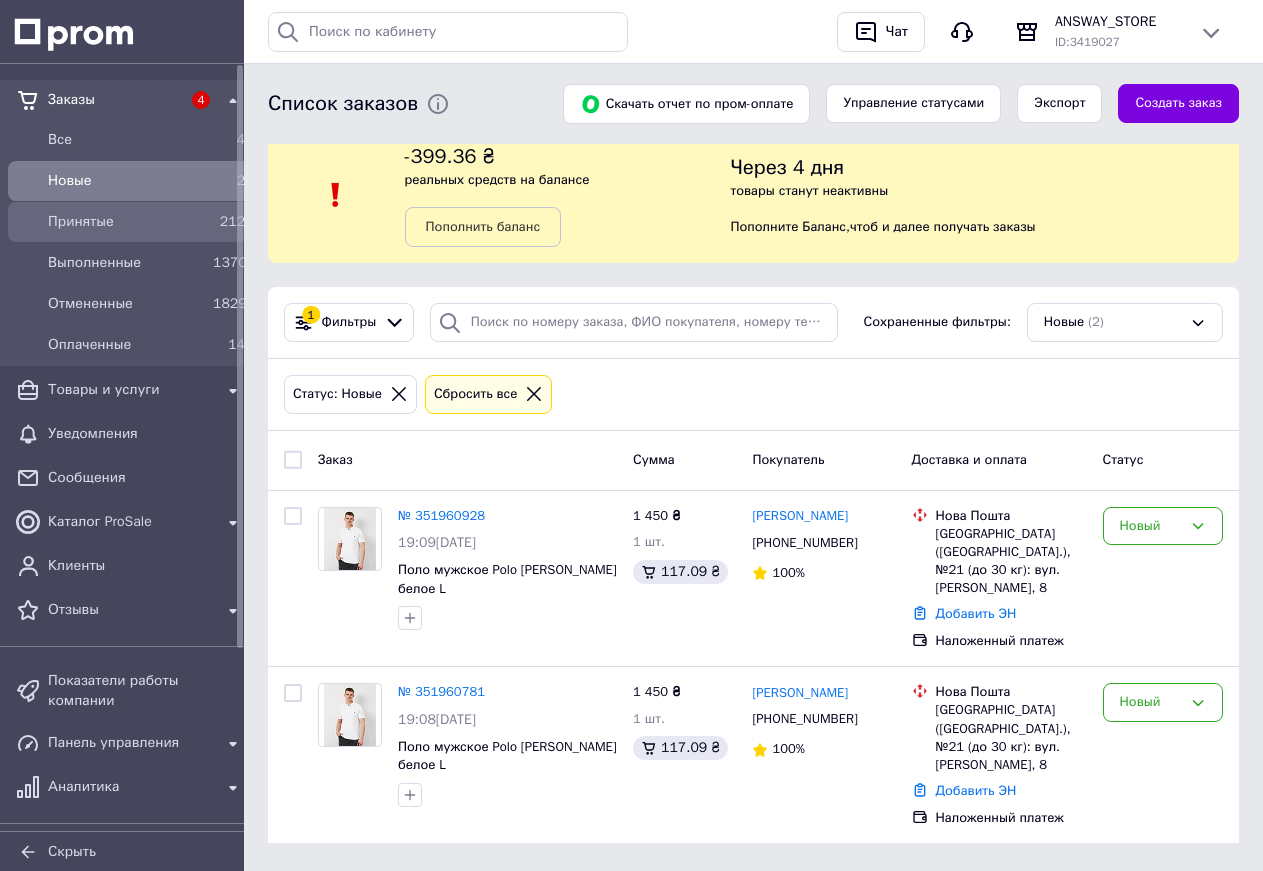 click on "Принятые" at bounding box center [126, 222] 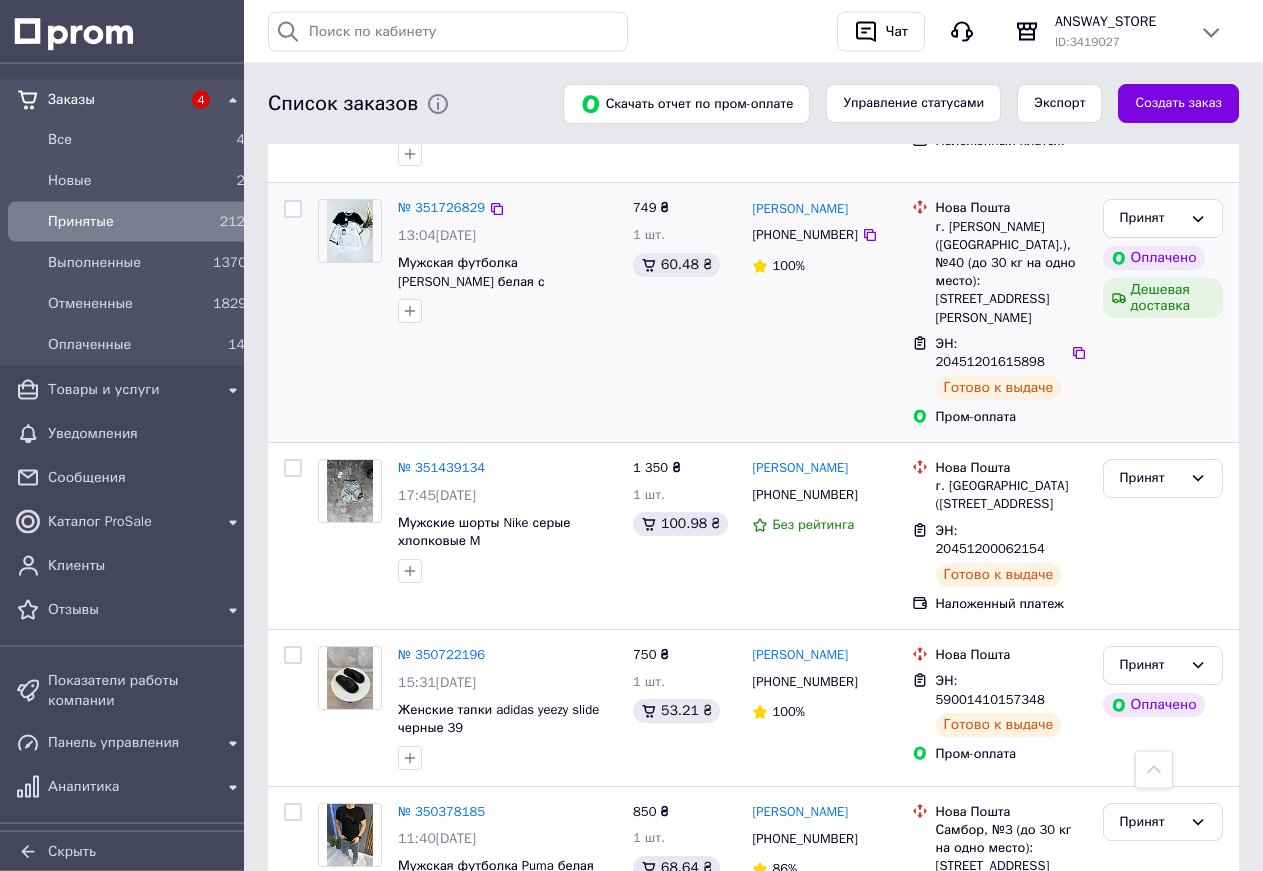 scroll, scrollTop: 1020, scrollLeft: 0, axis: vertical 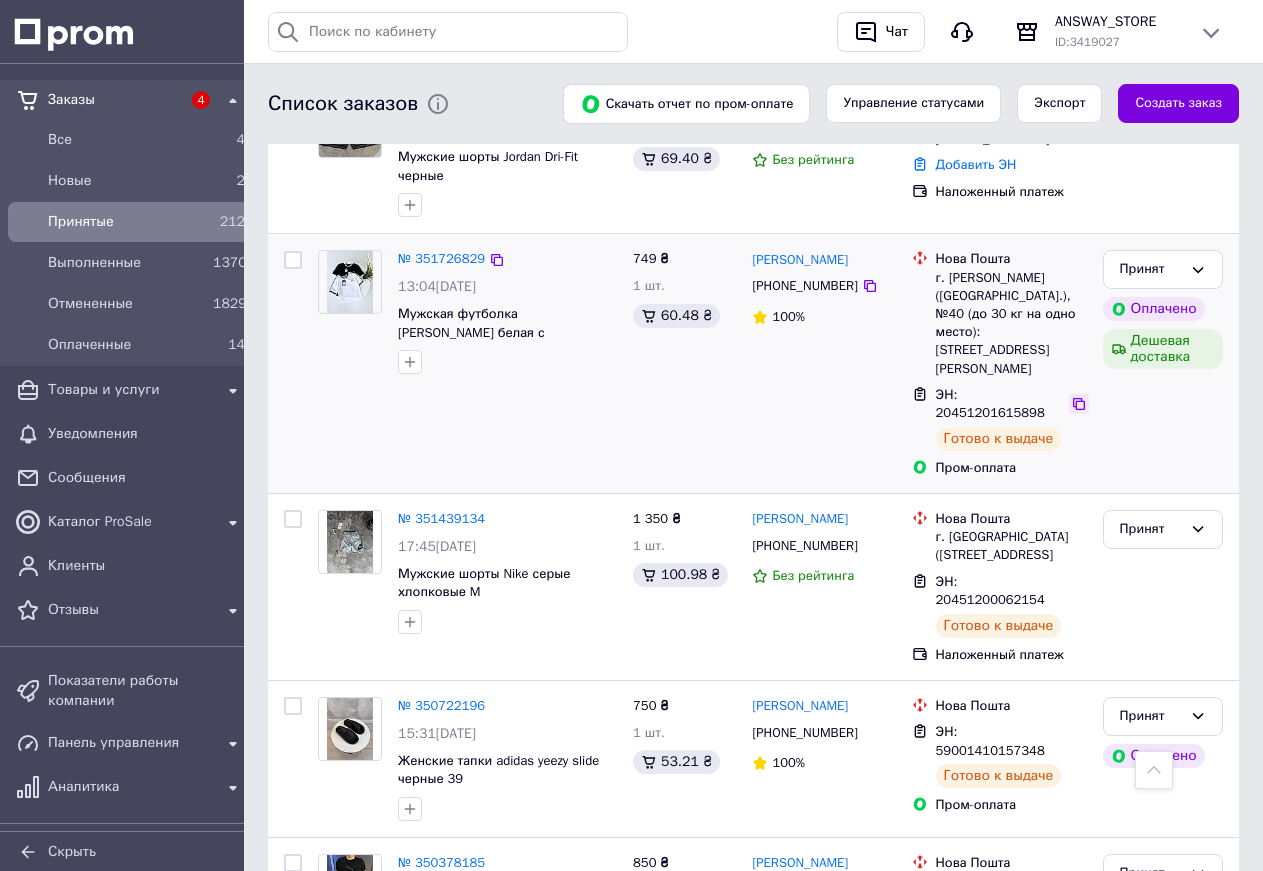 click 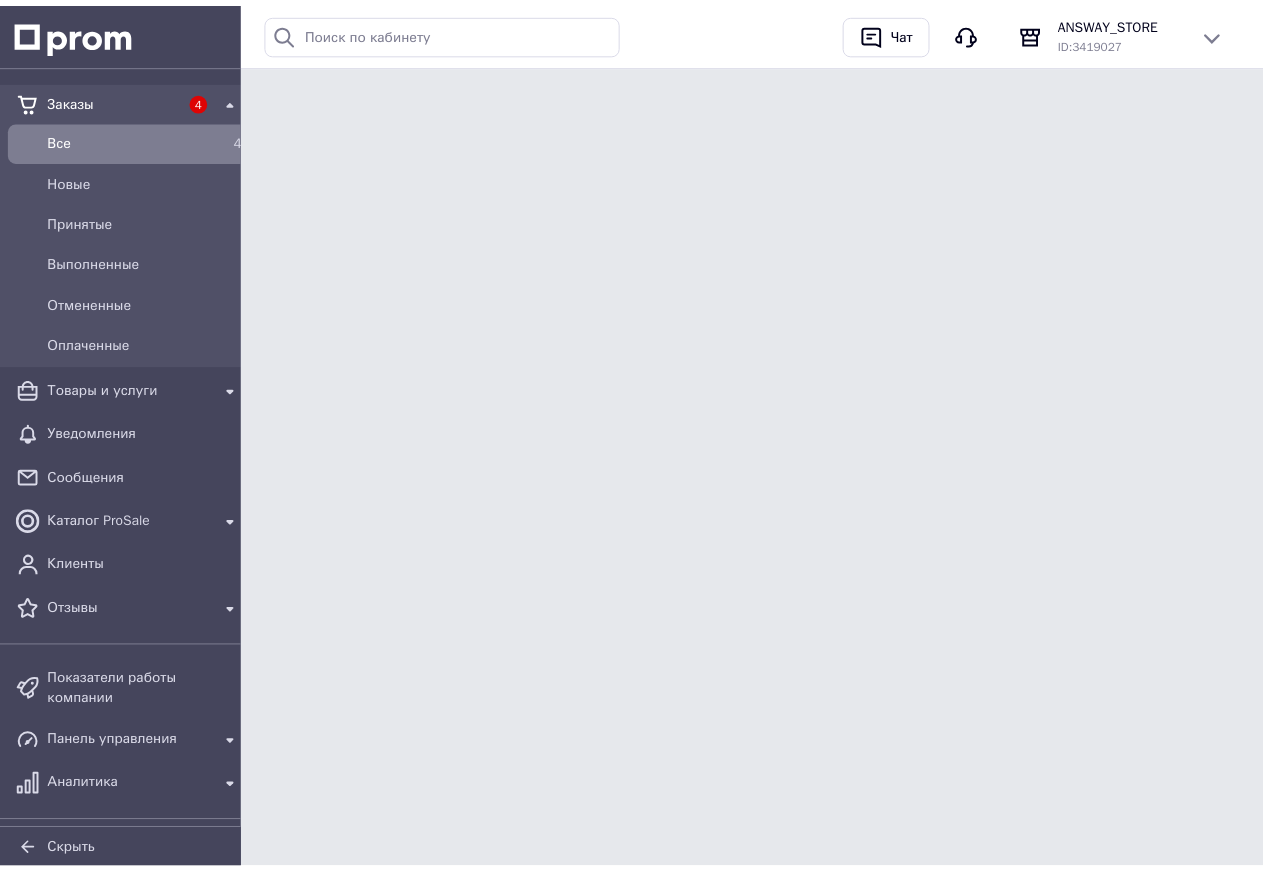 scroll, scrollTop: 0, scrollLeft: 0, axis: both 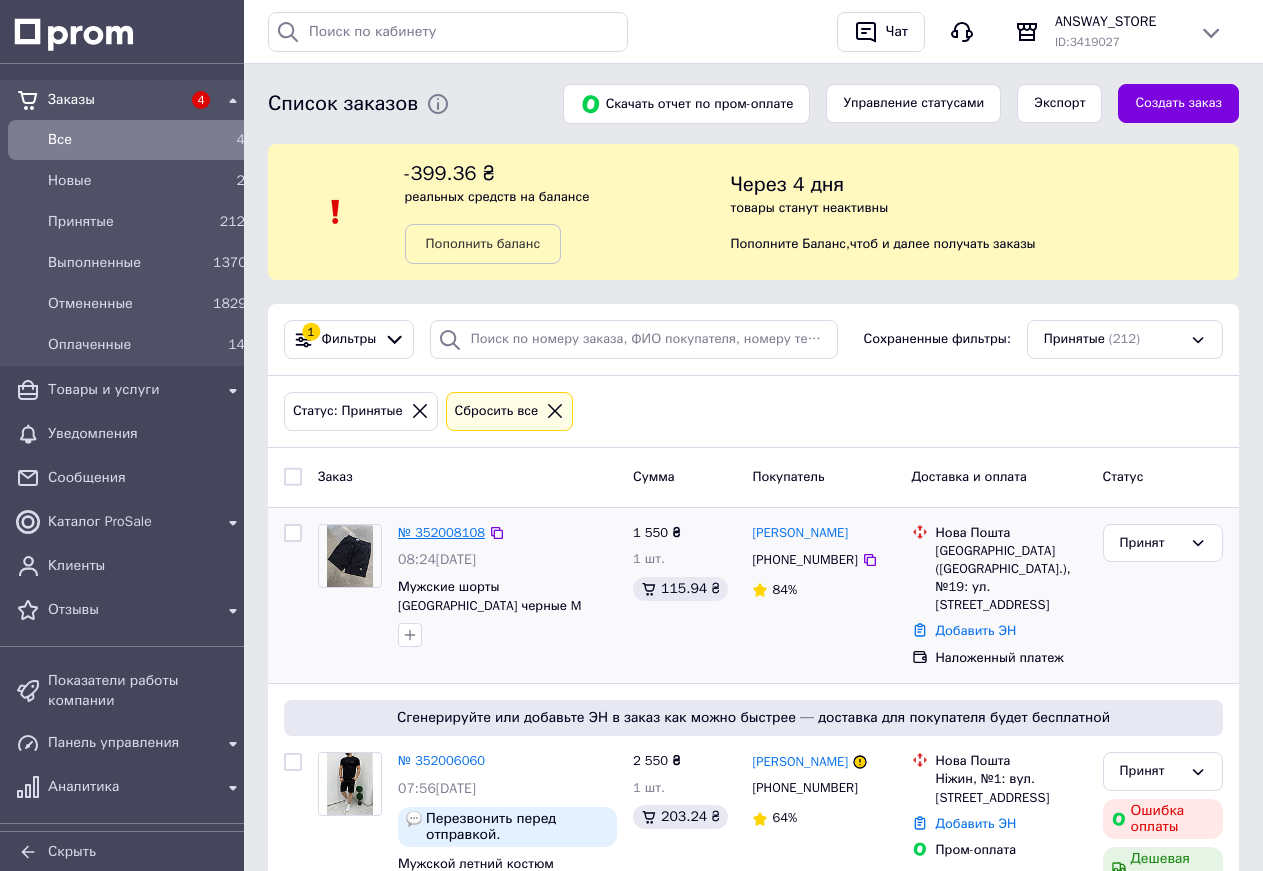 click on "№ 352008108" at bounding box center [441, 532] 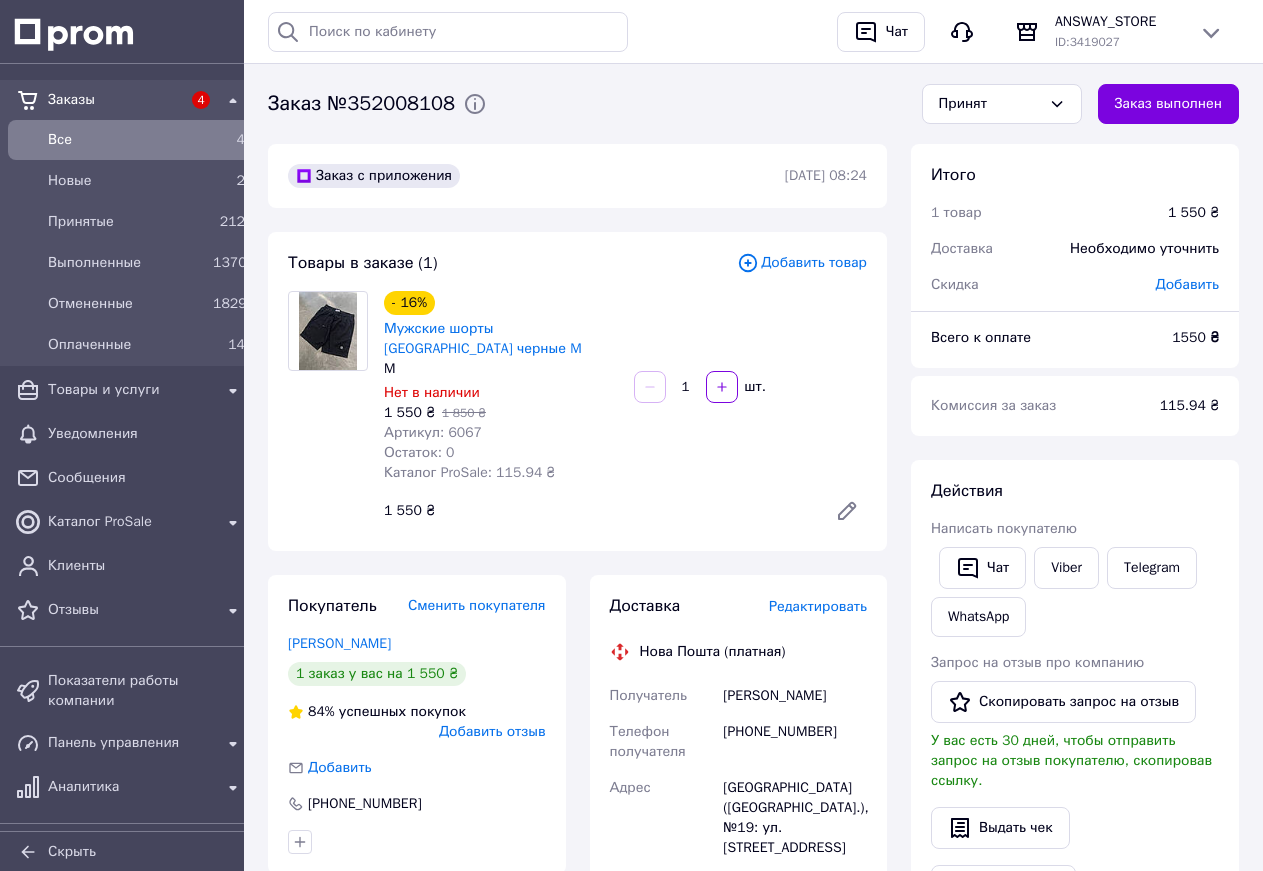 click on "Заказ №352008108" at bounding box center (361, 104) 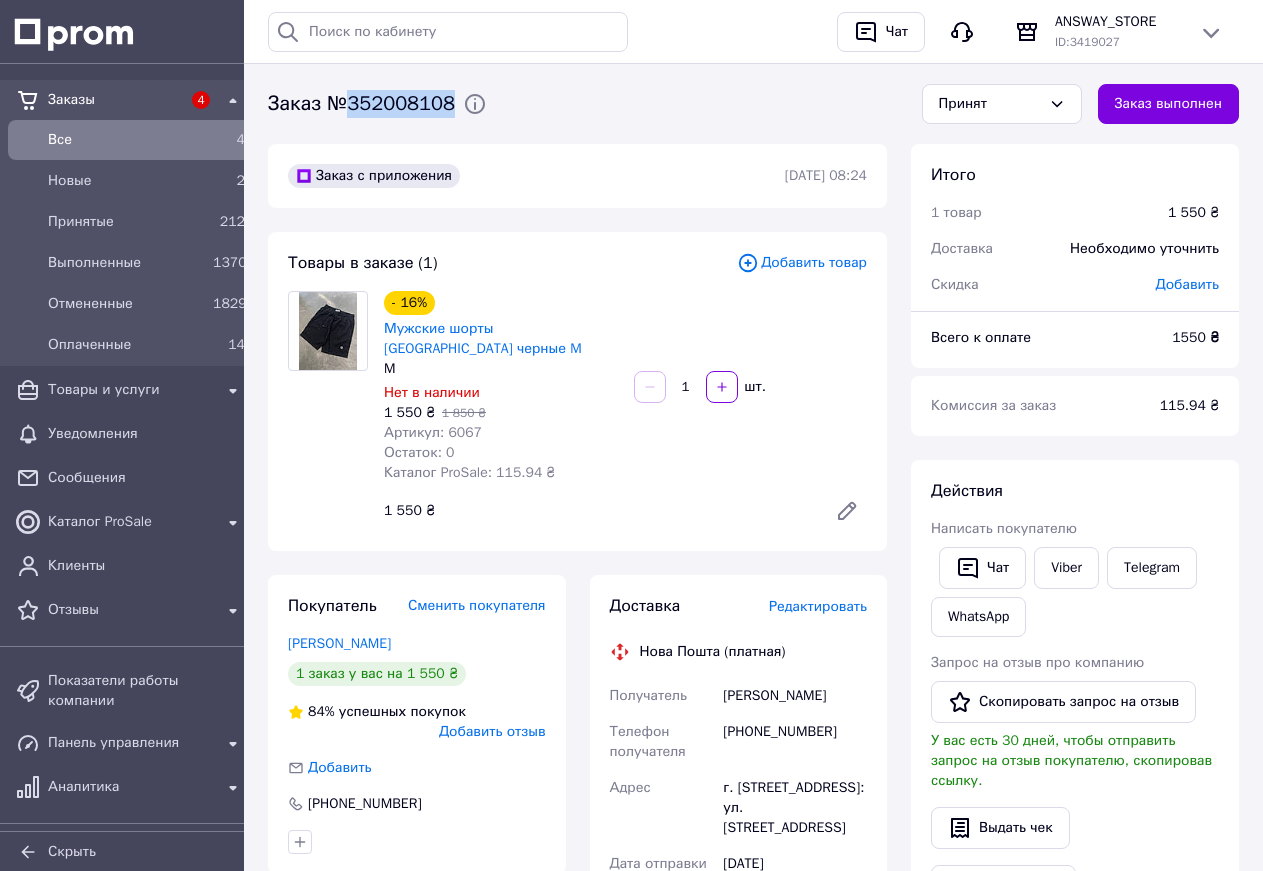 click on "Заказ №352008108" at bounding box center (361, 104) 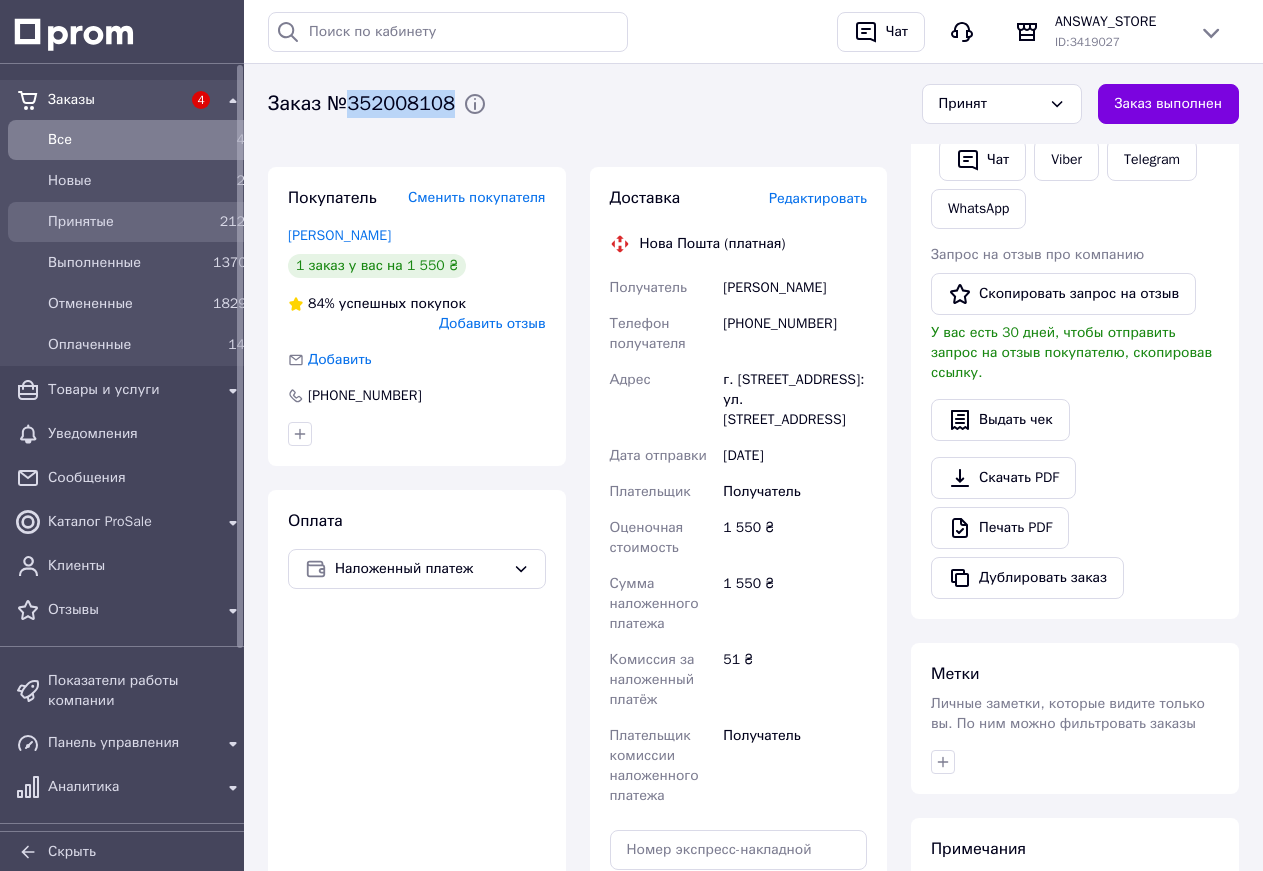 click on "212" at bounding box center [229, 222] 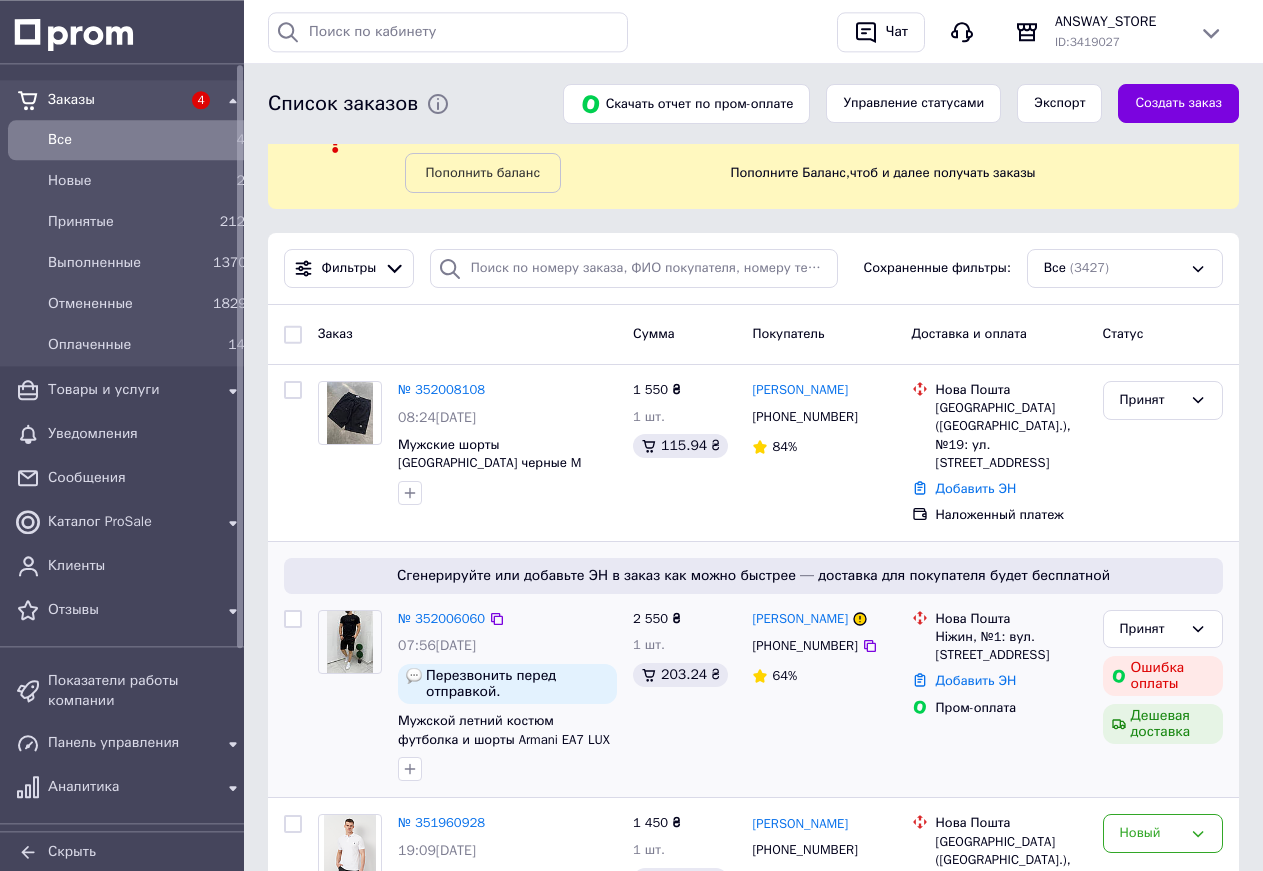 scroll, scrollTop: 306, scrollLeft: 0, axis: vertical 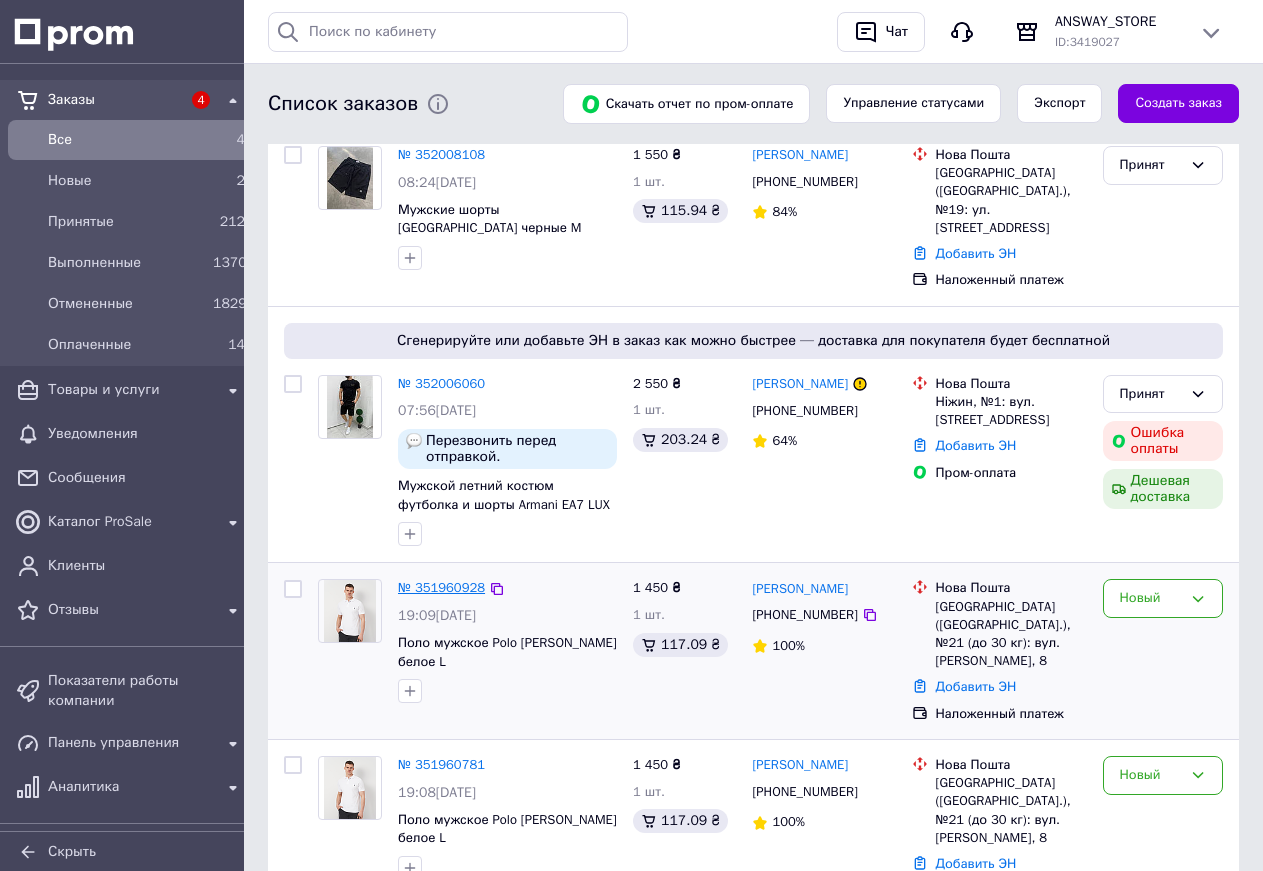 click on "№ 351960928" at bounding box center [441, 587] 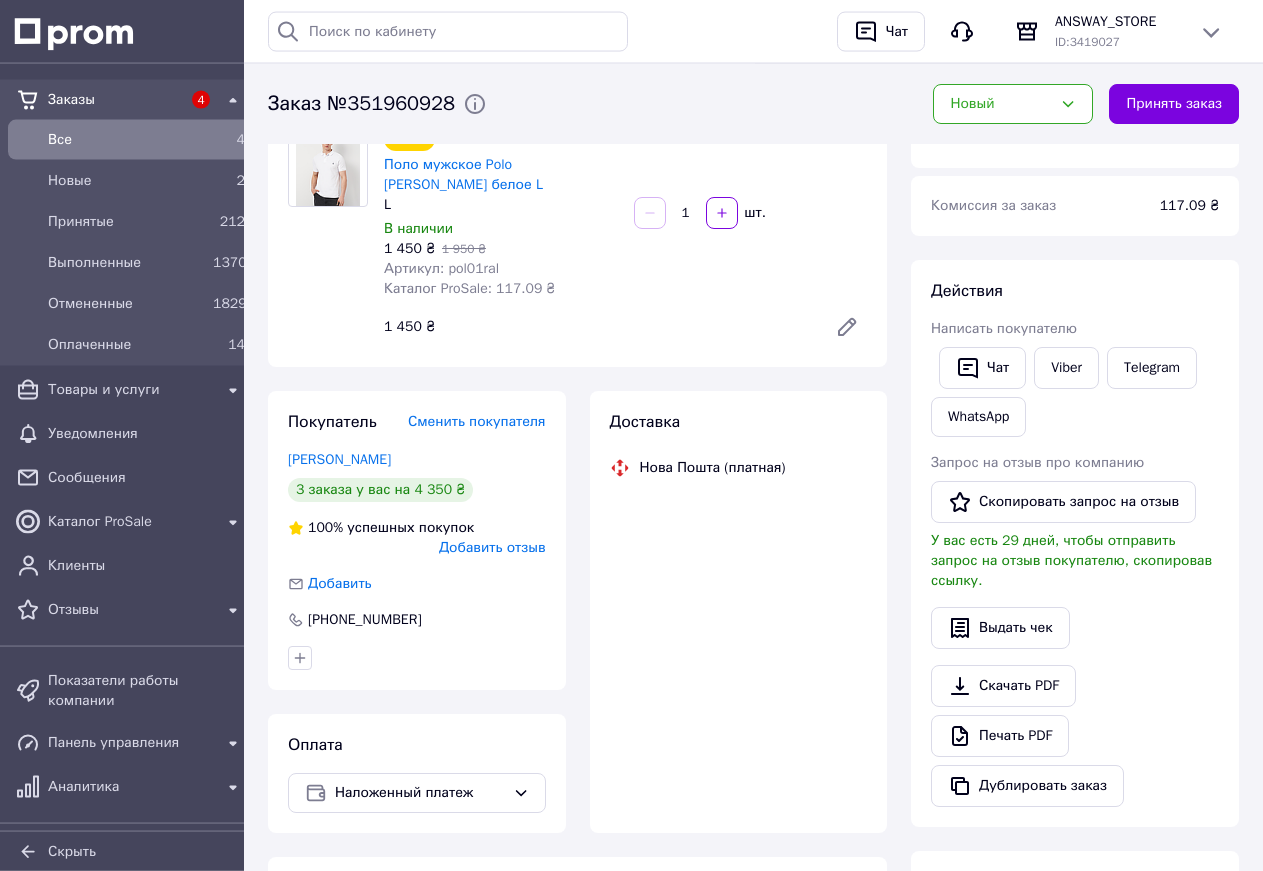 scroll, scrollTop: 198, scrollLeft: 0, axis: vertical 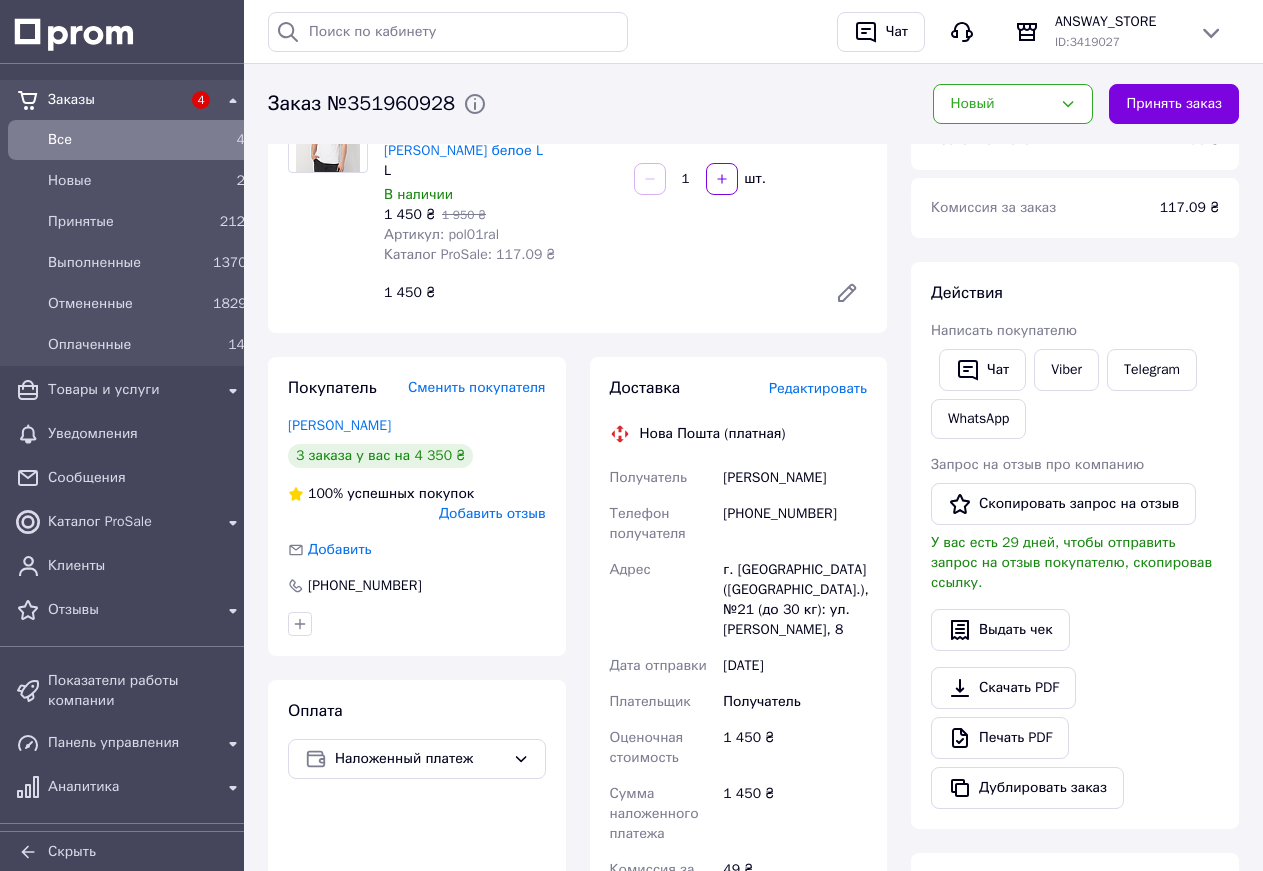 click on "Кудряшова Валерия" at bounding box center (795, 478) 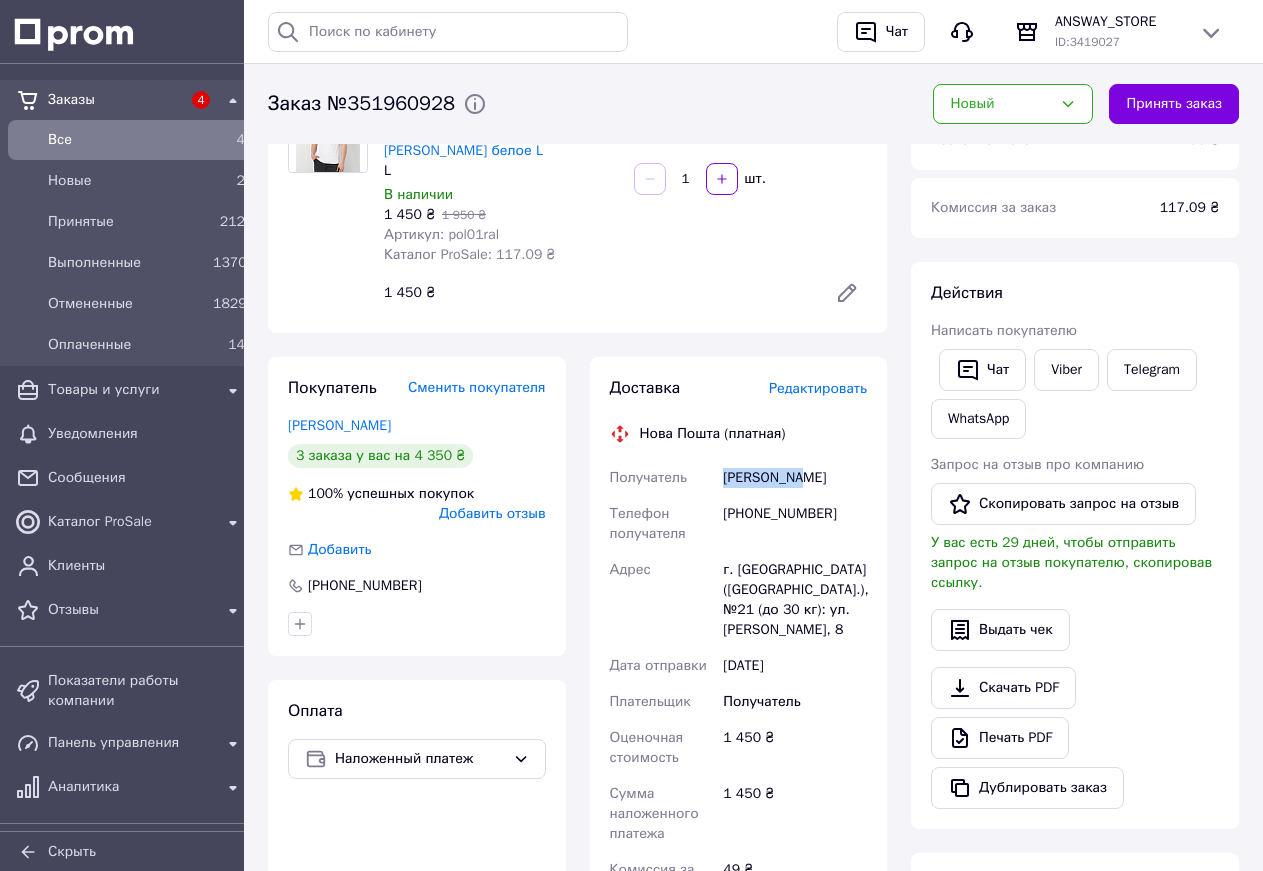 click on "Кудряшова Валерия" at bounding box center (795, 478) 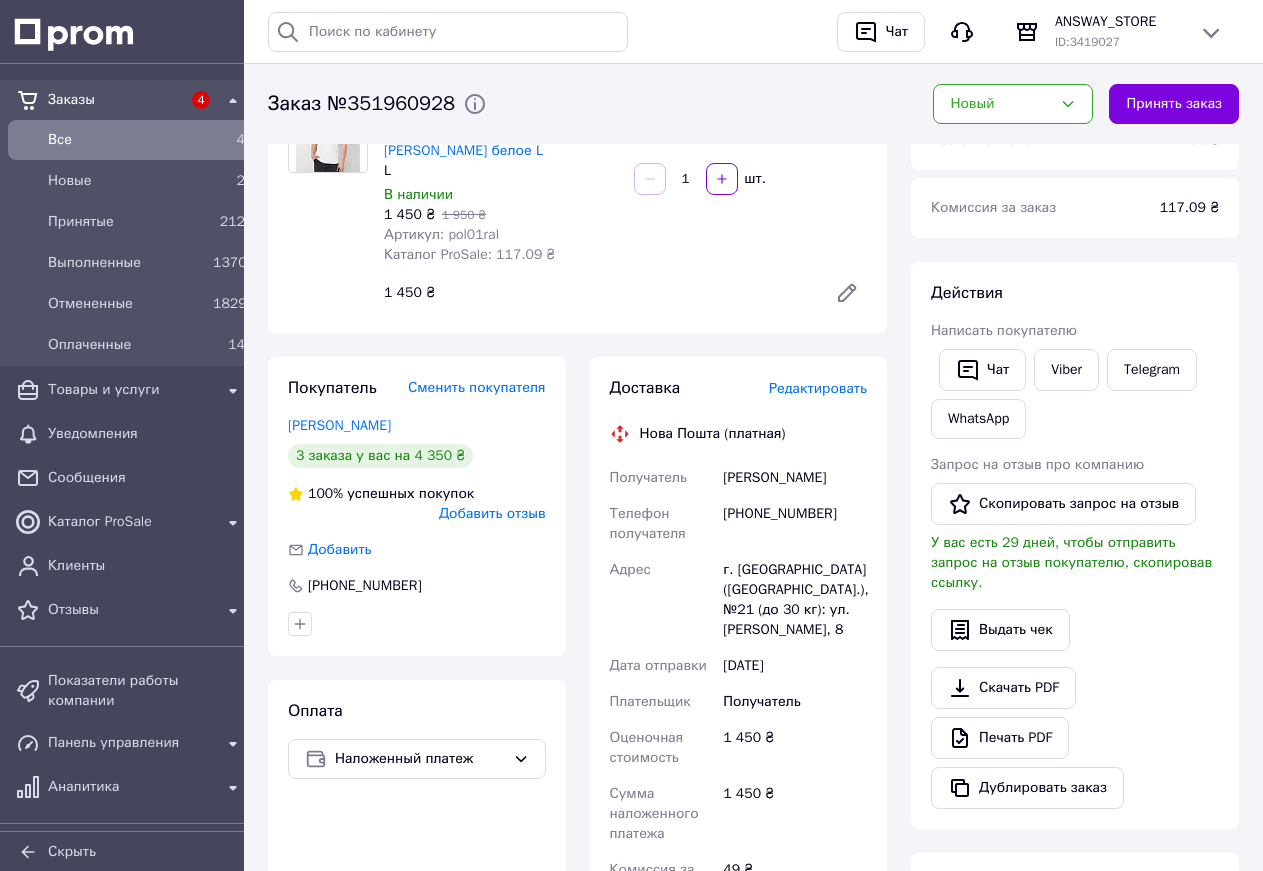 click on "Кудряшова Валерия" at bounding box center (795, 478) 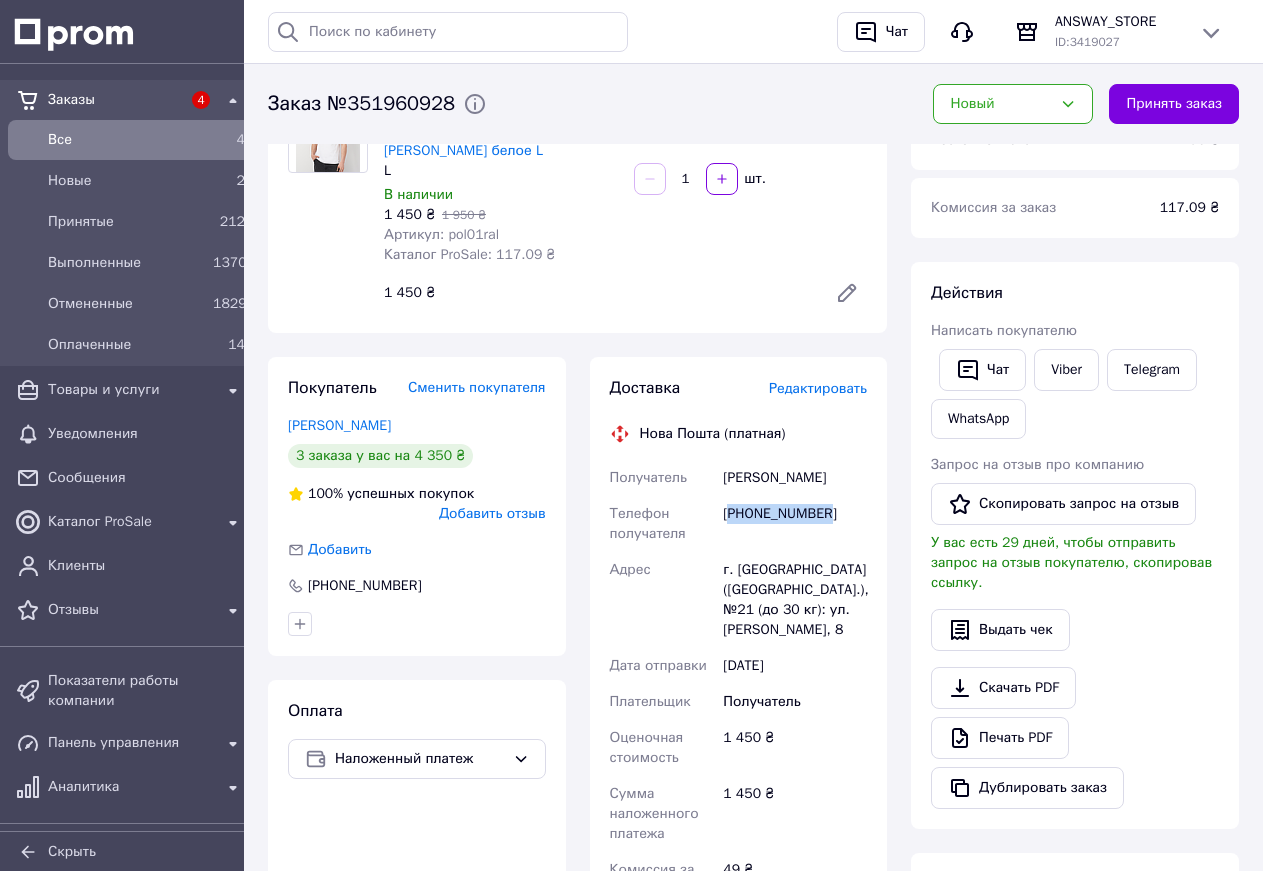 click on "[PHONE_NUMBER]" at bounding box center [795, 524] 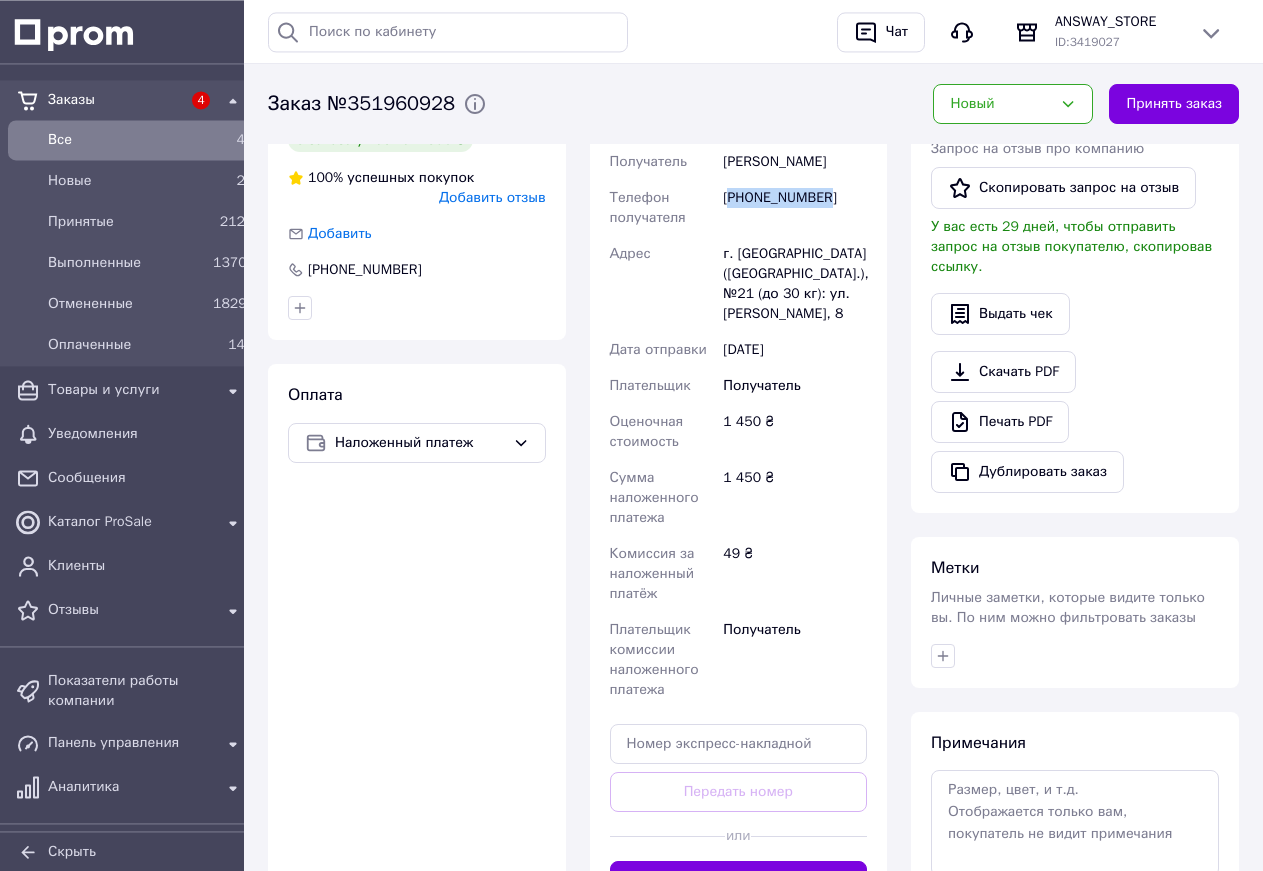 scroll, scrollTop: 402, scrollLeft: 0, axis: vertical 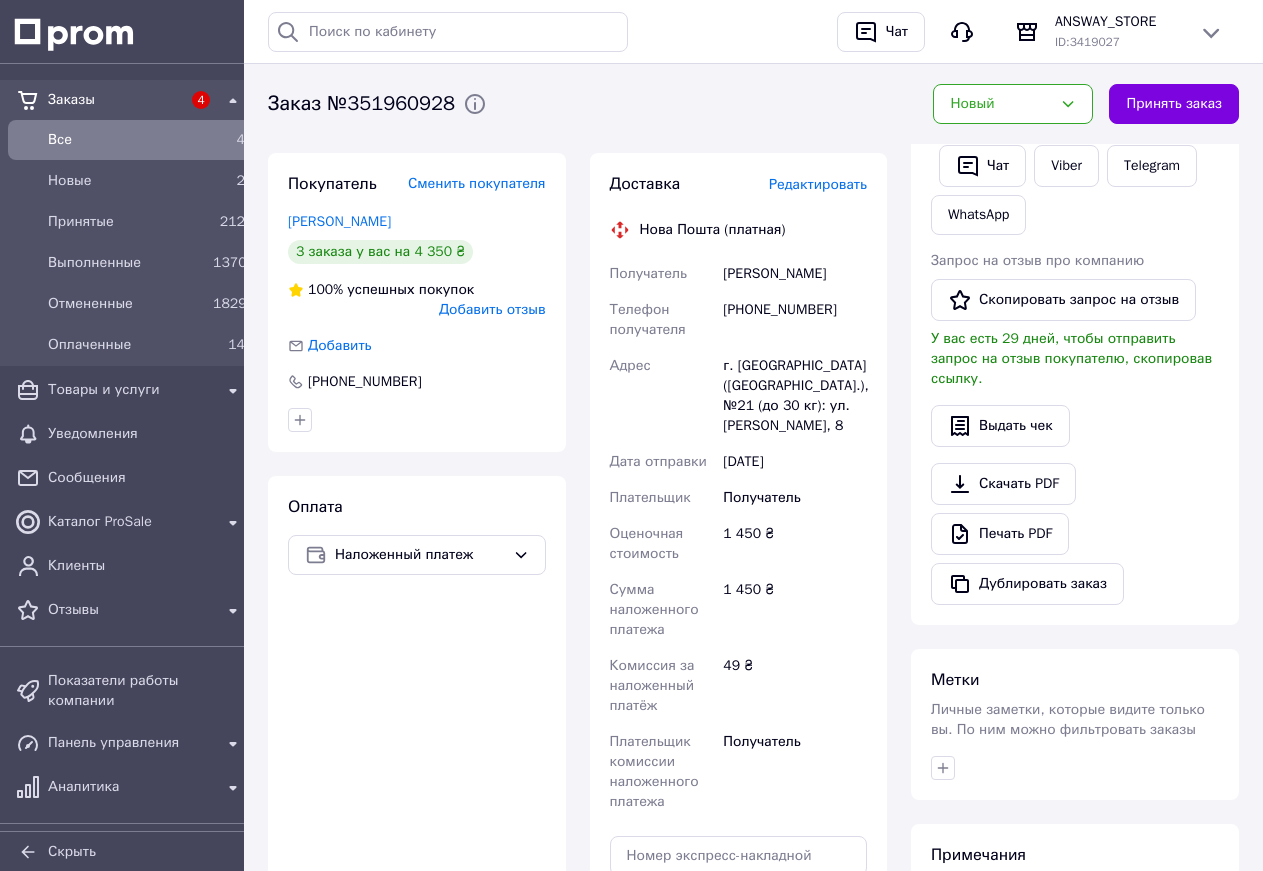 click on "г. Киев (Киевская обл.), №21 (до 30 кг): ул. Луценко, 8" at bounding box center [795, 396] 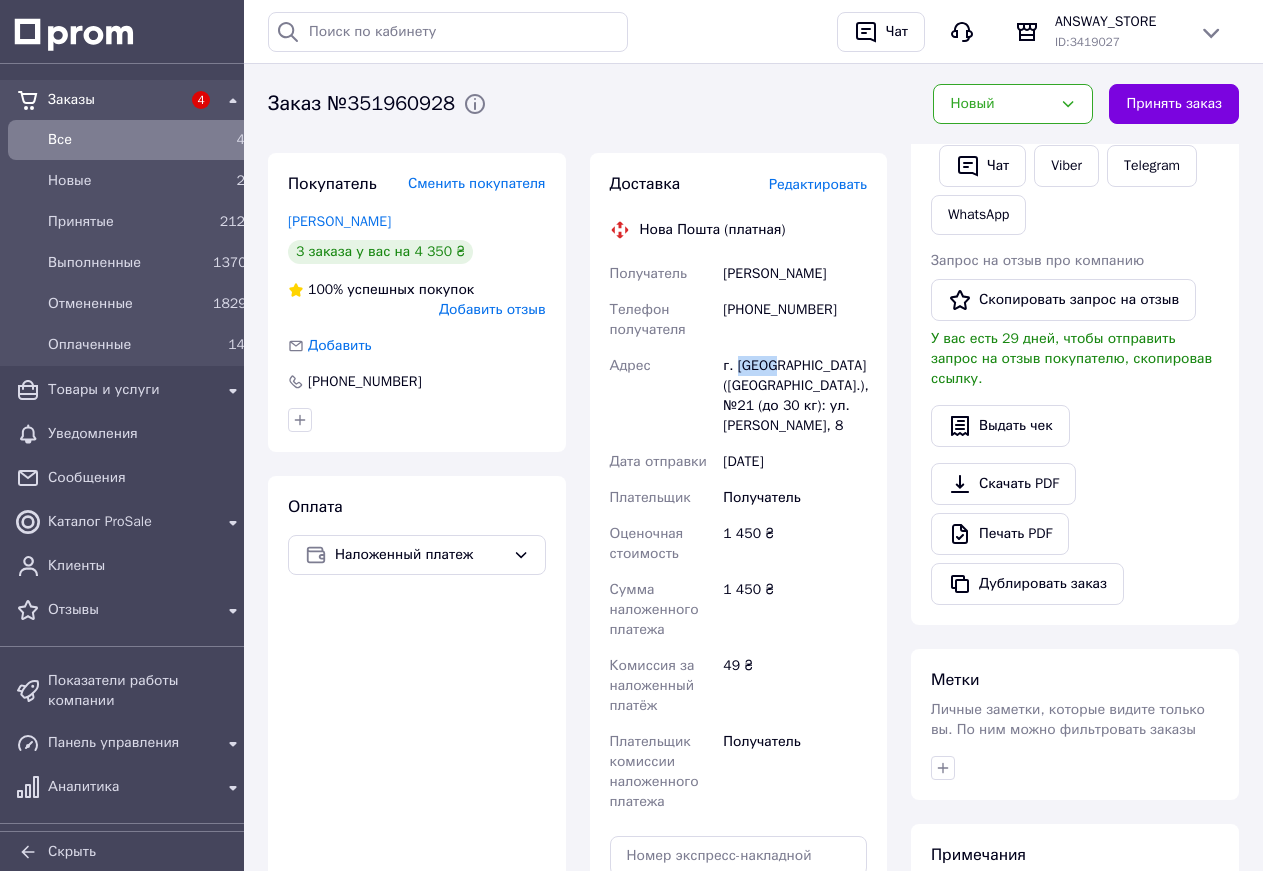 click on "г. Киев (Киевская обл.), №21 (до 30 кг): ул. Луценко, 8" at bounding box center [795, 396] 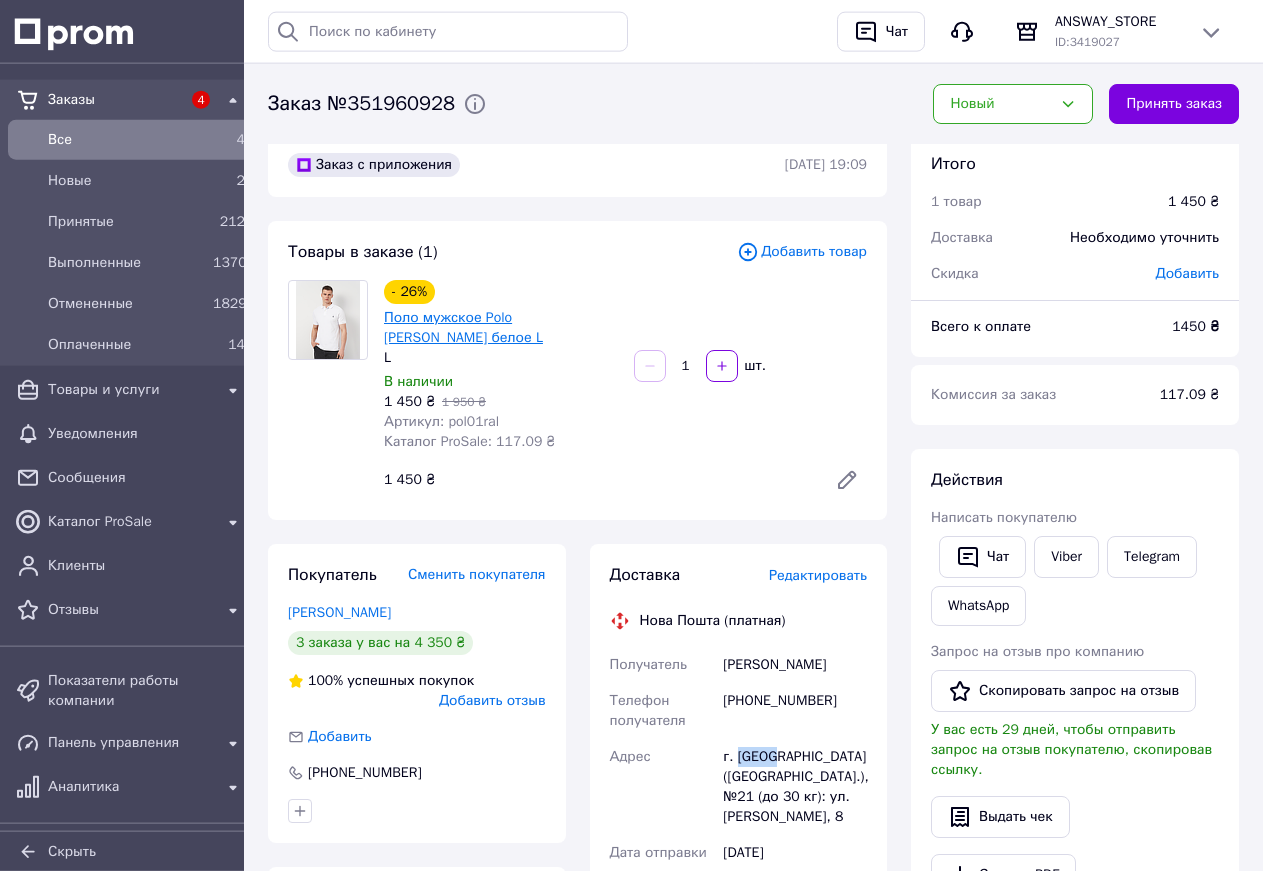 scroll, scrollTop: 0, scrollLeft: 0, axis: both 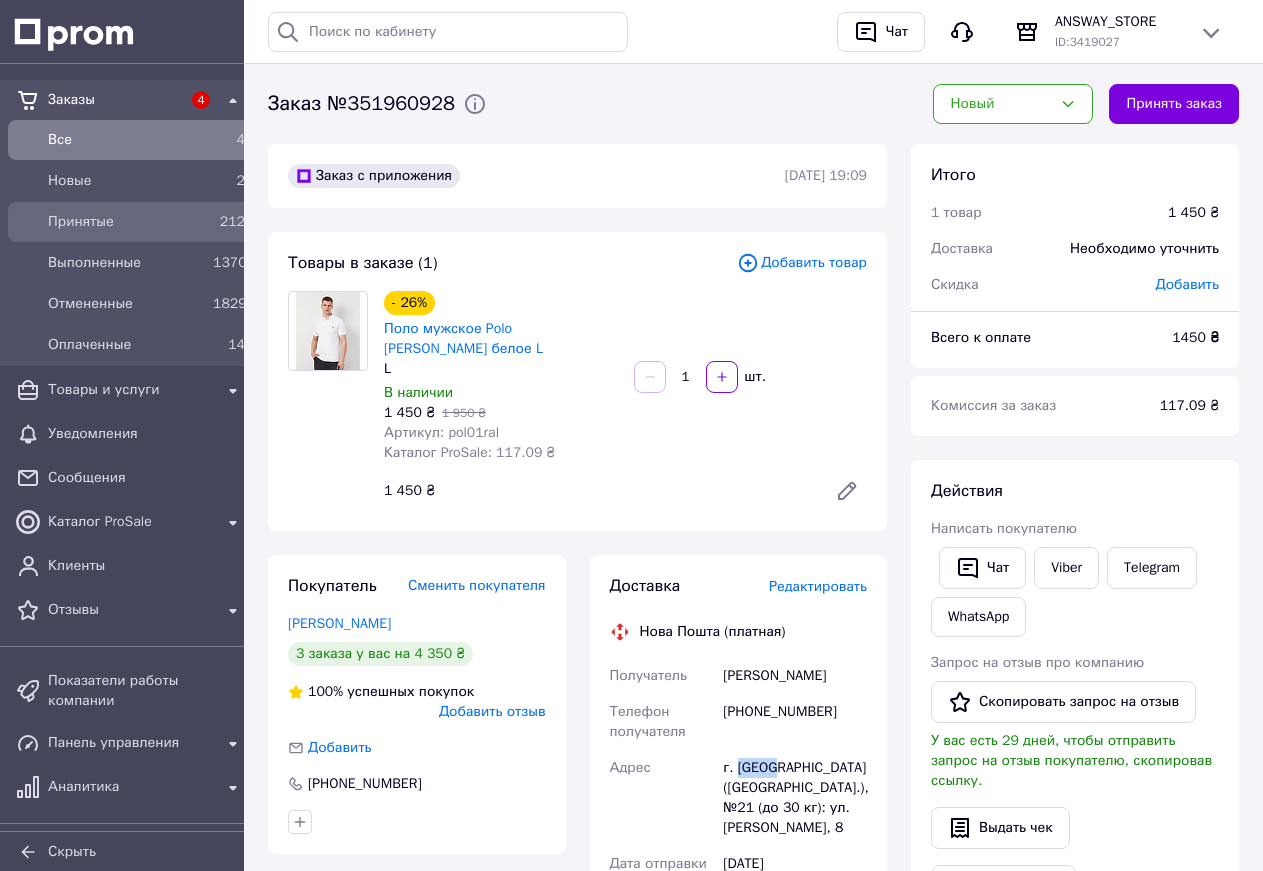 click on "Принятые" at bounding box center (126, 222) 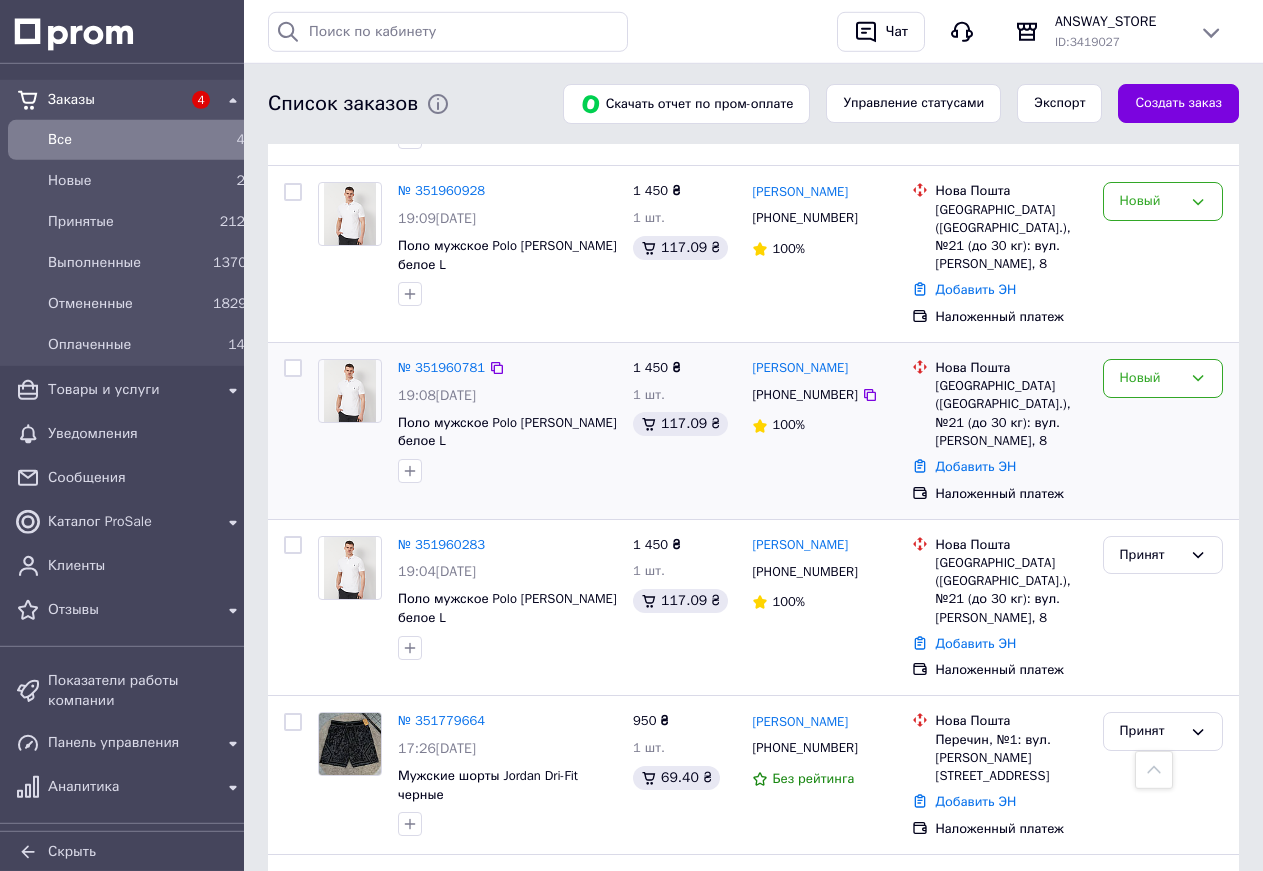 scroll, scrollTop: 816, scrollLeft: 0, axis: vertical 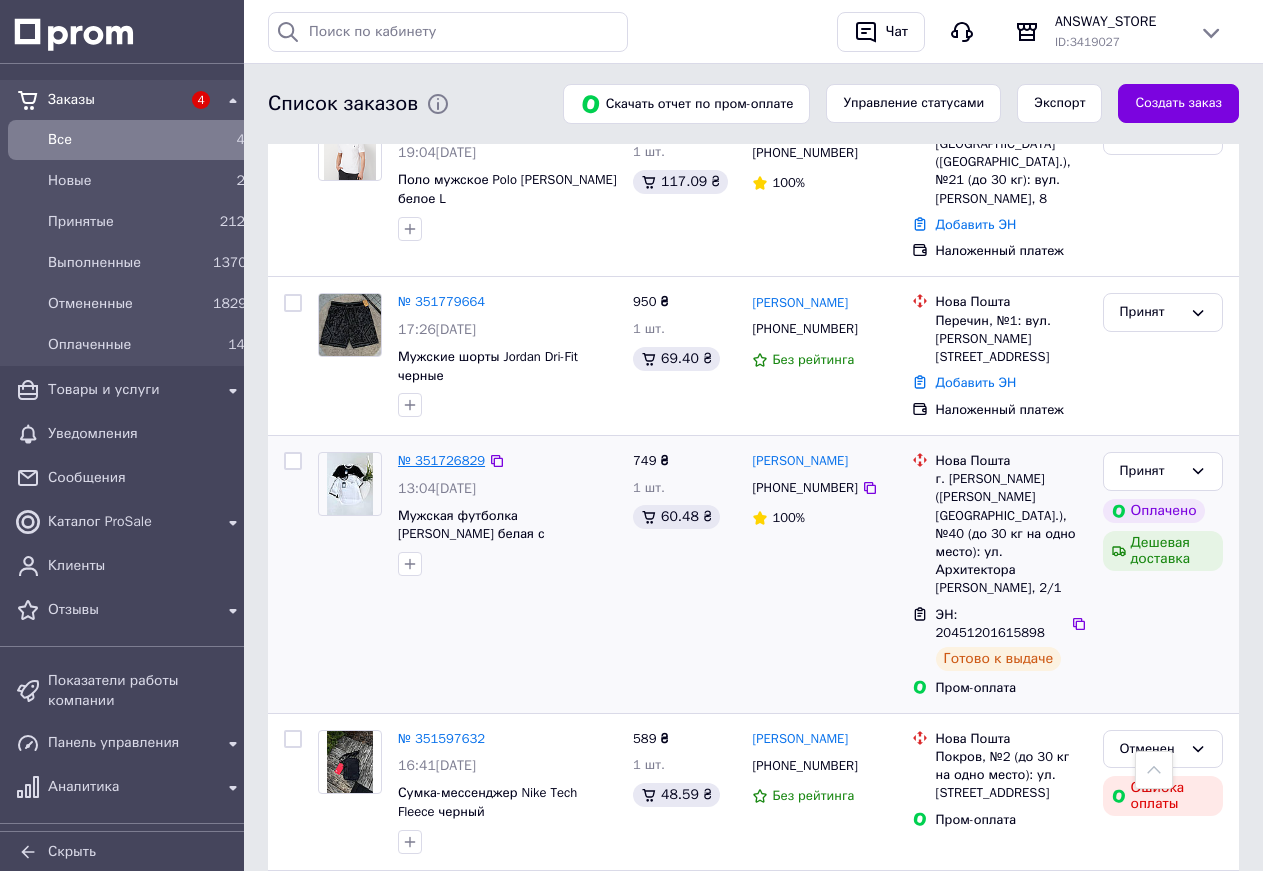 click on "№ 351726829" at bounding box center (441, 460) 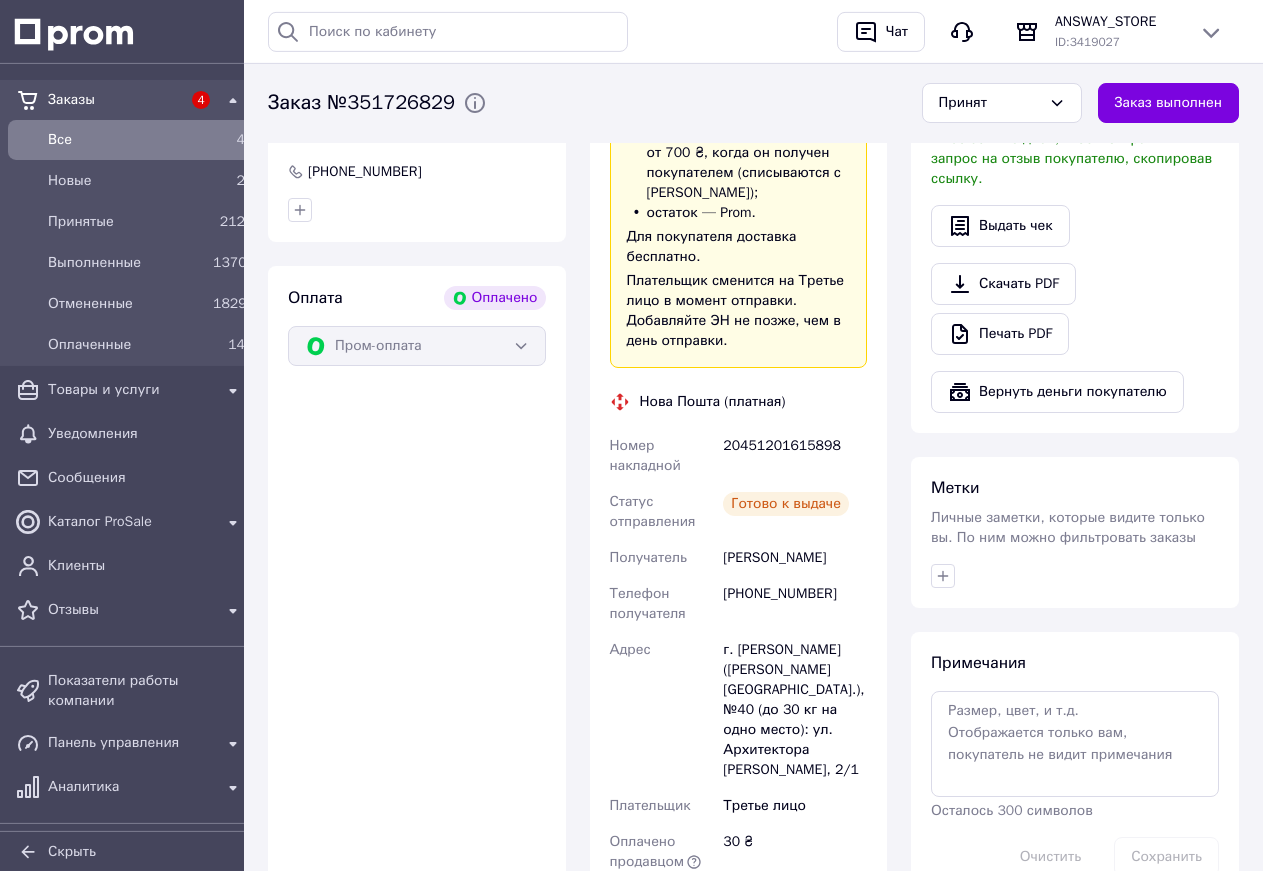 scroll, scrollTop: 699, scrollLeft: 0, axis: vertical 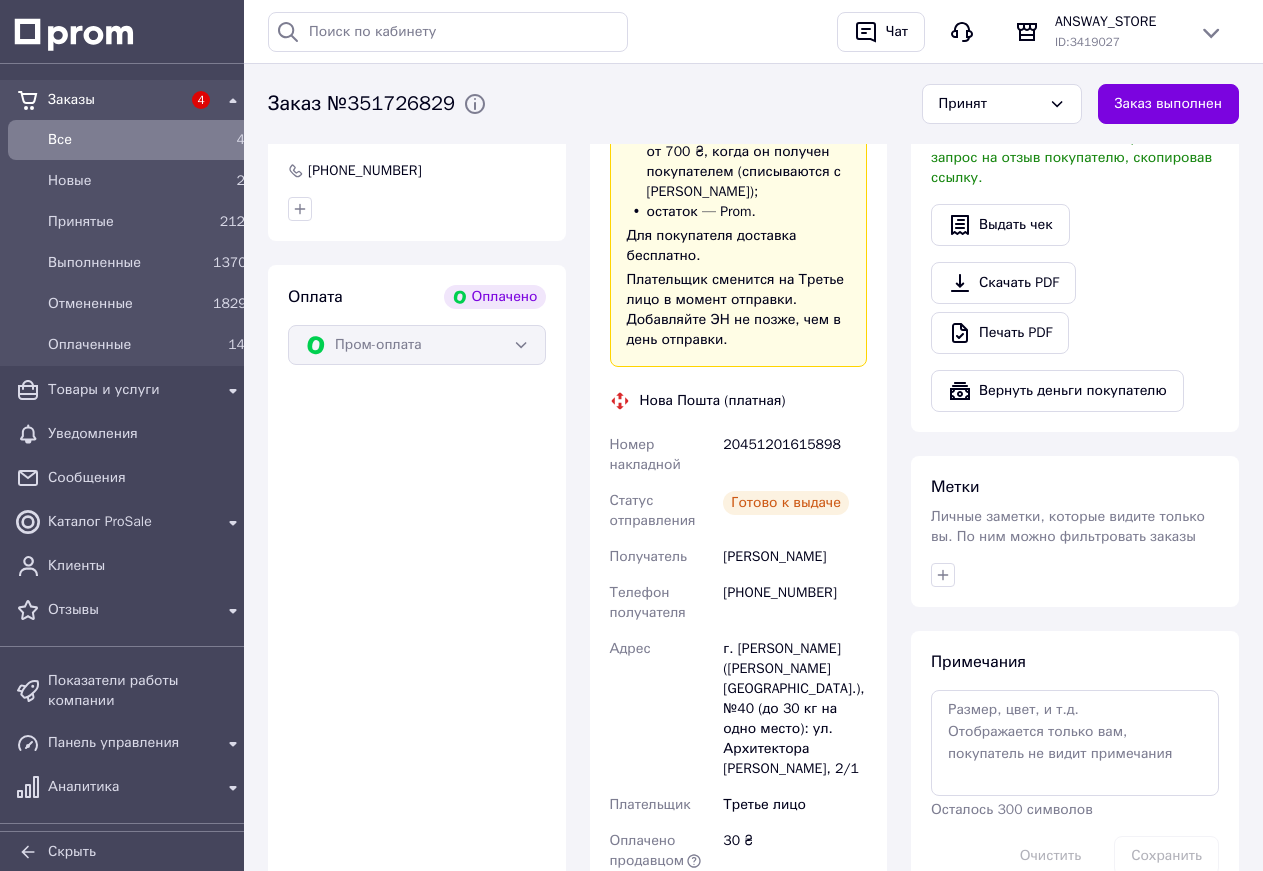 click on "Зелінська Анастасія" at bounding box center [795, 557] 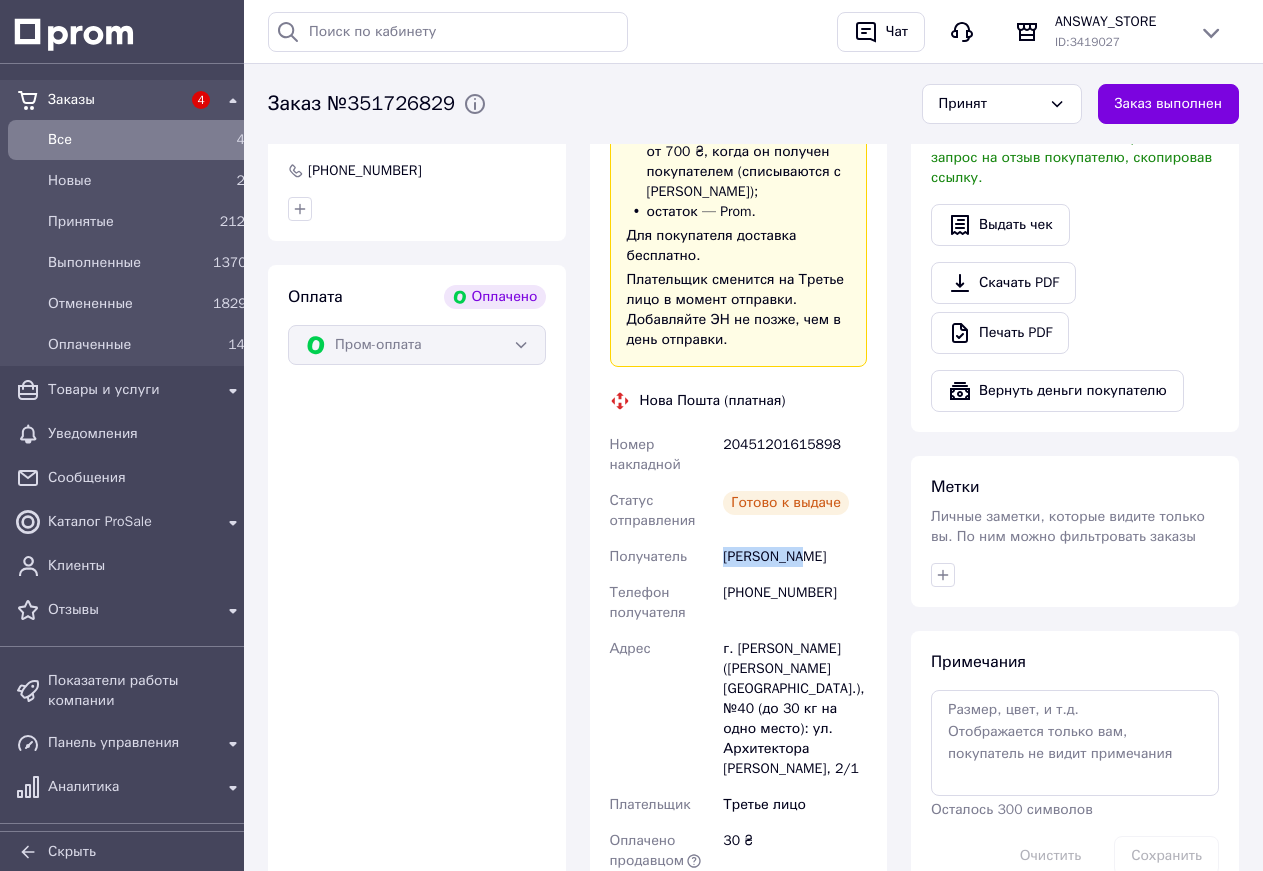 click on "Зелінська Анастасія" at bounding box center [795, 557] 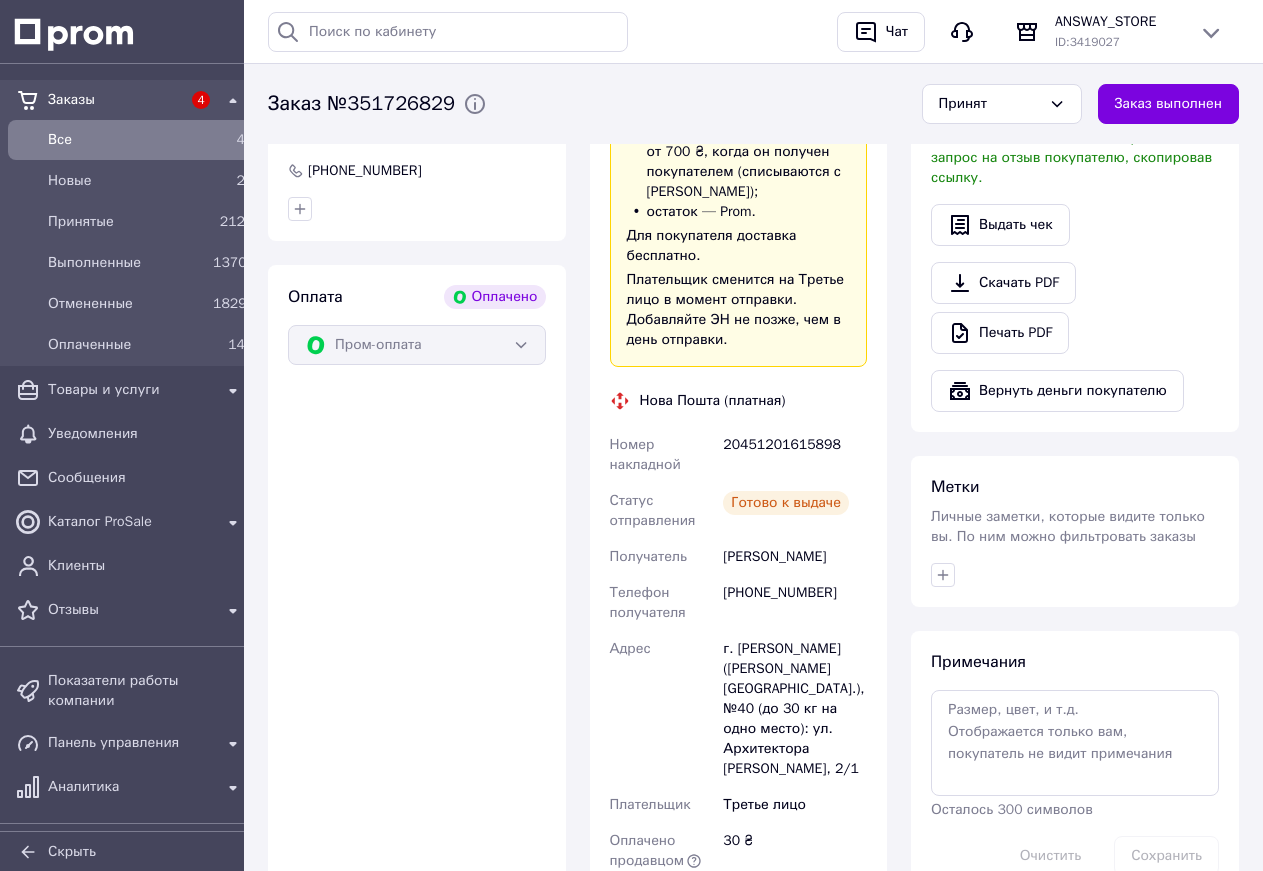 click on "Зелінська Анастасія" at bounding box center [795, 557] 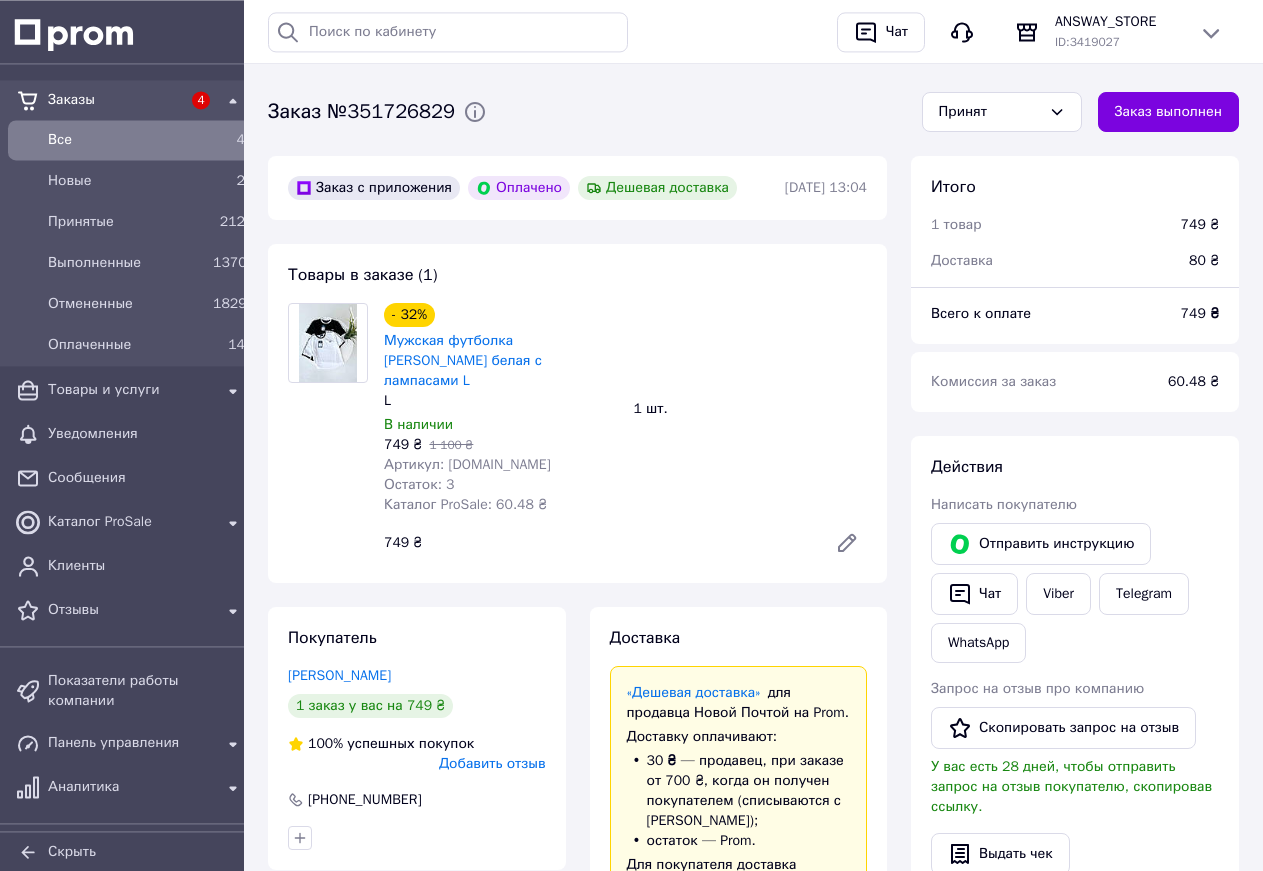 scroll, scrollTop: 0, scrollLeft: 0, axis: both 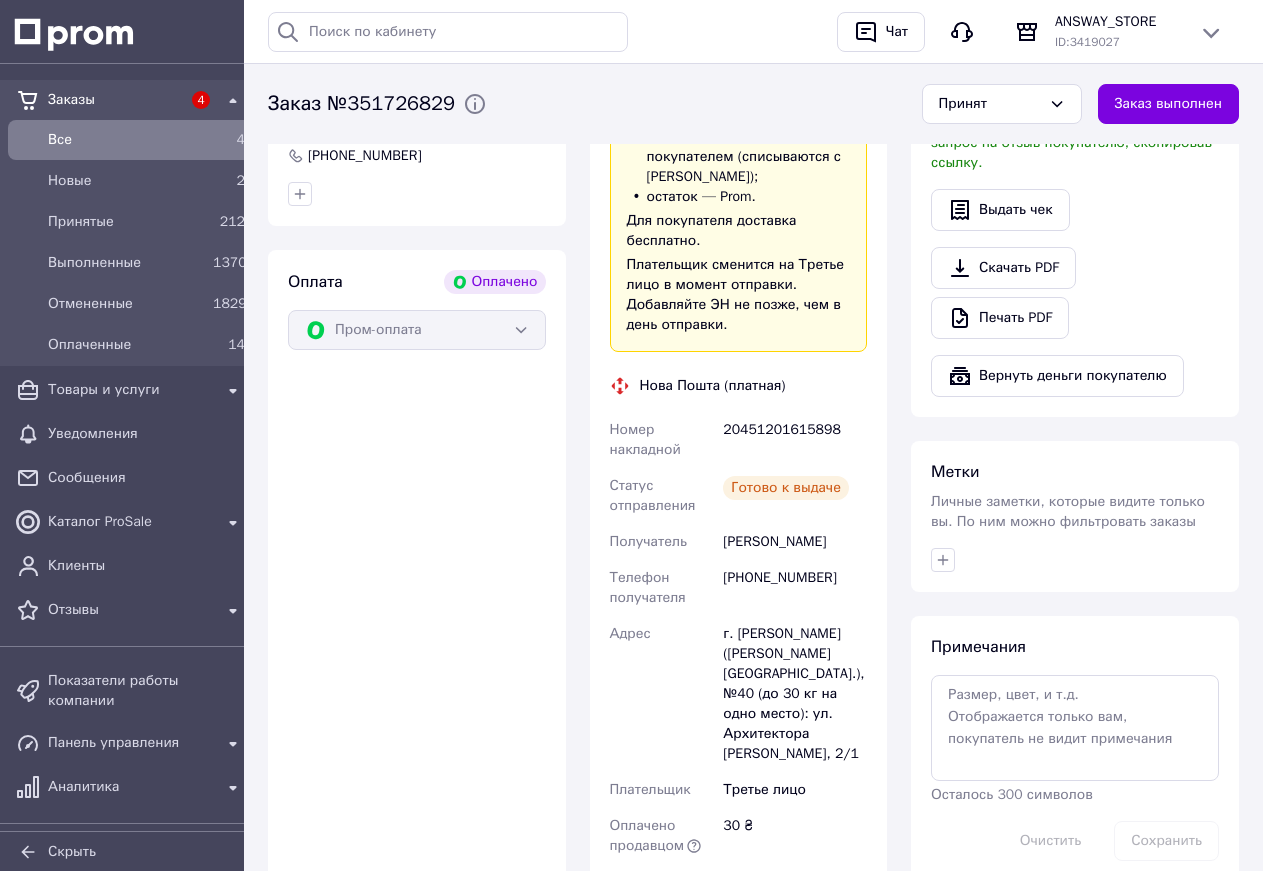 click on "+380663468816" at bounding box center [795, 588] 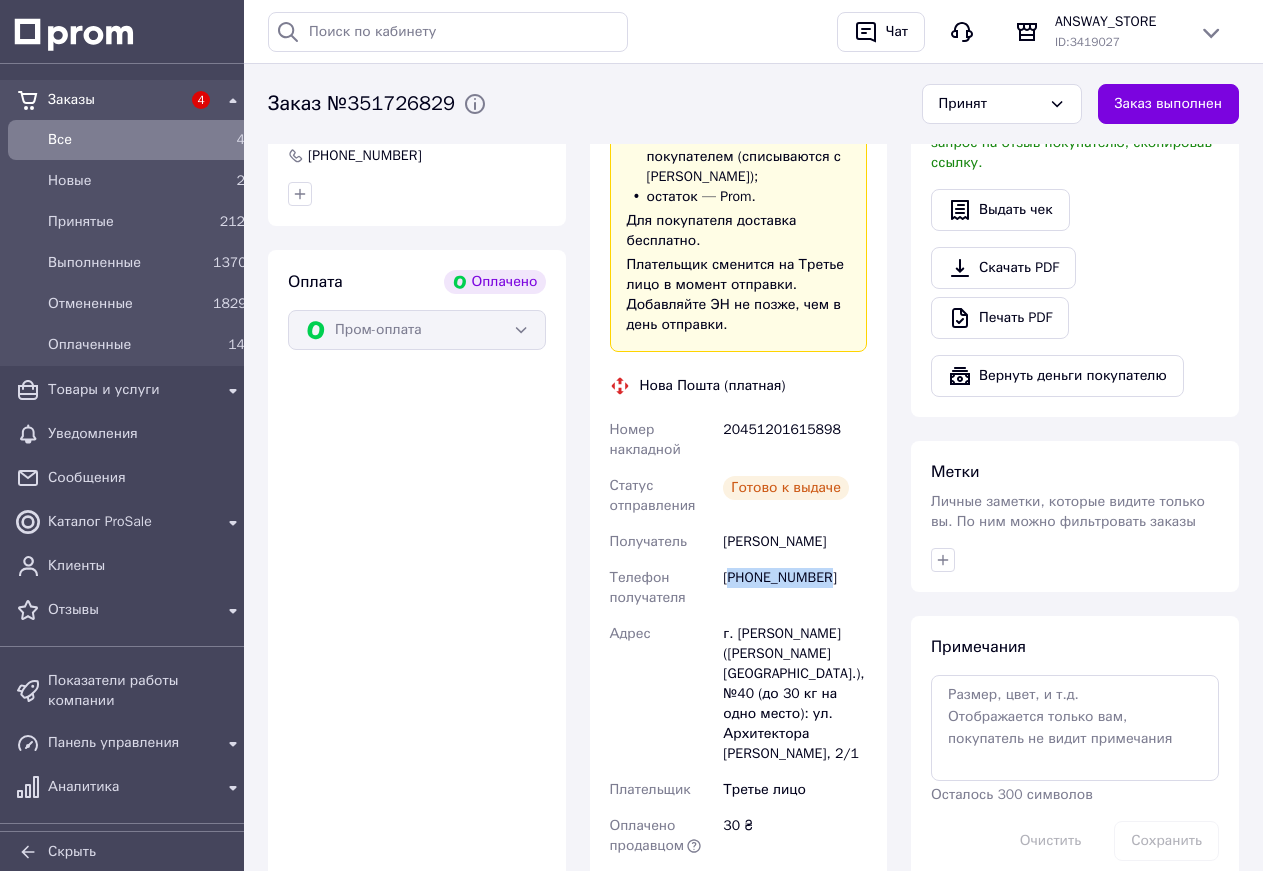 click on "+380663468816" at bounding box center [795, 588] 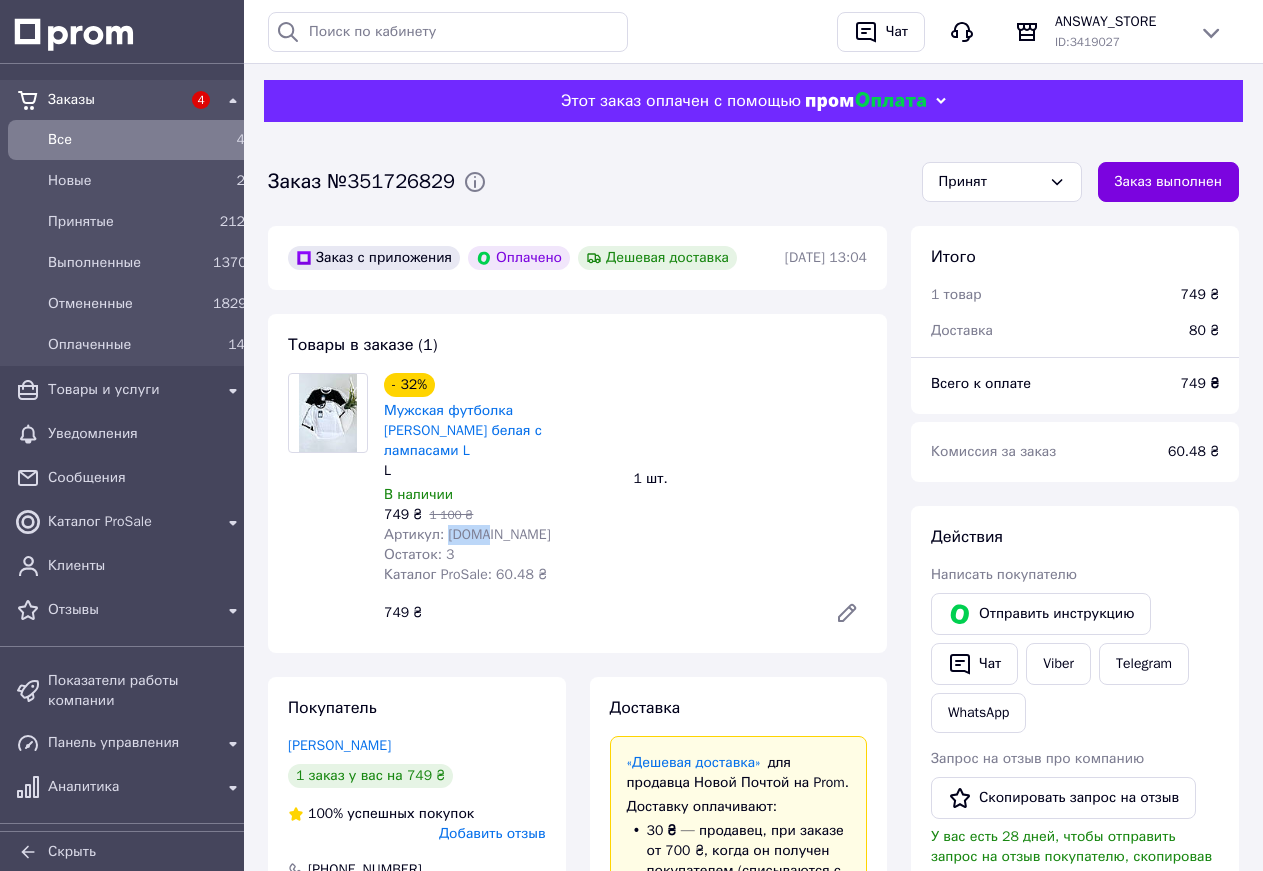 drag, startPoint x: 444, startPoint y: 514, endPoint x: 495, endPoint y: 519, distance: 51.24451 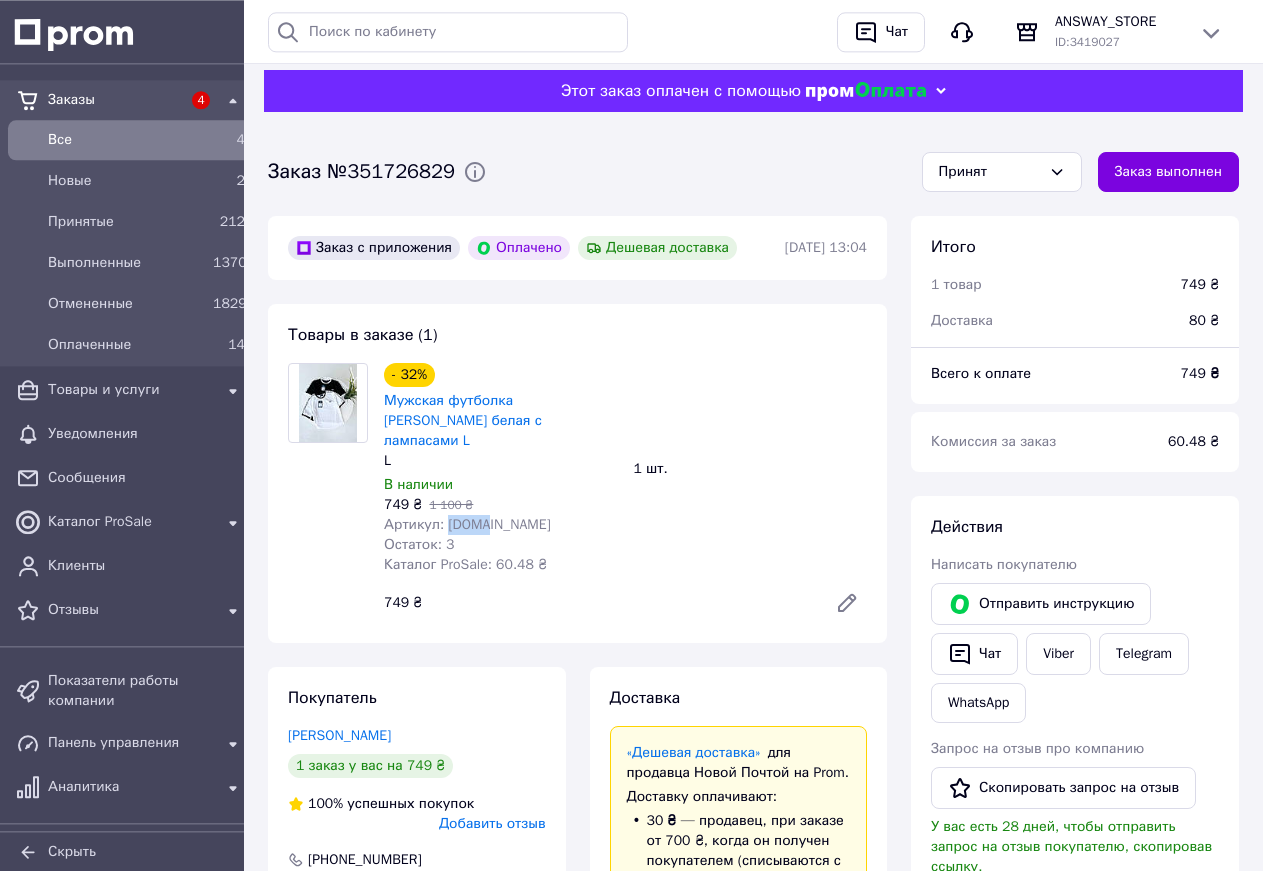 scroll, scrollTop: 306, scrollLeft: 0, axis: vertical 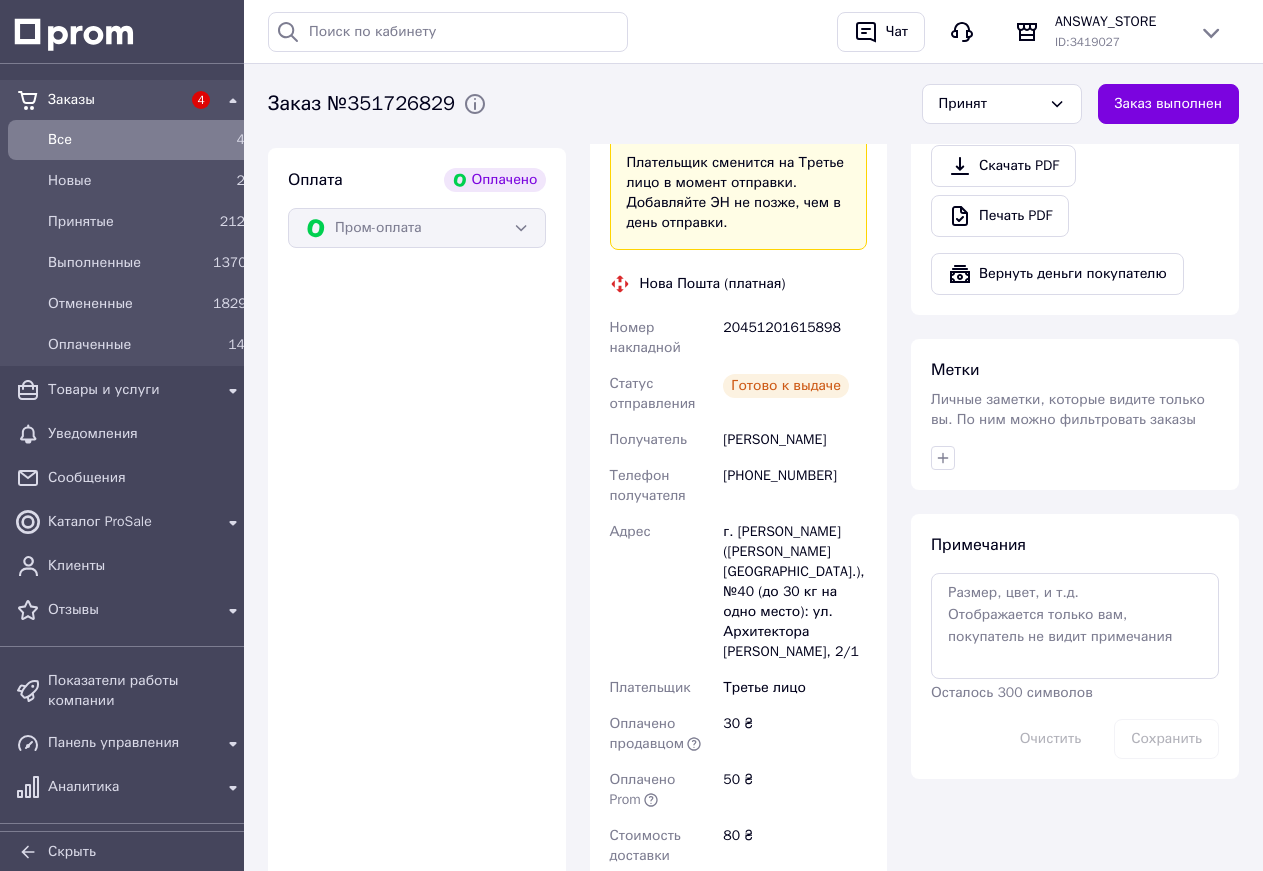 click on "20451201615898" at bounding box center (795, 338) 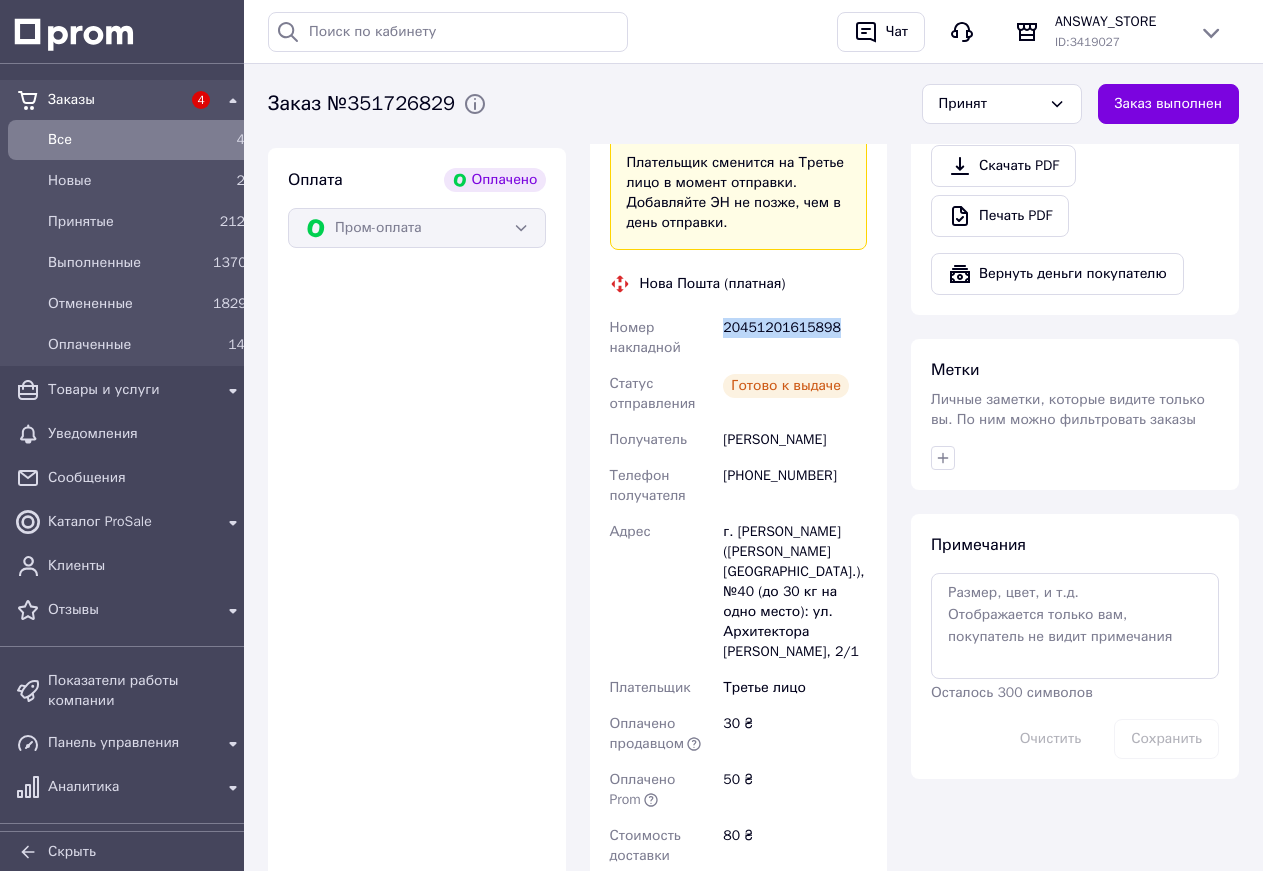 click on "20451201615898" at bounding box center [795, 338] 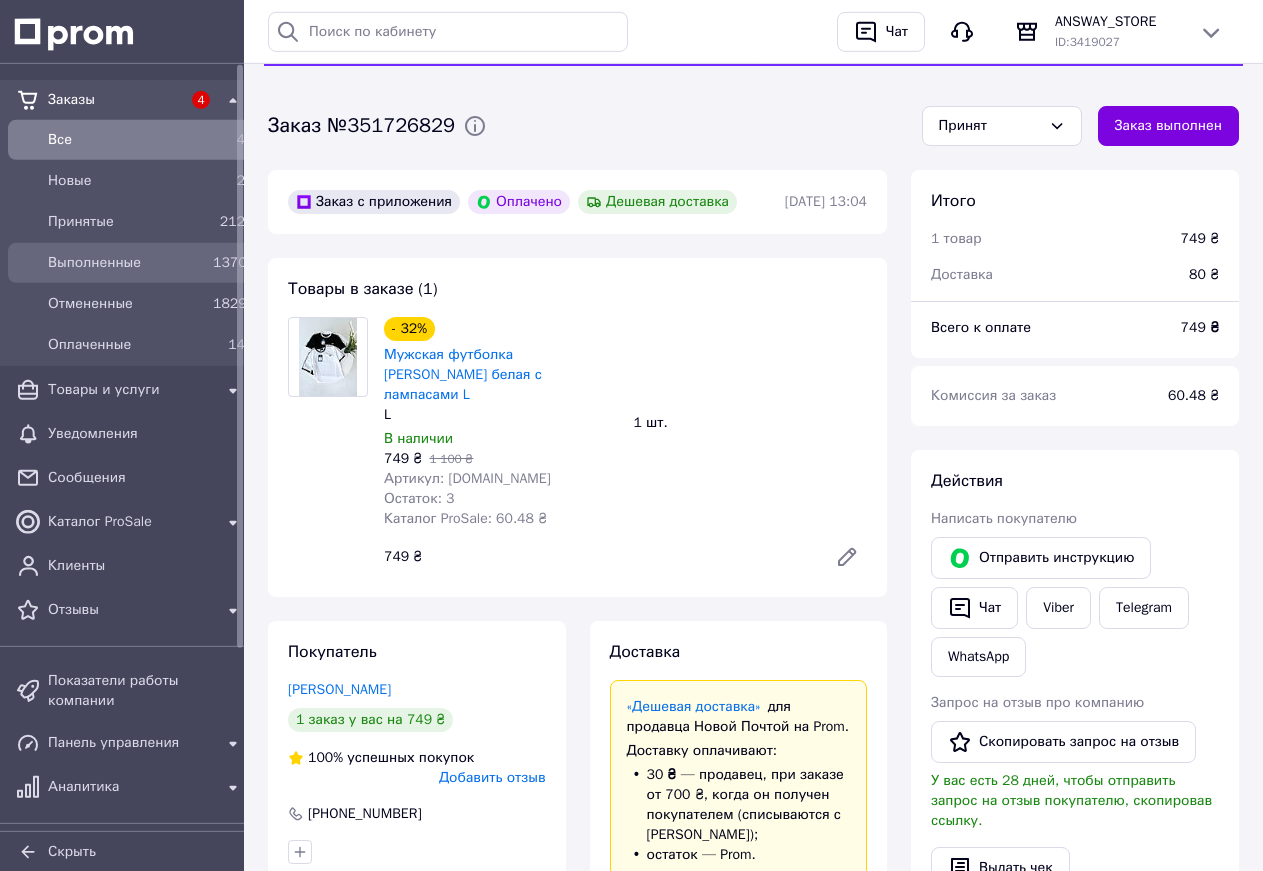 scroll, scrollTop: 0, scrollLeft: 0, axis: both 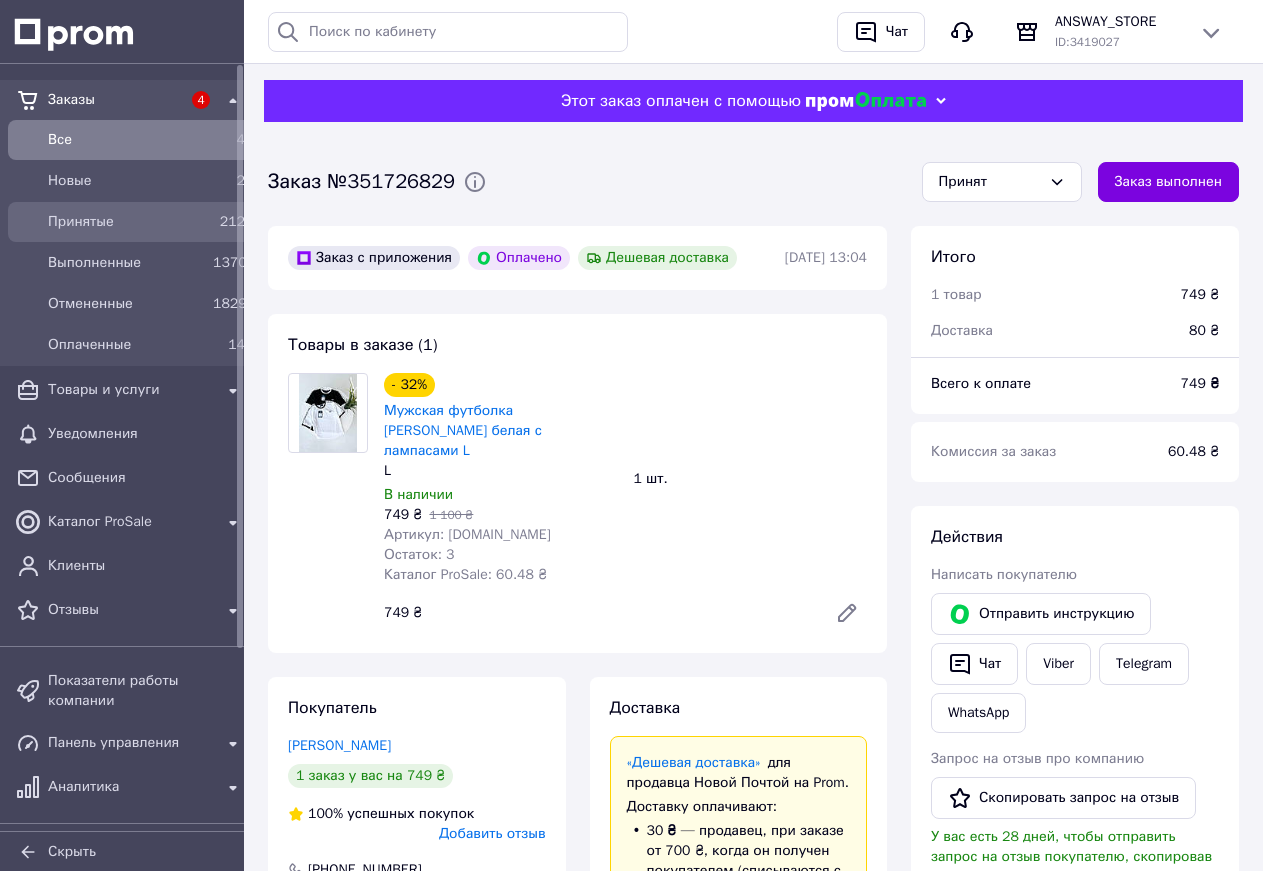 click on "Принятые" at bounding box center (126, 222) 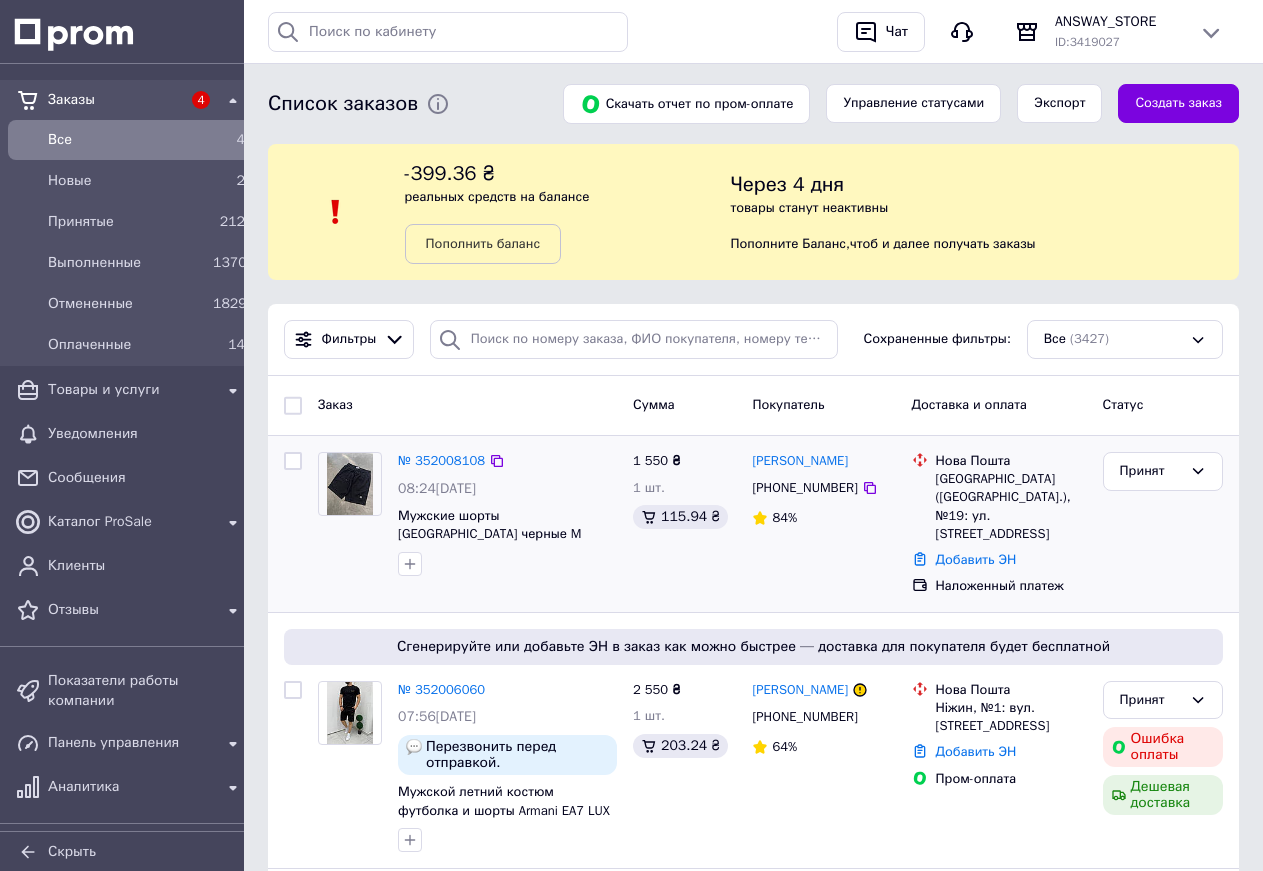 click on "№ 352008108 08:24, 10.07.2025 Мужские шорты Stone Island черные M 1 550 ₴ 1 шт. 115.94 ₴ Артур Бондаренко +380935565563 84% Нова Пошта Київ (Київська обл.), №19: ул. Радужная, 25Б Добавить ЭН Наложенный платеж Принят" at bounding box center (753, 524) 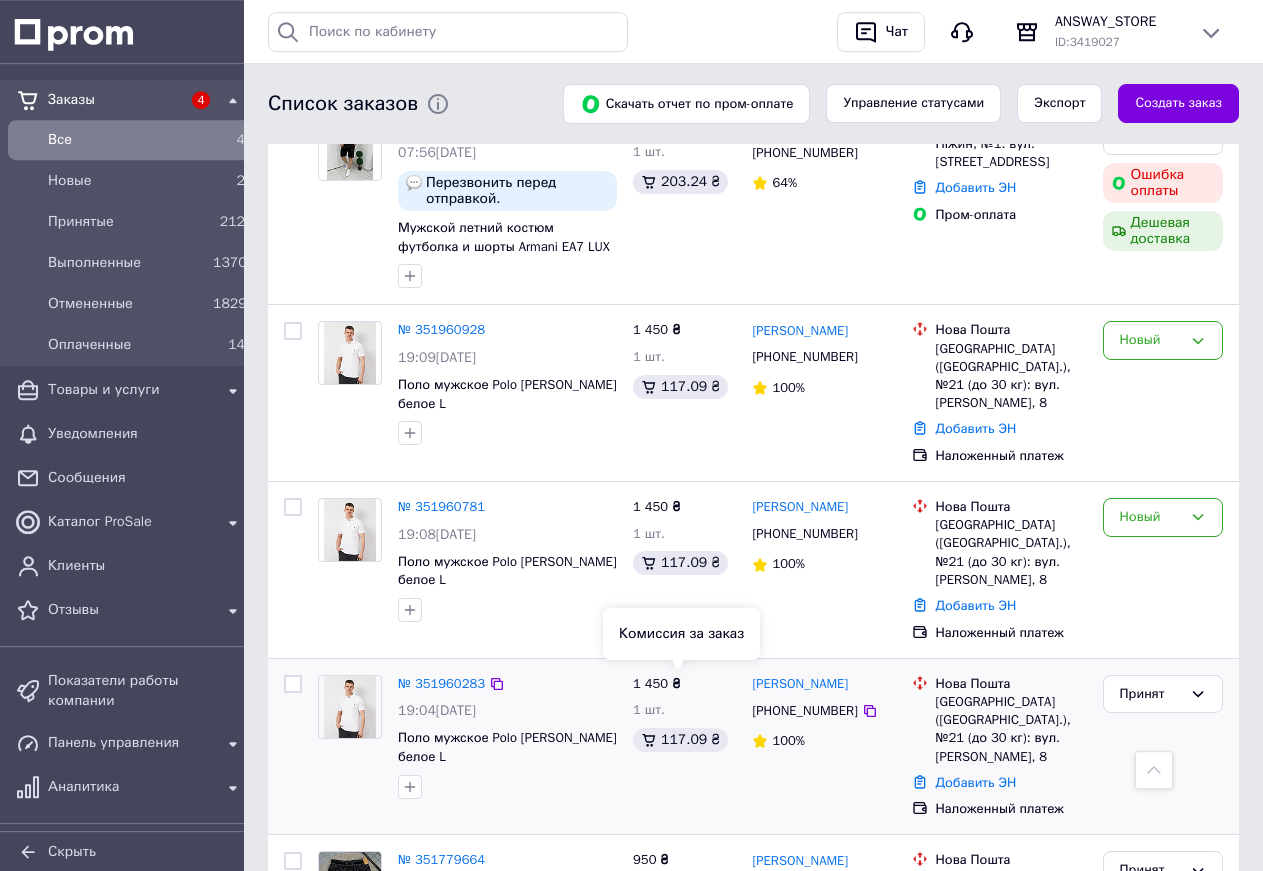scroll, scrollTop: 408, scrollLeft: 0, axis: vertical 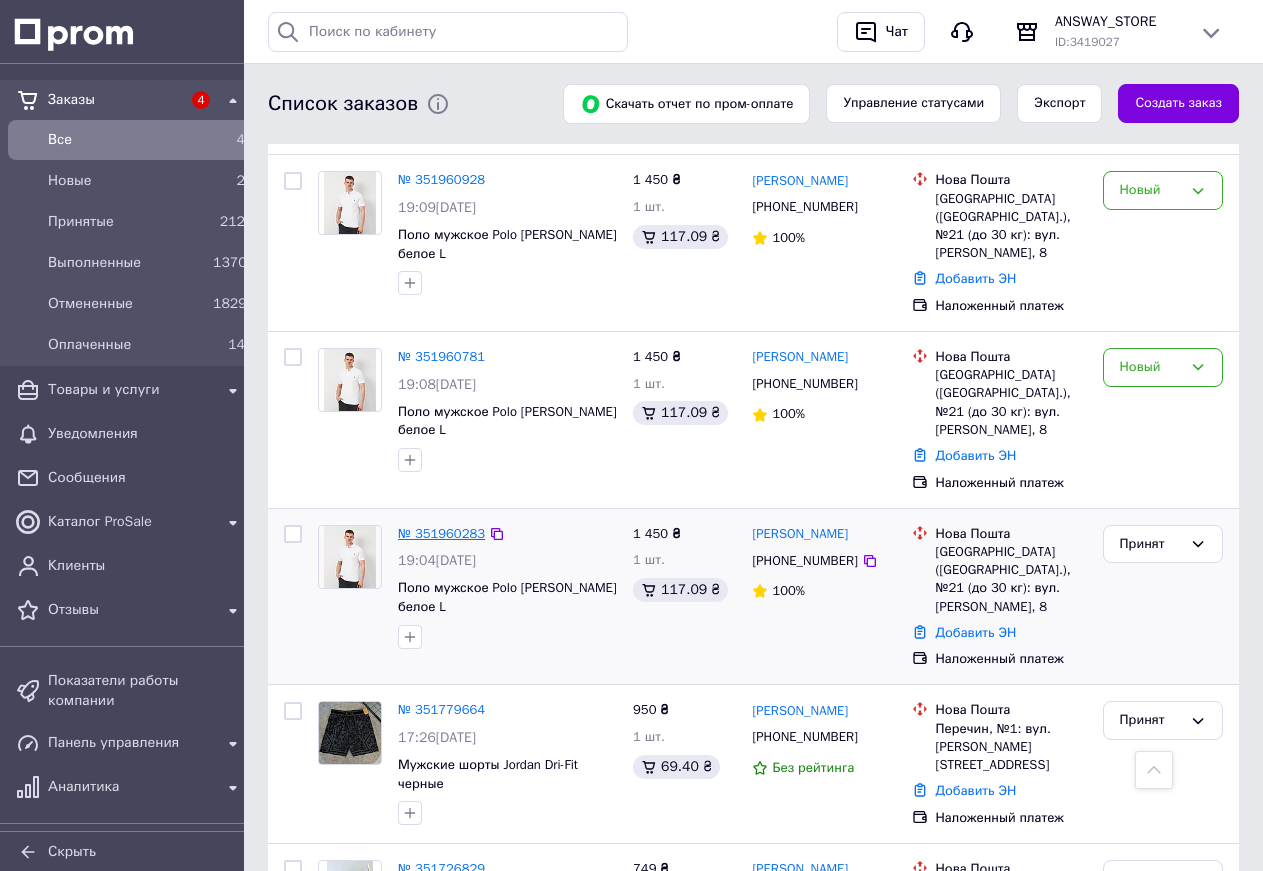 click on "№ 351960283" at bounding box center (441, 533) 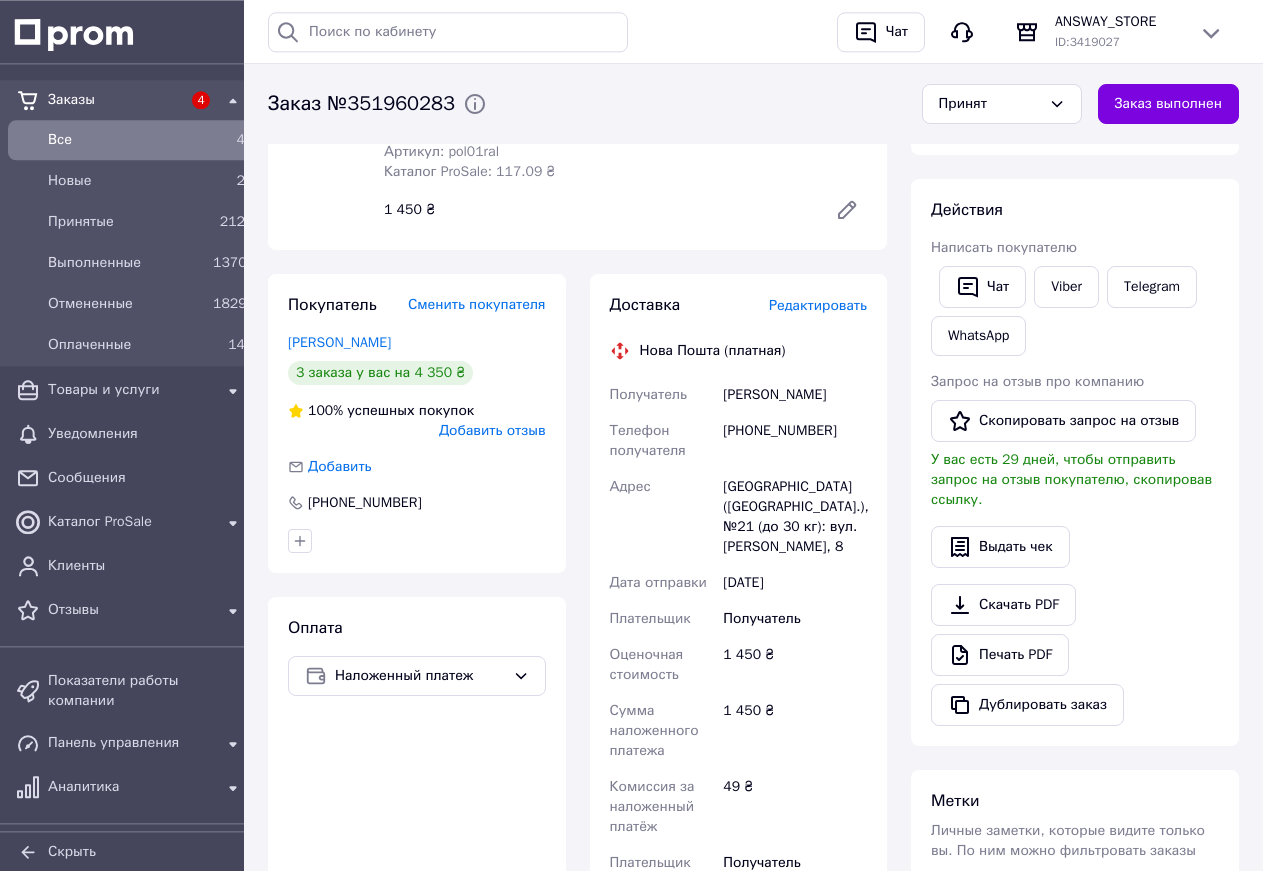 scroll, scrollTop: 393, scrollLeft: 0, axis: vertical 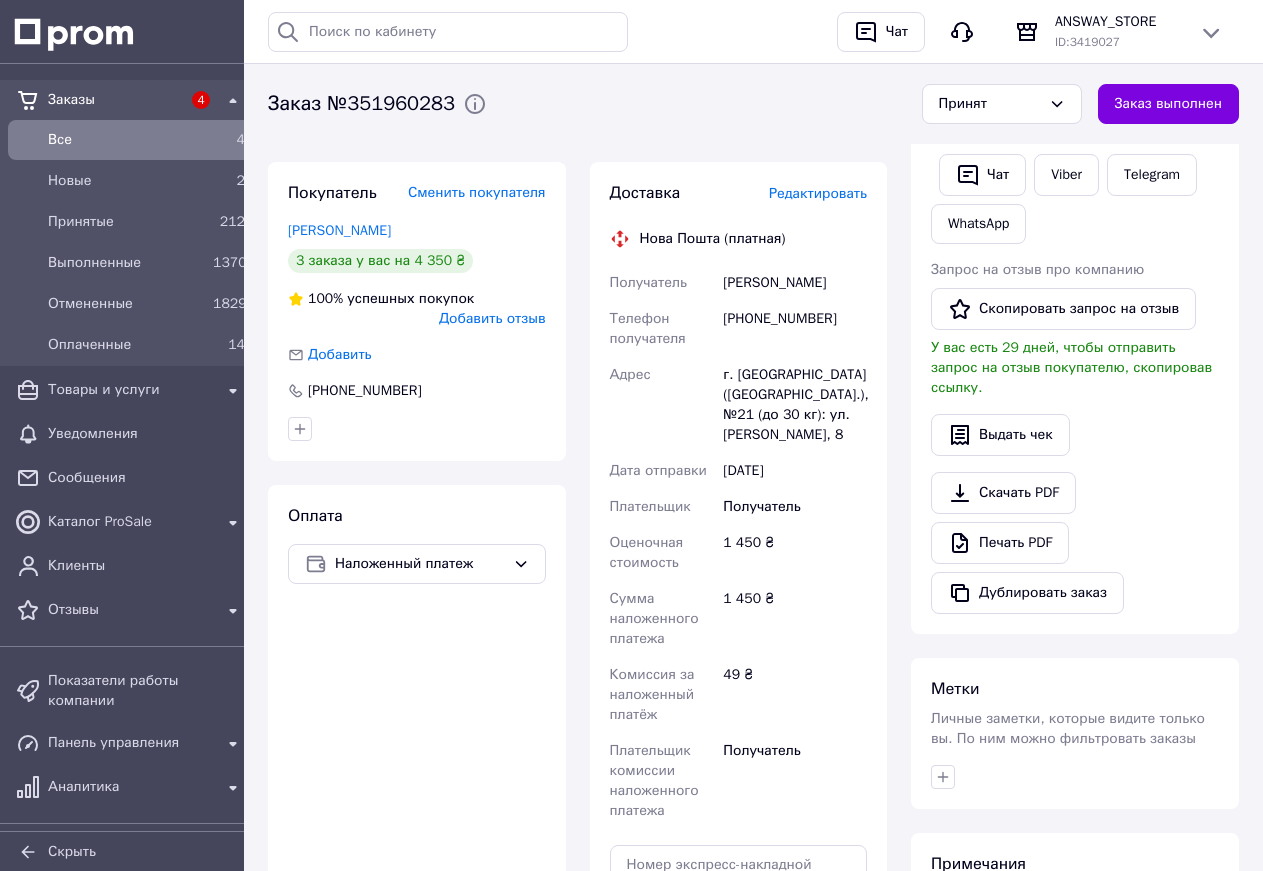 click on "Кудряшова Валерия" at bounding box center [795, 283] 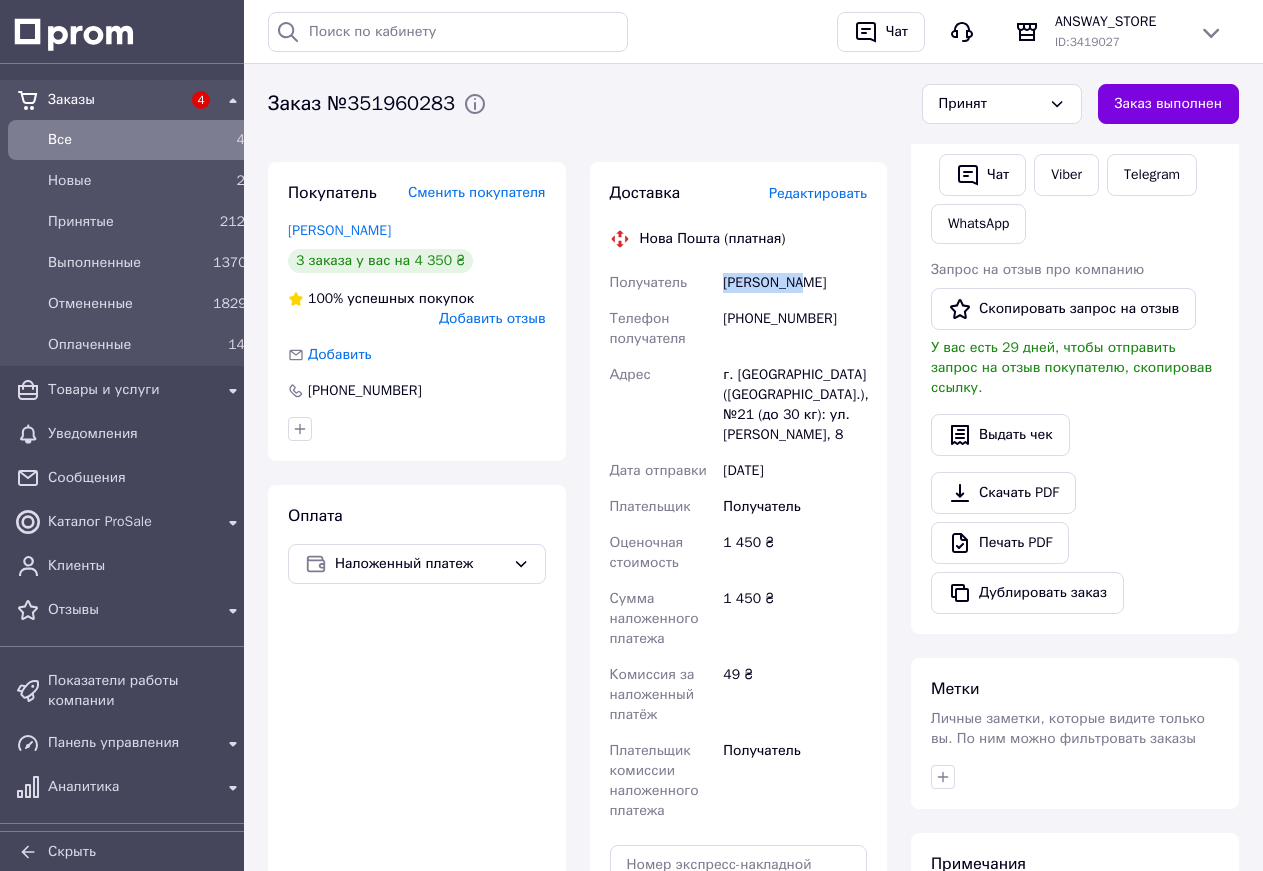 click on "Кудряшова Валерия" at bounding box center [795, 283] 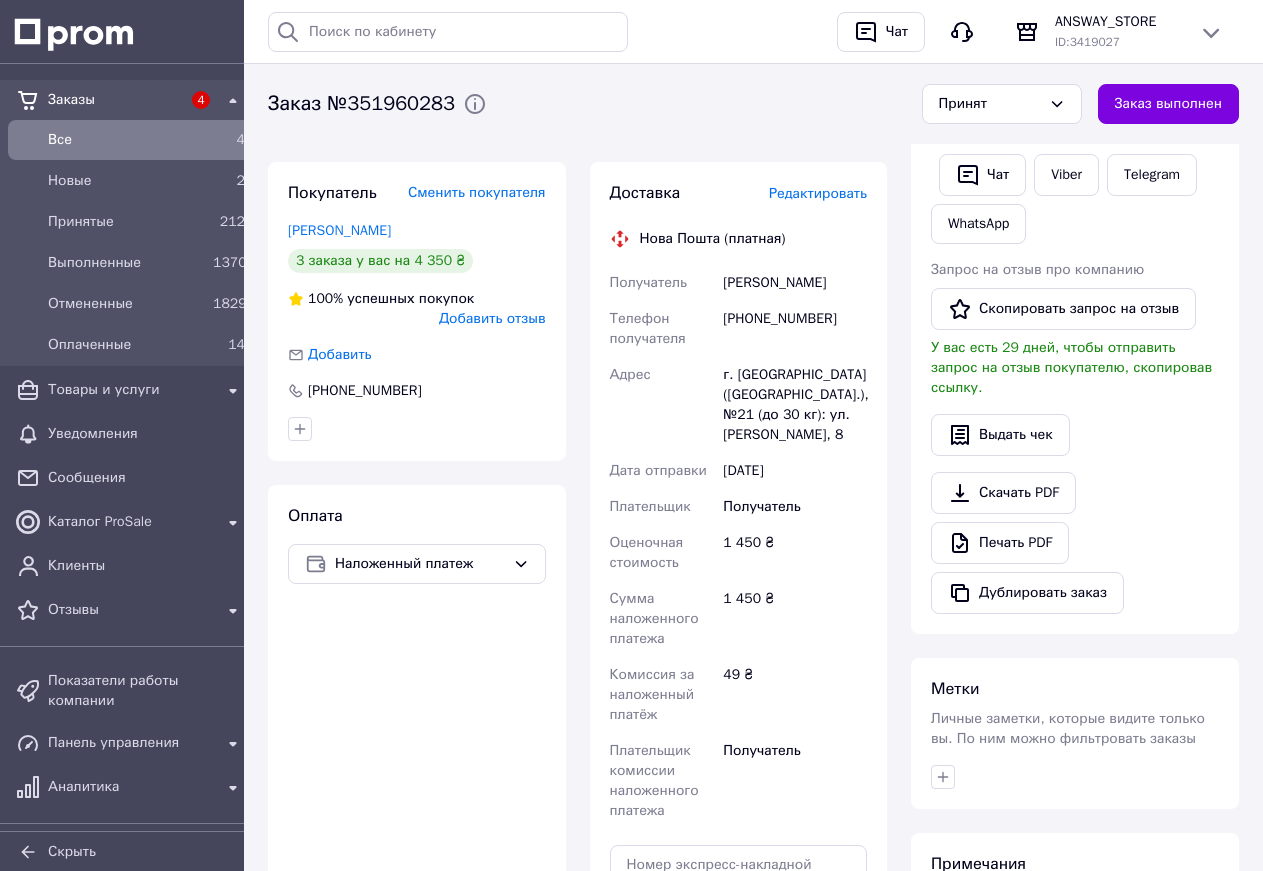 click on "Кудряшова Валерия" at bounding box center [795, 283] 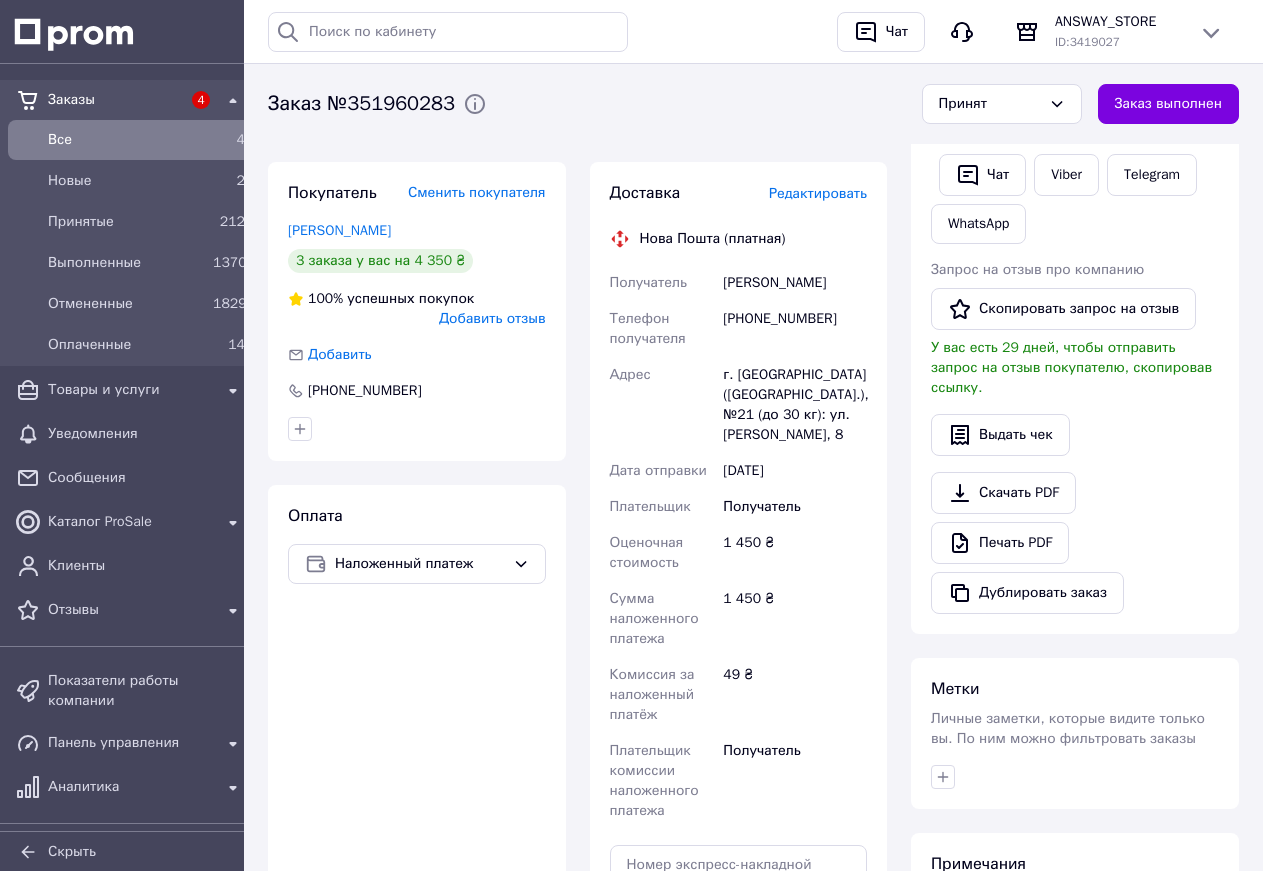 click on "[PHONE_NUMBER]" at bounding box center (795, 329) 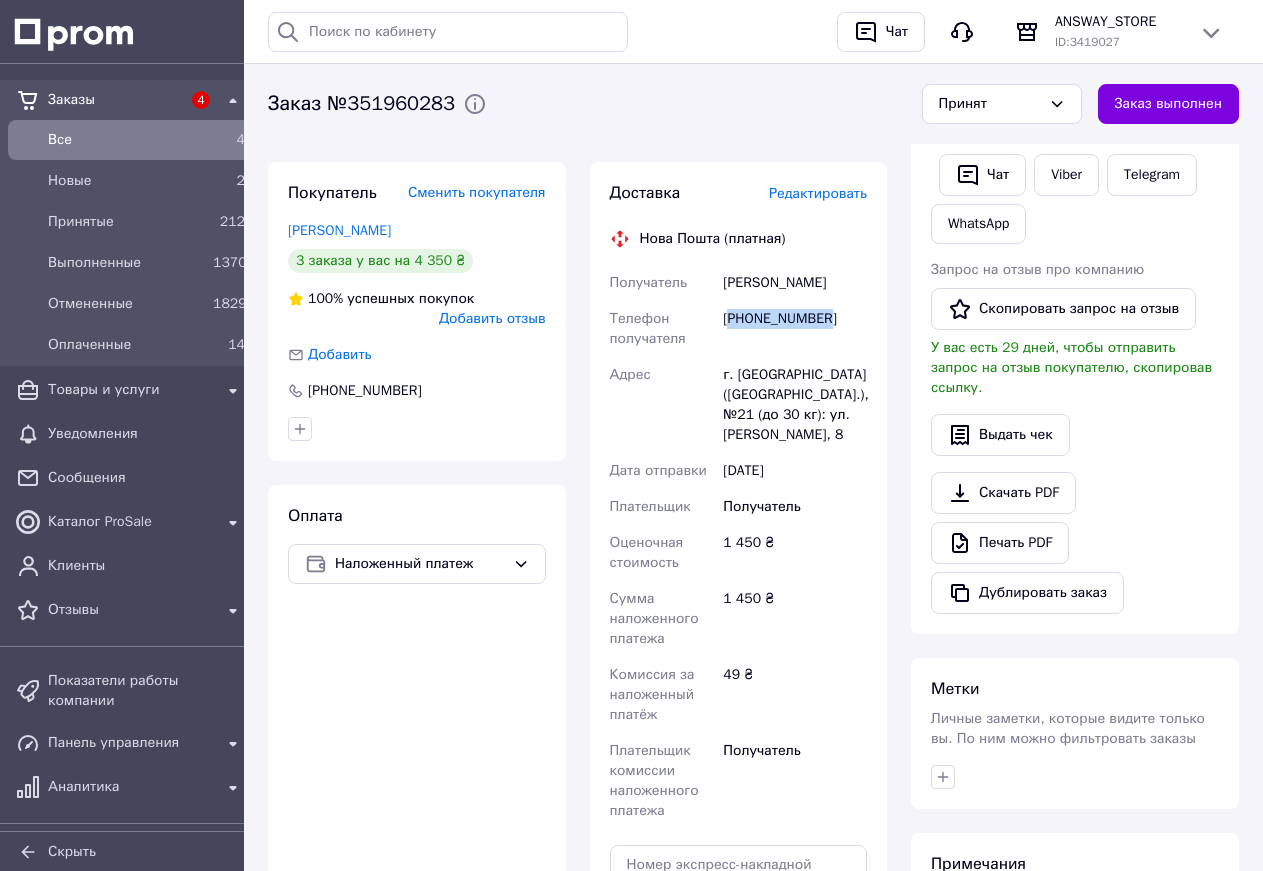 click on "[PHONE_NUMBER]" at bounding box center (795, 329) 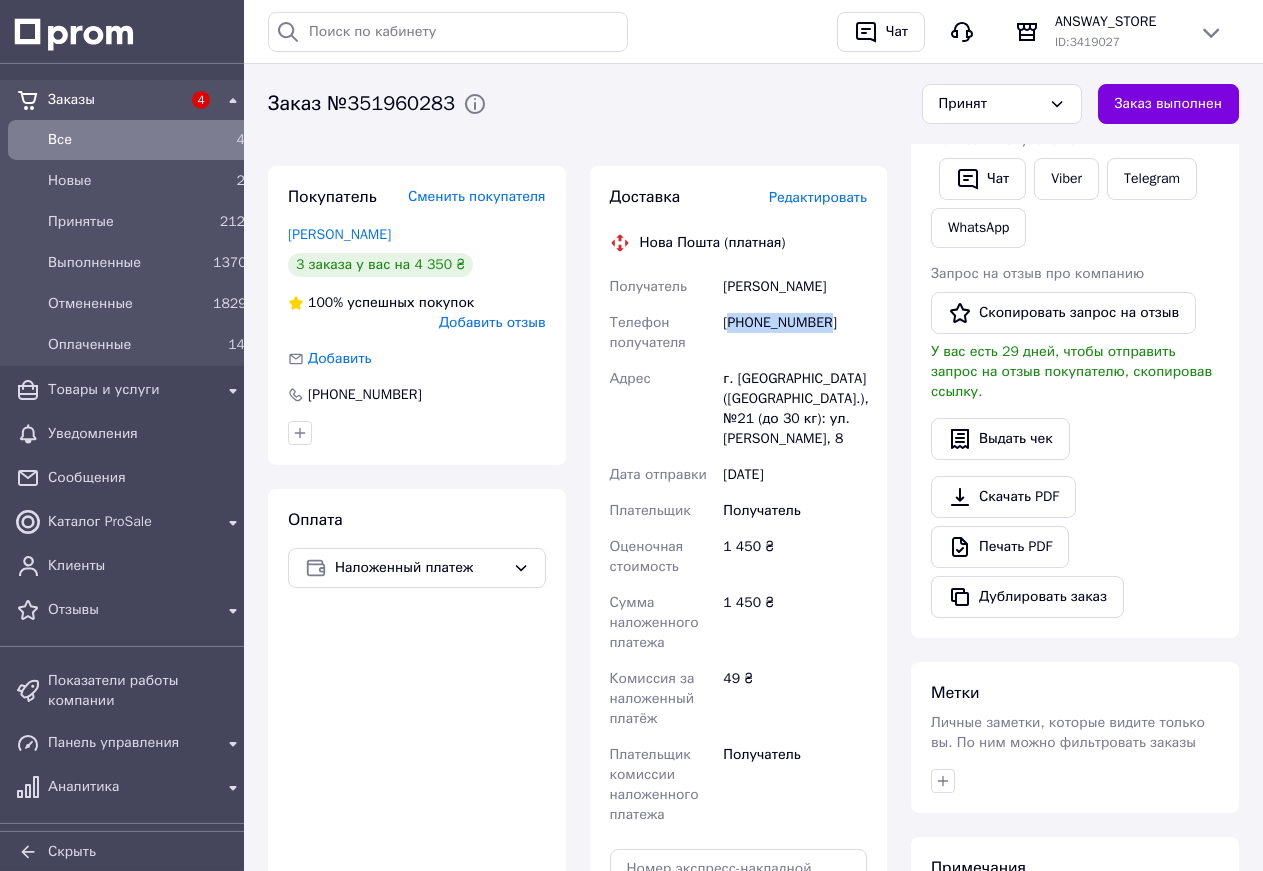 scroll, scrollTop: 0, scrollLeft: 0, axis: both 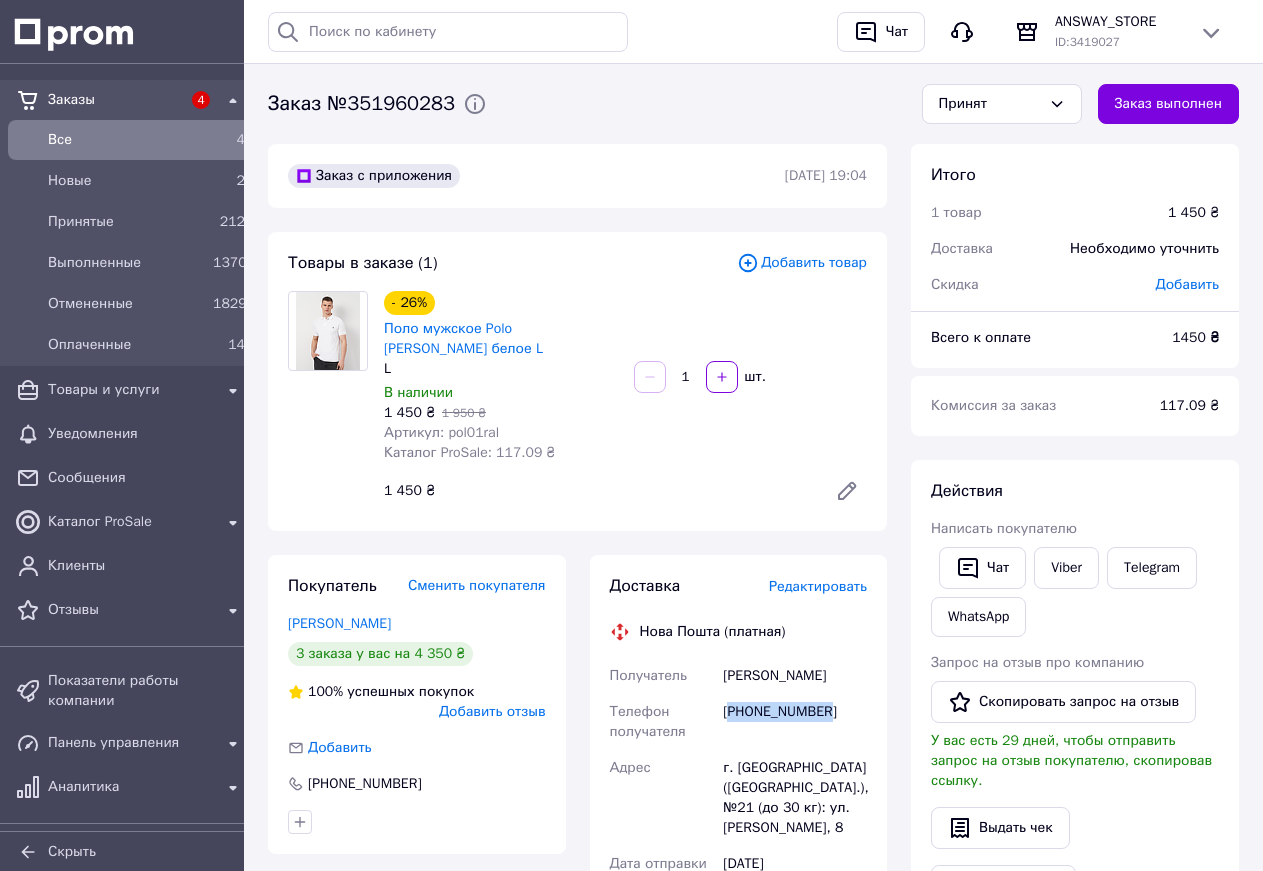 drag, startPoint x: 639, startPoint y: 347, endPoint x: 604, endPoint y: 360, distance: 37.336308 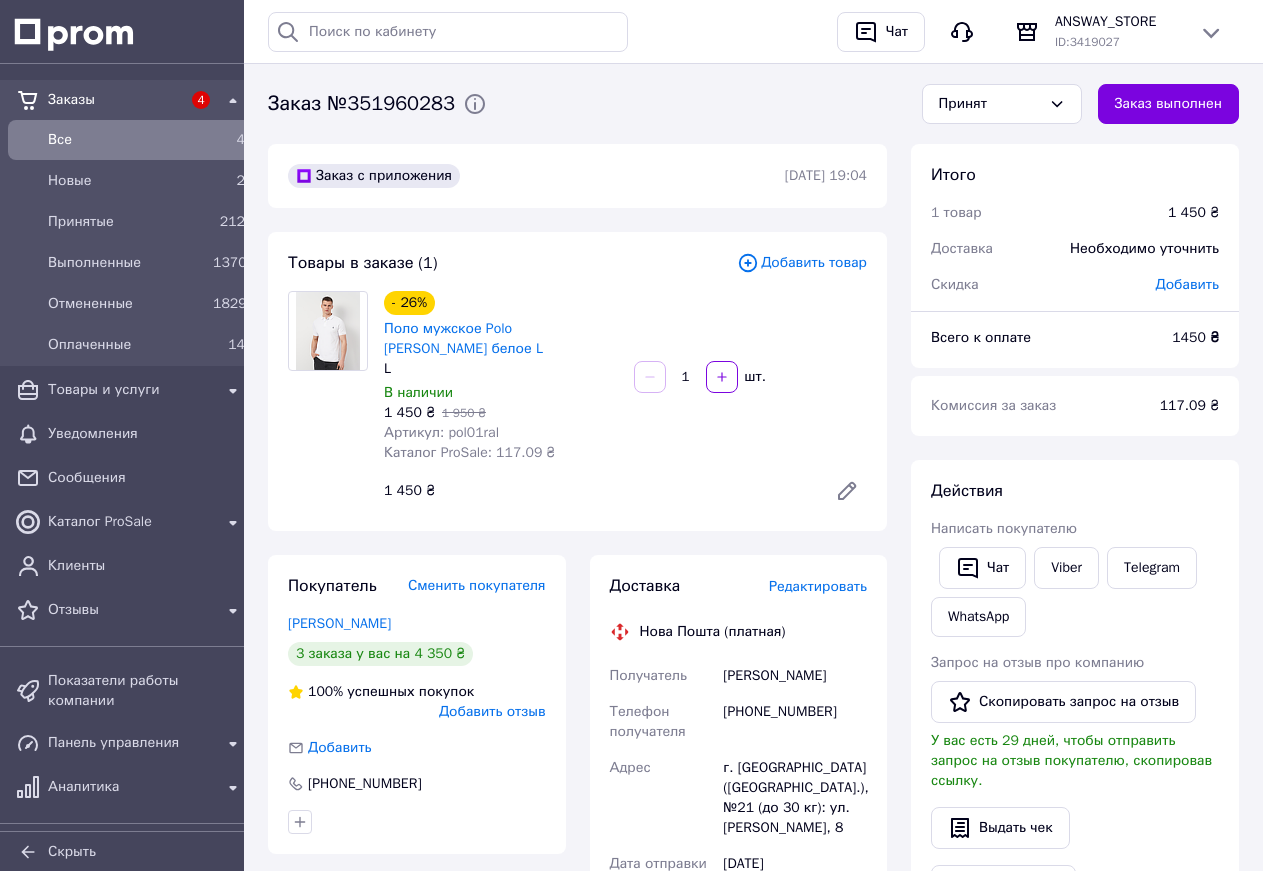 click on "Артикул: pol01ral" at bounding box center (441, 432) 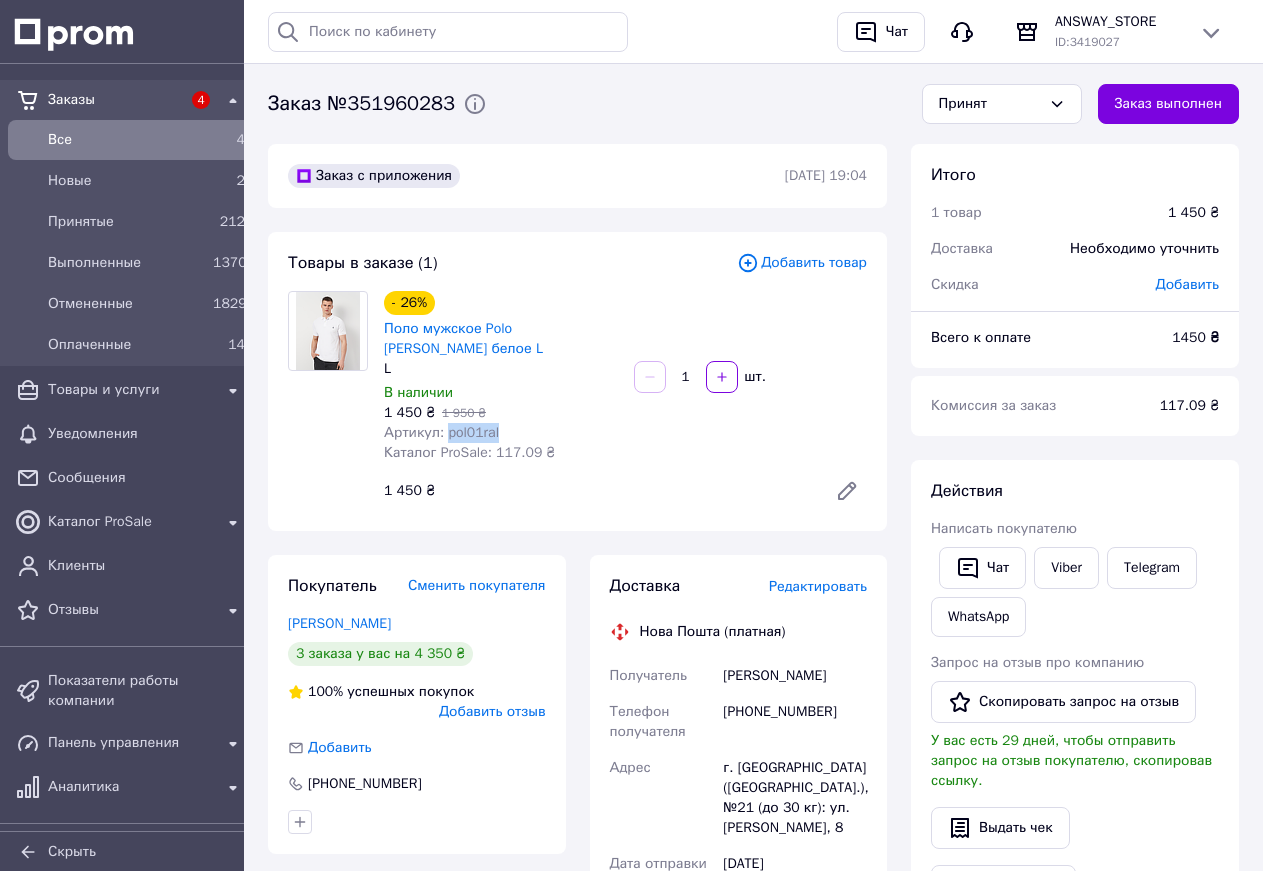 click on "Артикул: pol01ral" at bounding box center [441, 432] 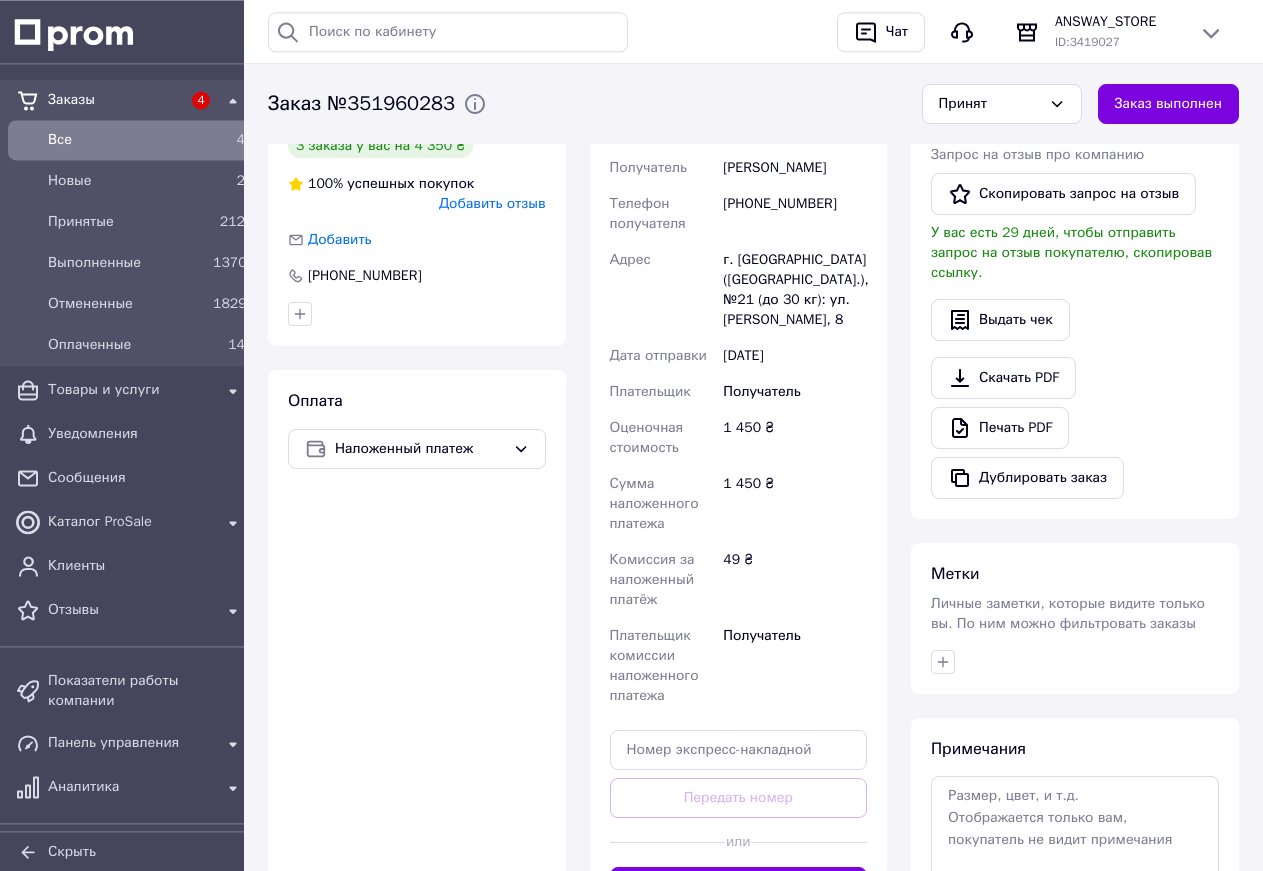 scroll, scrollTop: 0, scrollLeft: 0, axis: both 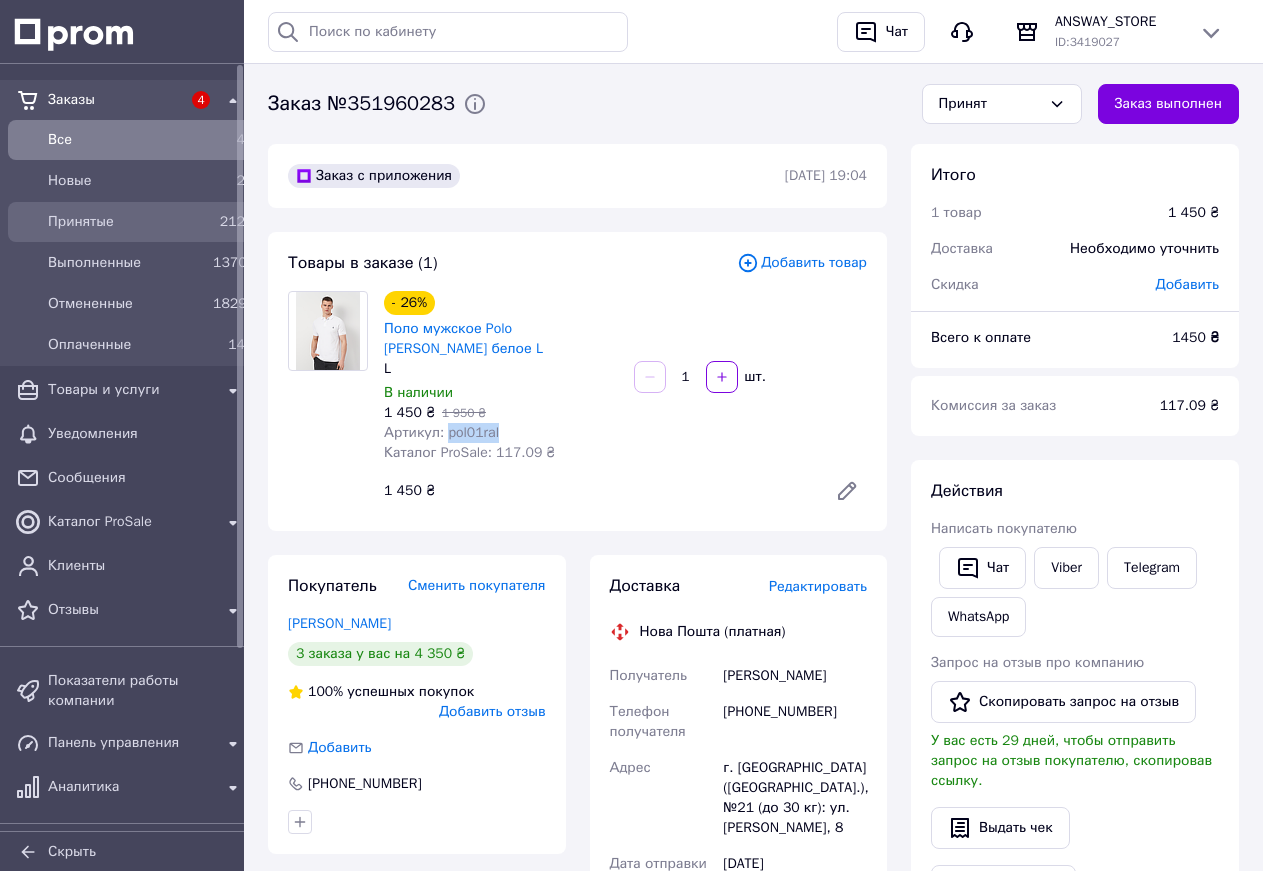 click on "Принятые" at bounding box center [126, 222] 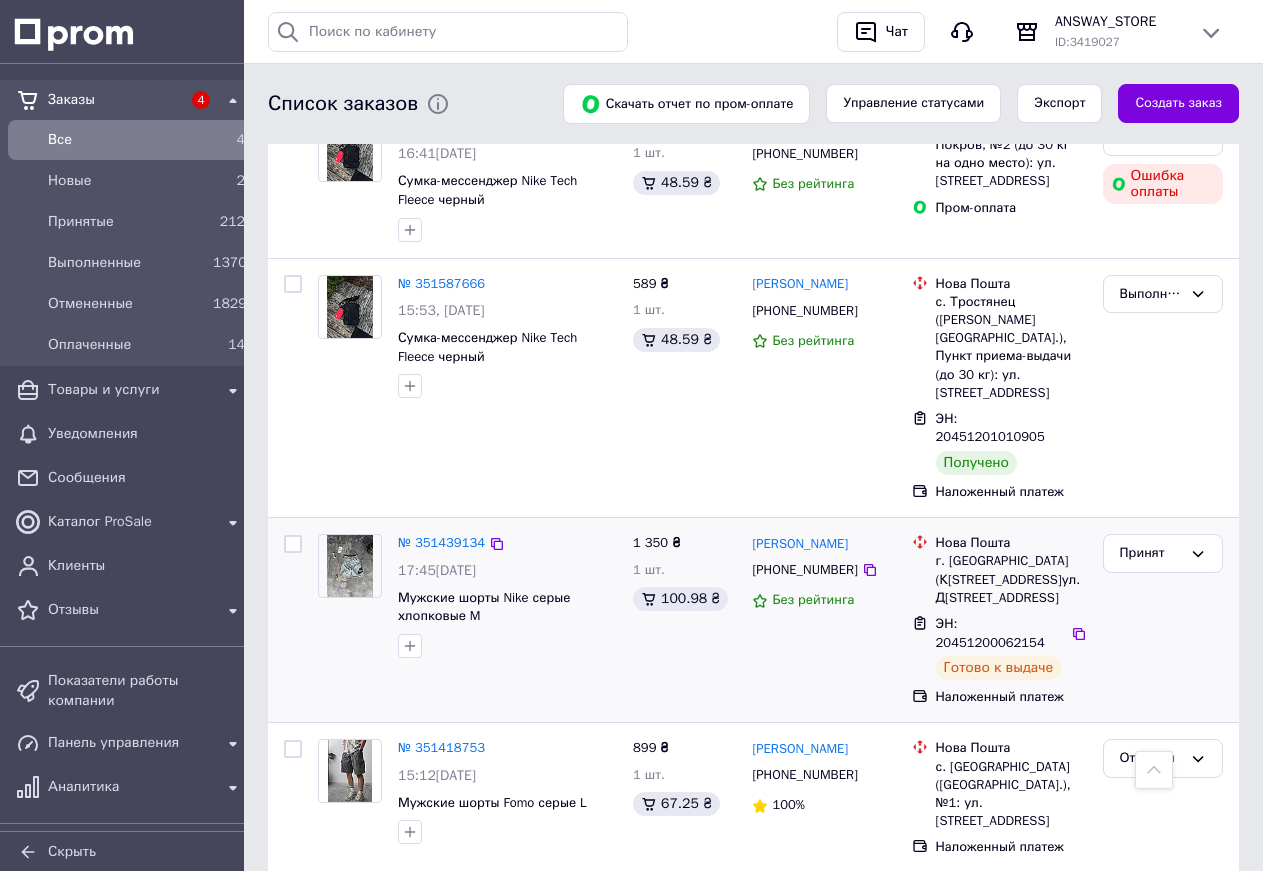scroll, scrollTop: 2040, scrollLeft: 0, axis: vertical 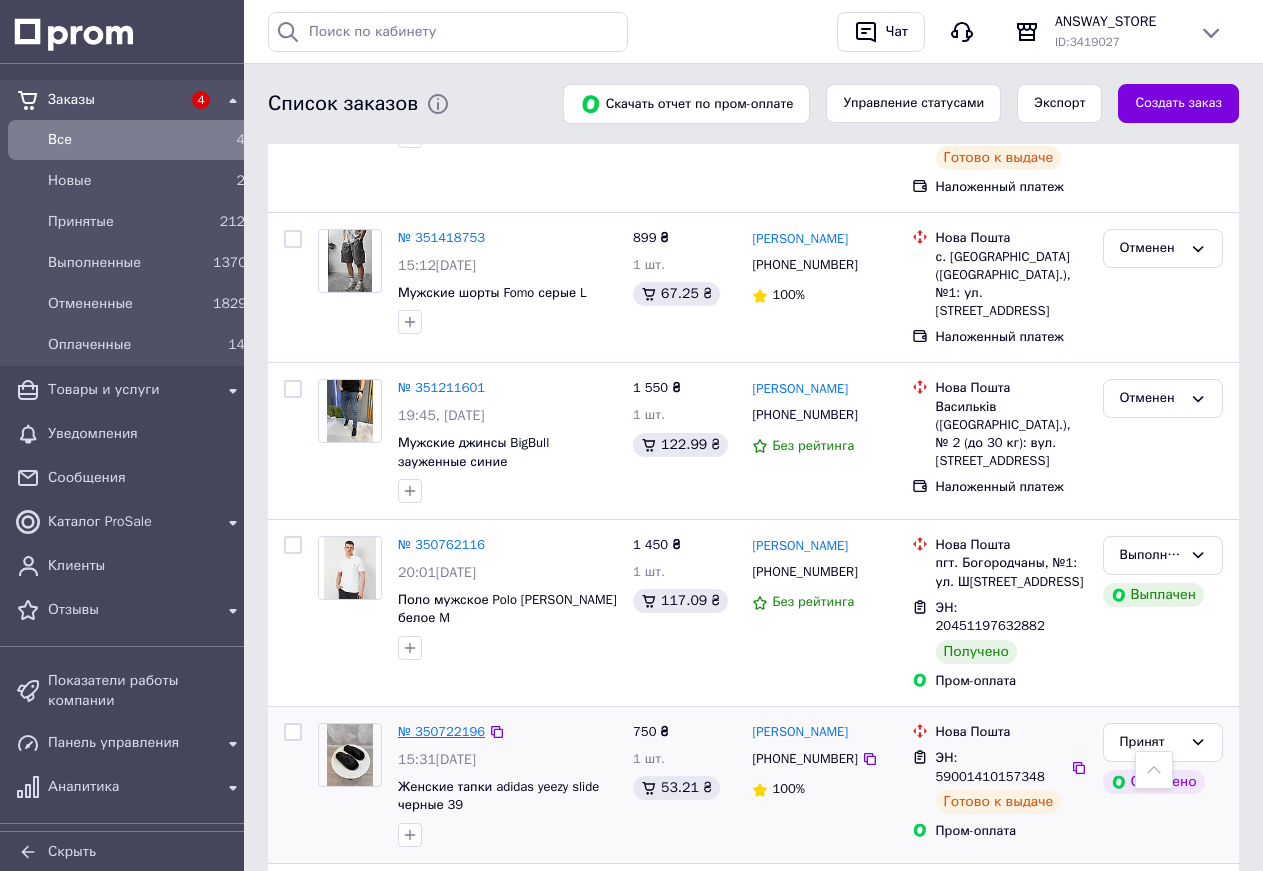 click on "№ 350722196" at bounding box center (441, 731) 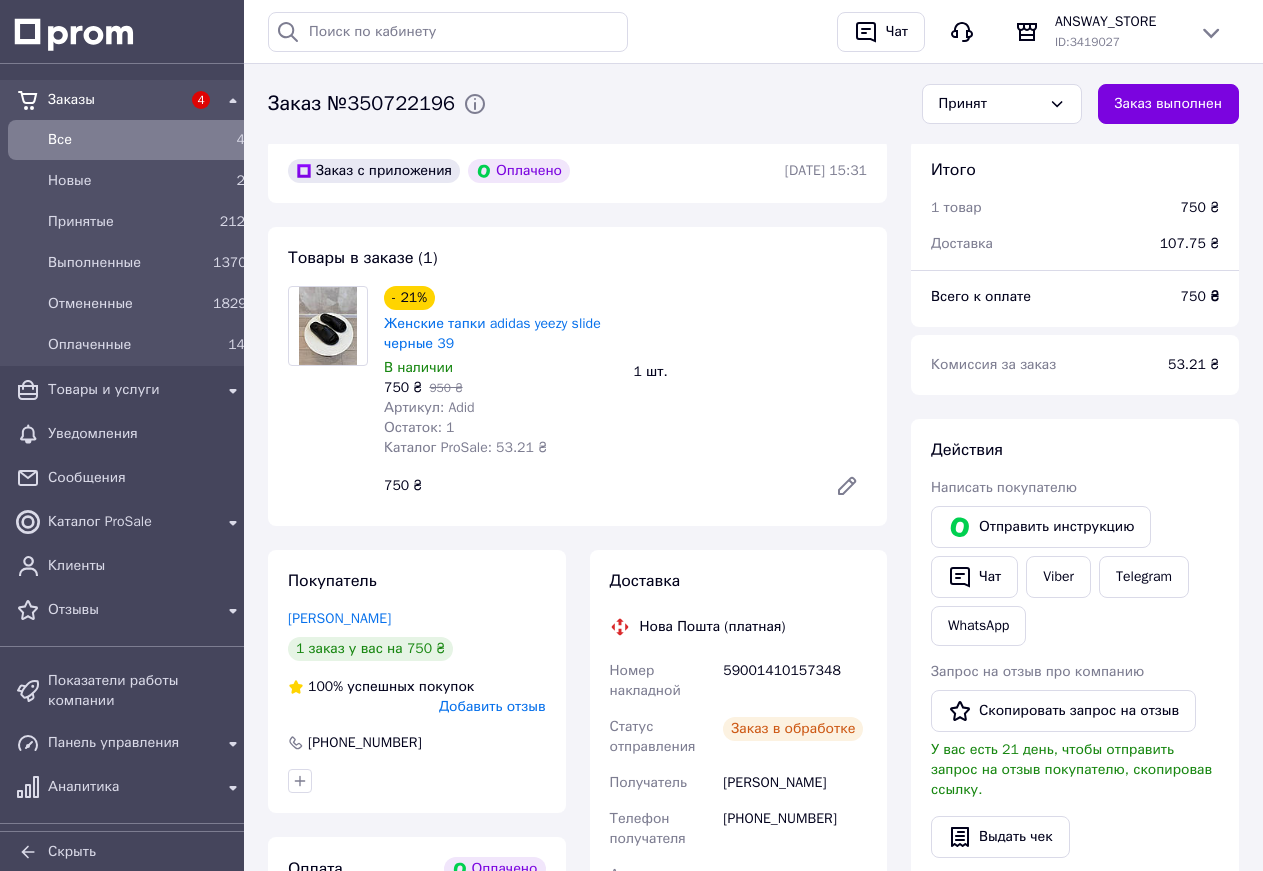 scroll, scrollTop: 246, scrollLeft: 0, axis: vertical 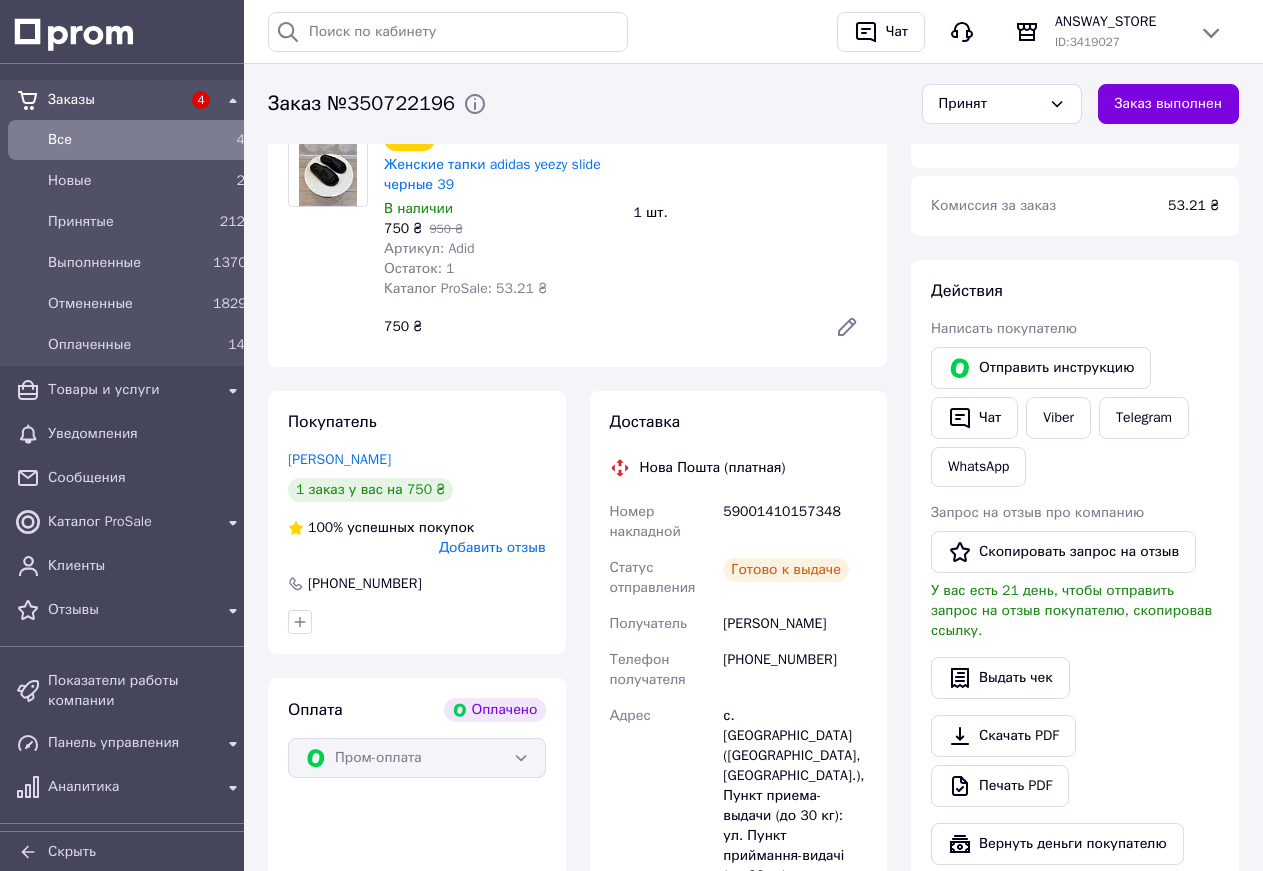 click on "59001410157348" at bounding box center (795, 522) 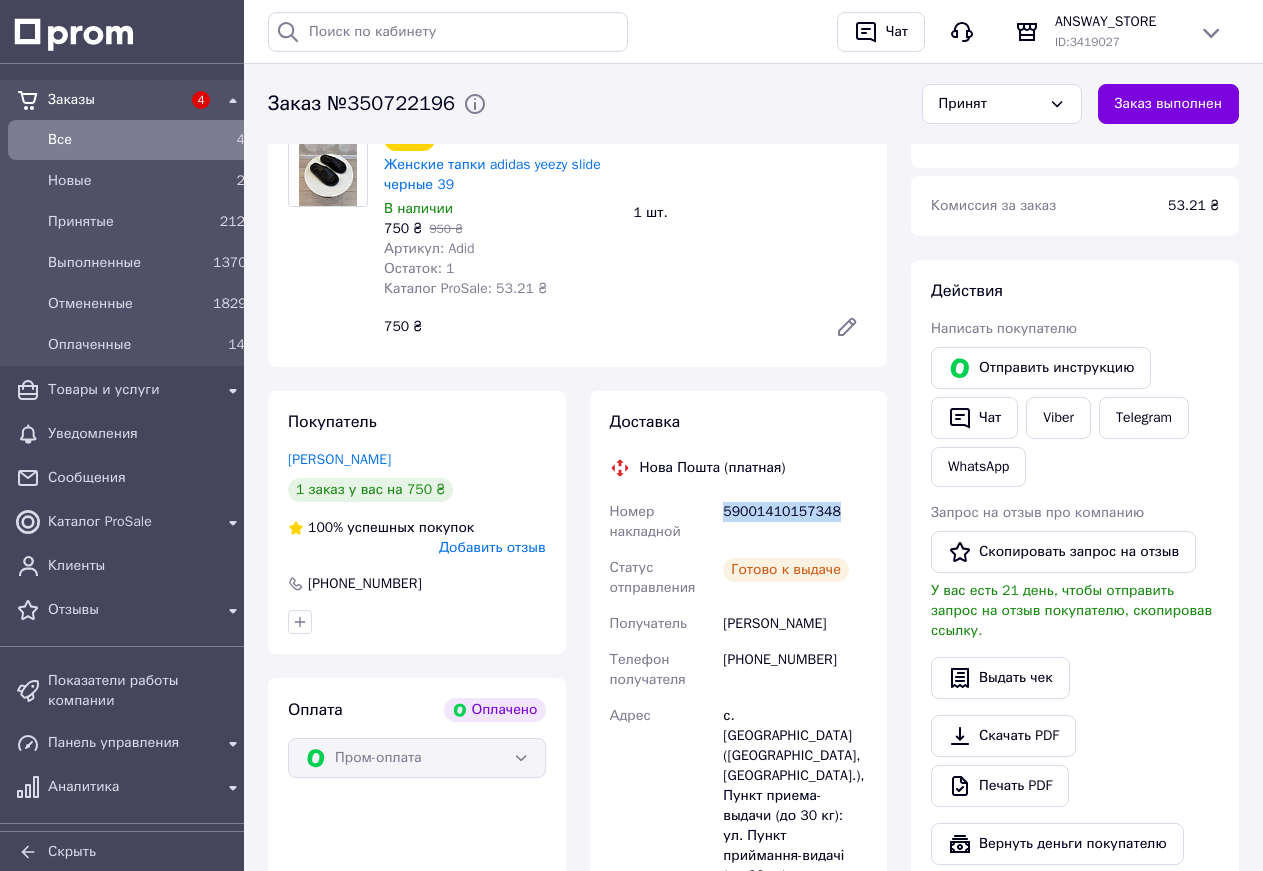 click on "59001410157348" at bounding box center (795, 522) 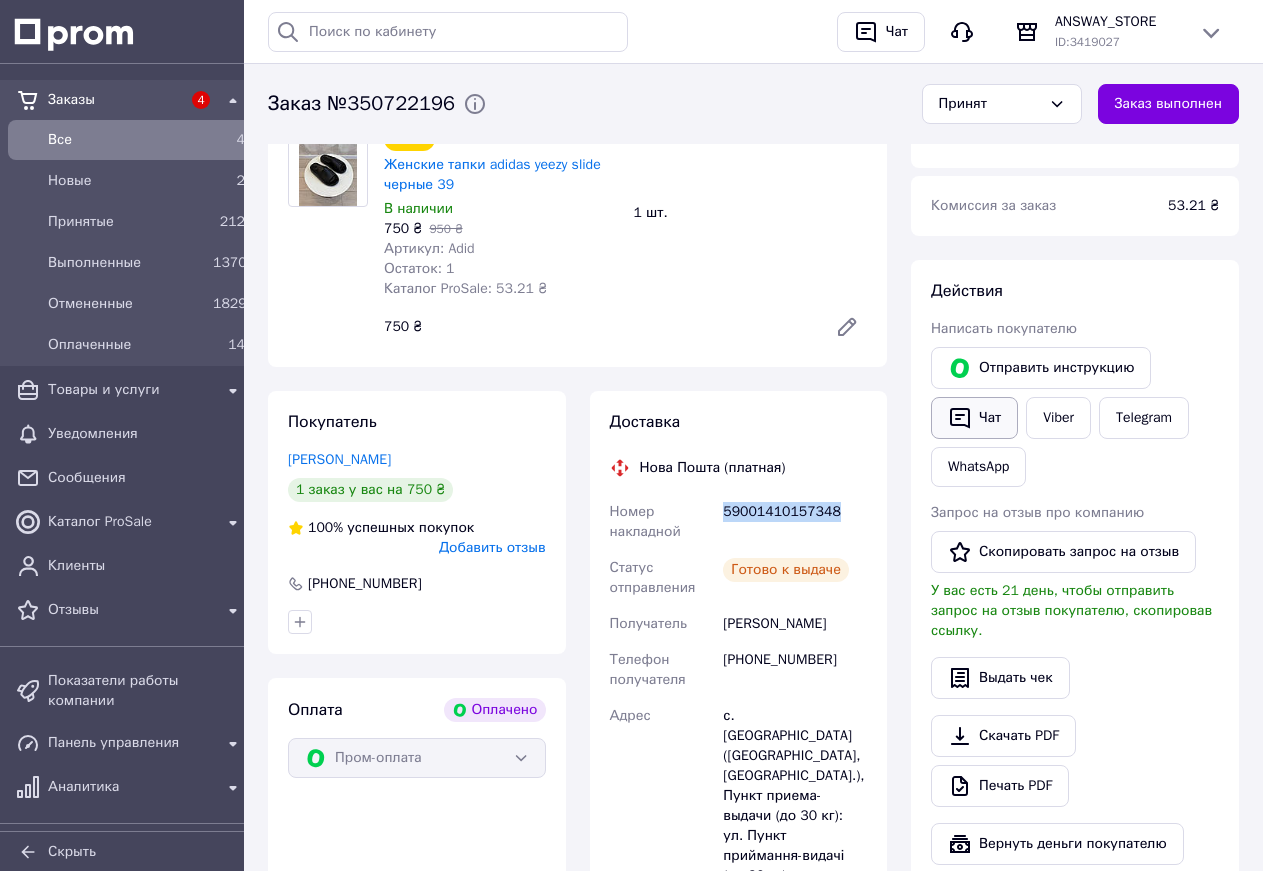 click on "Чат" at bounding box center [974, 418] 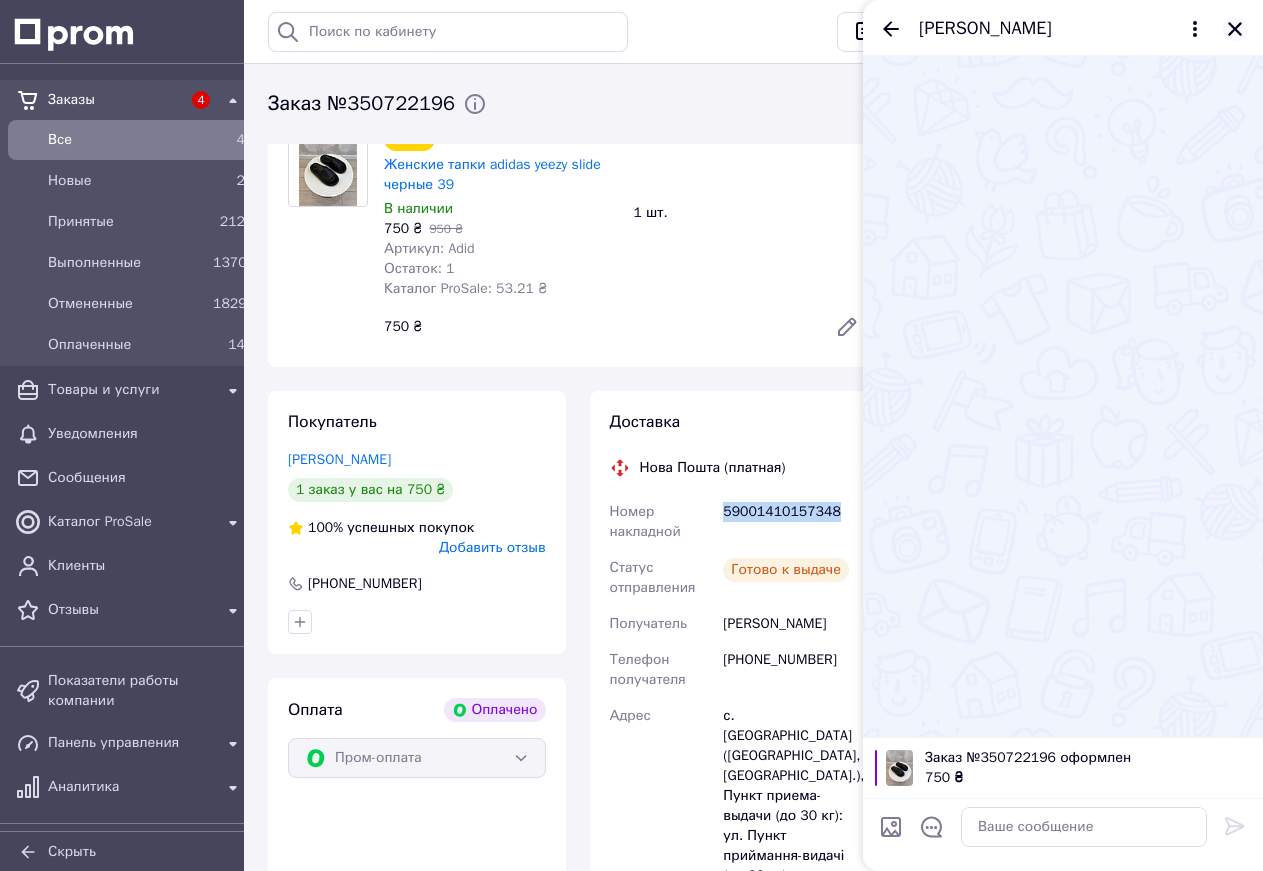 click 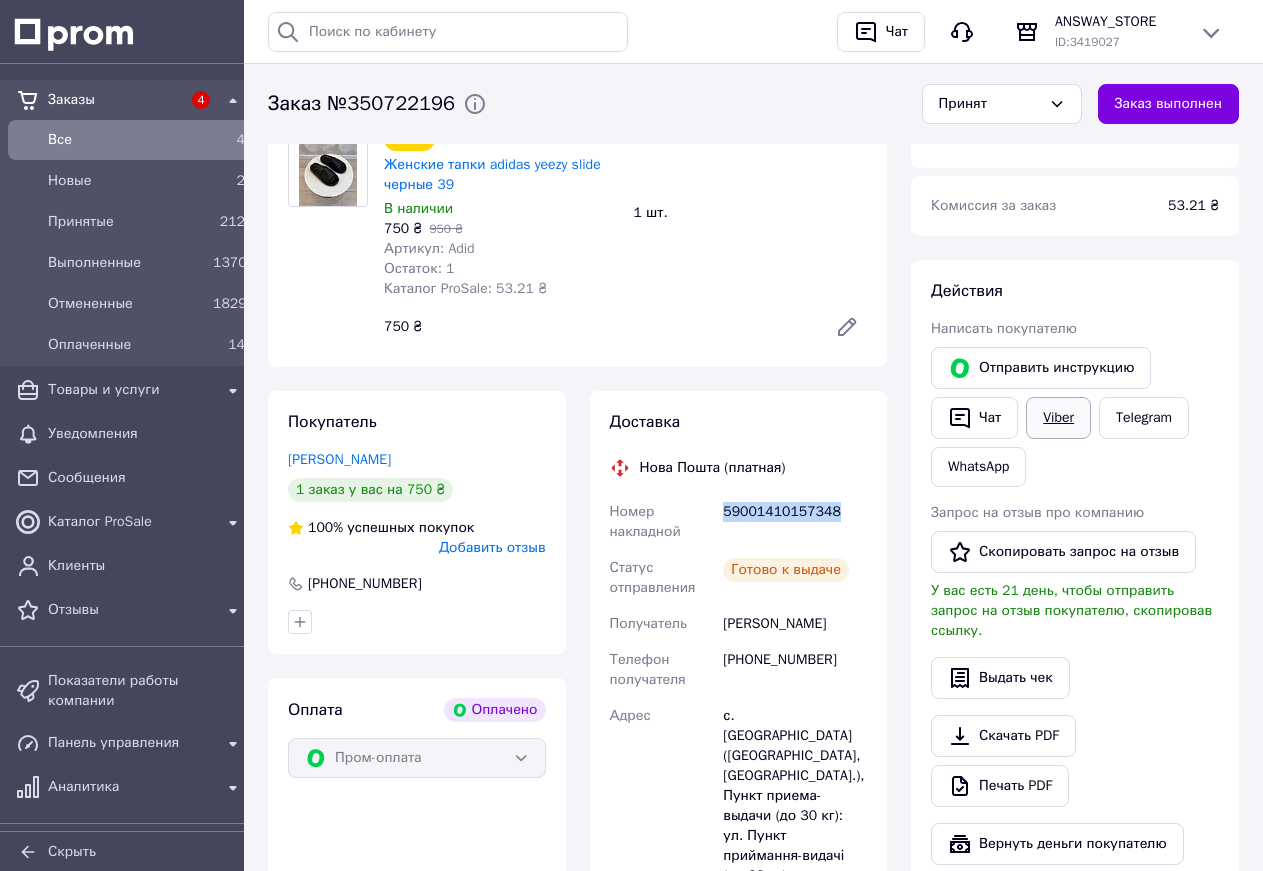 click on "Viber" at bounding box center (1058, 418) 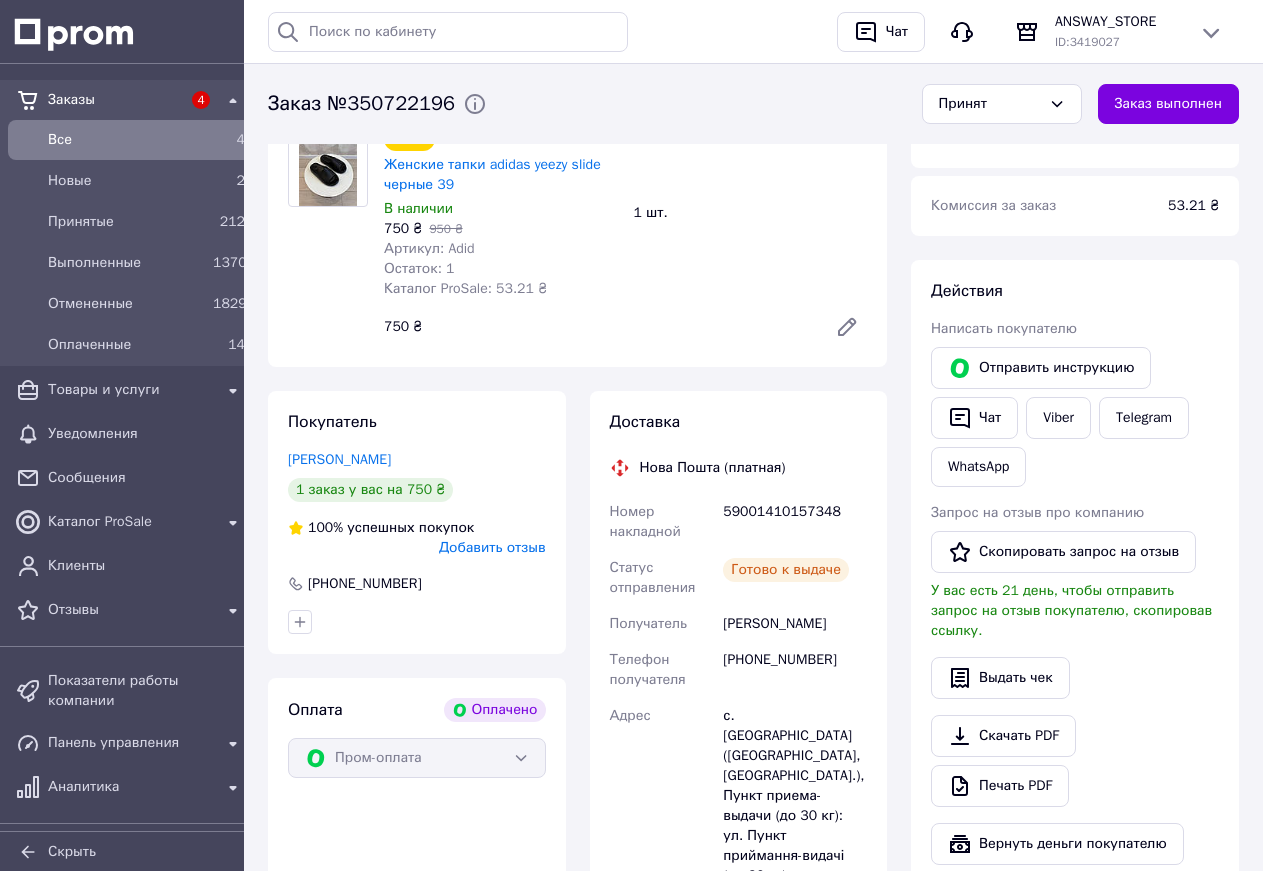 click on "Заказ №350722196" at bounding box center [361, 104] 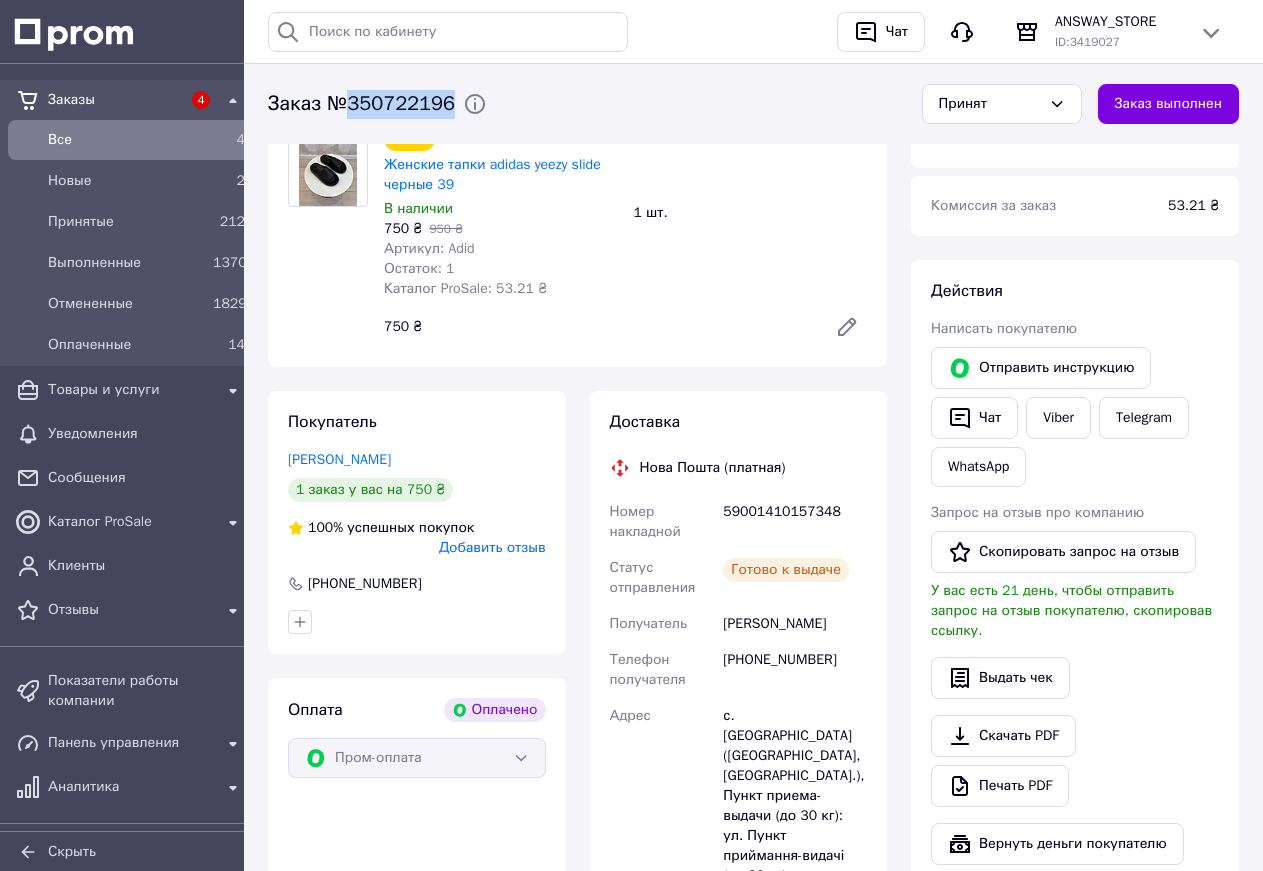 click on "Заказ №350722196" at bounding box center [361, 104] 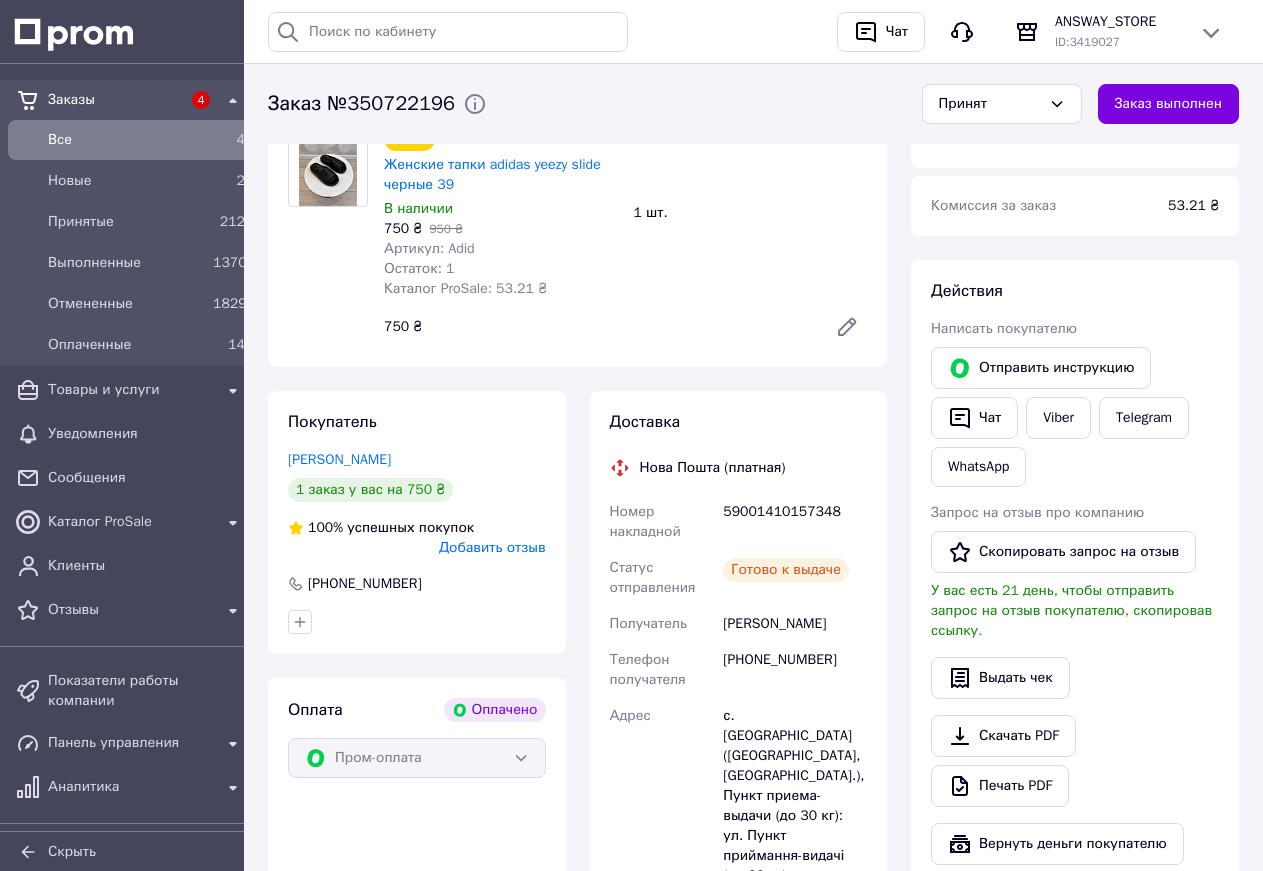 click on "Доставка Нова Пошта (платная) Номер накладной 59001410157348 Статус отправления Готово к выдаче Получатель Ткаченко Дмитро Телефон получателя +380995036747 Адрес с. Ковалевка (Полтавская обл., Полтавский р-н.), Пункт приема-выдачи (до 30 кг): ул. Пункт приймання-видачі (до 30 кг): ул. Михаила Гаврилка, 20 Б Дата отправки 10.07.2025 Плательщик Получатель Оценочная стоимость 750 ₴ Стоимость доставки 107.75 ₴ Распечатать ЭН Плательщик Получатель Отправитель Фамилия получателя Ткаченко Имя получателя Дмитро Отчество получателя Телефон получателя +380995036747 Тип доставки В отделении 750 <" at bounding box center [739, 792] 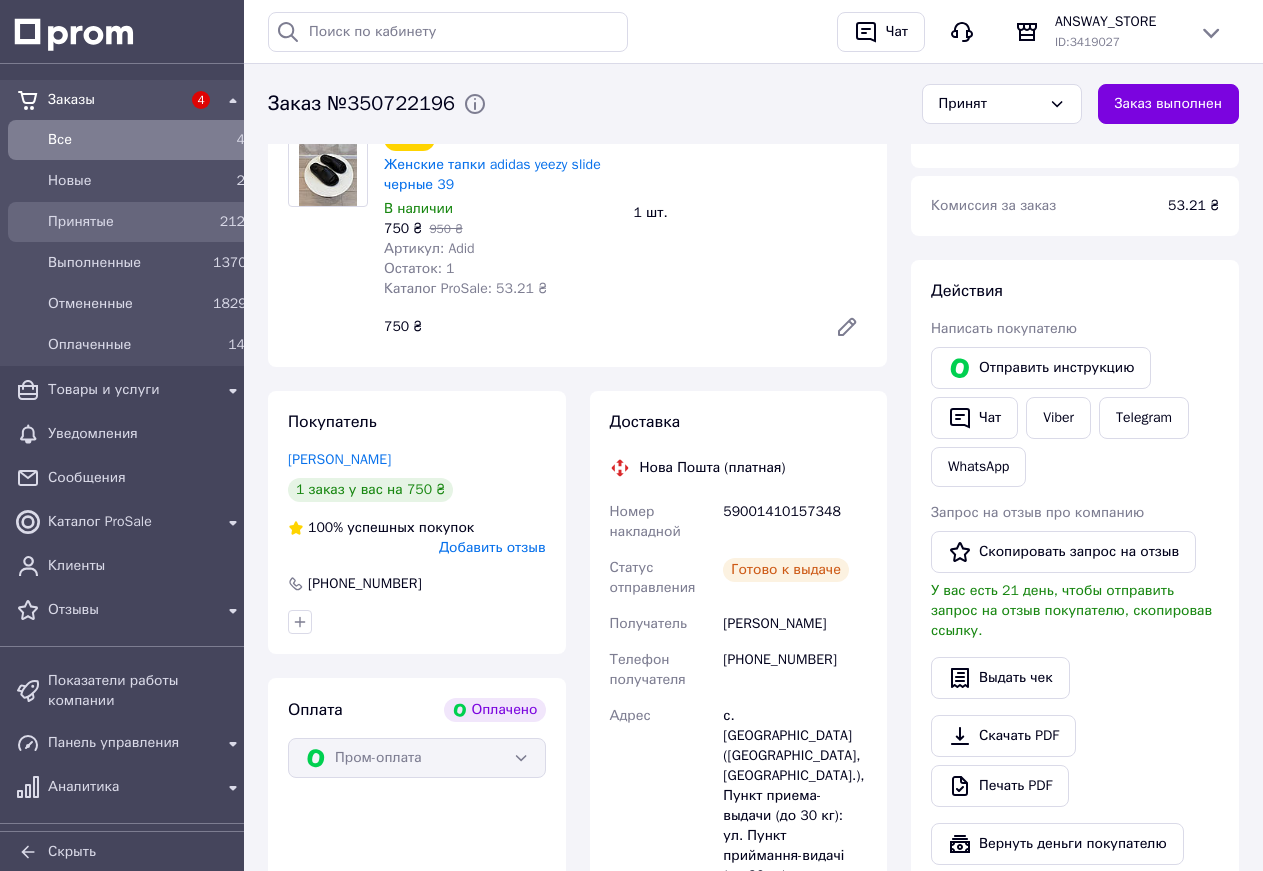 click on "Принятые" at bounding box center (126, 222) 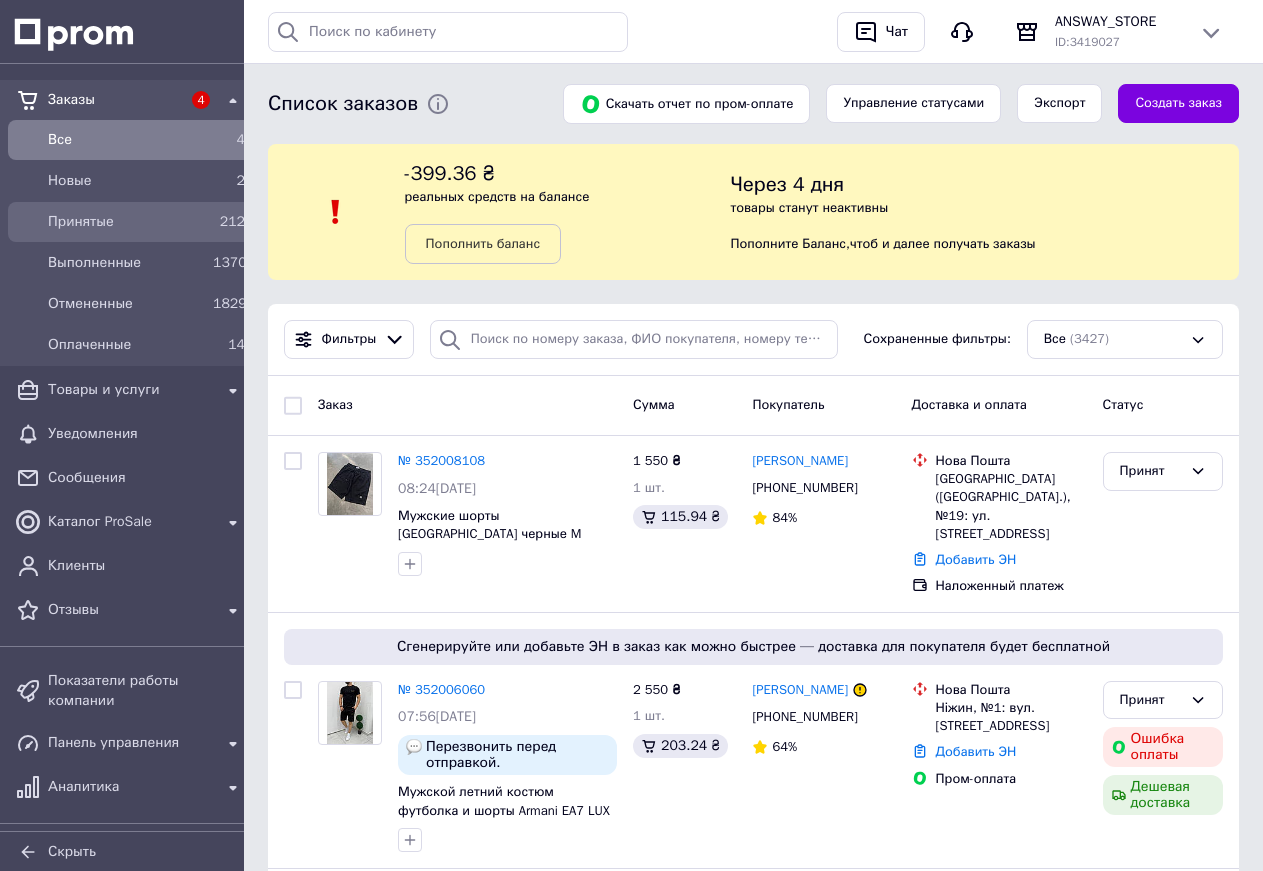 click on "Принятые" at bounding box center (126, 222) 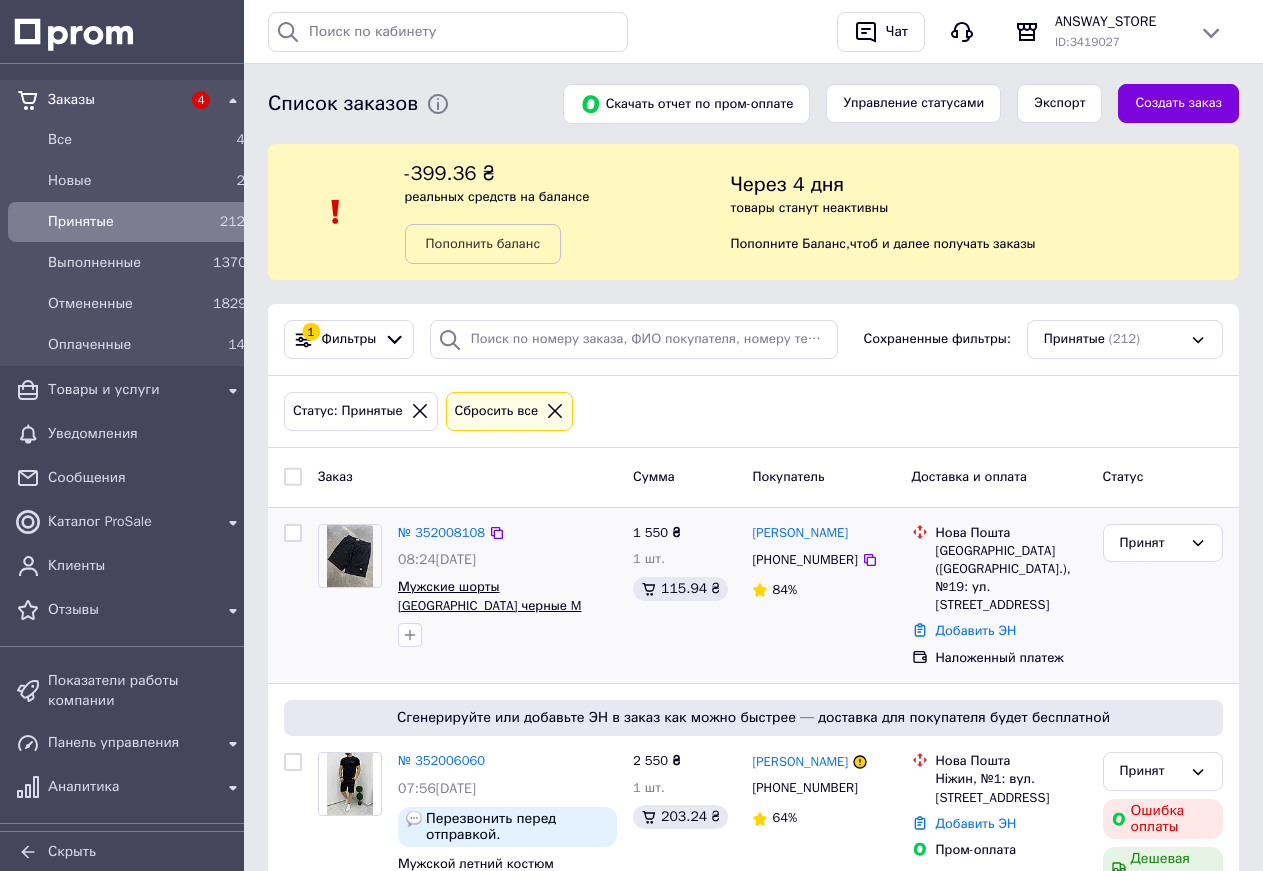 scroll, scrollTop: 306, scrollLeft: 0, axis: vertical 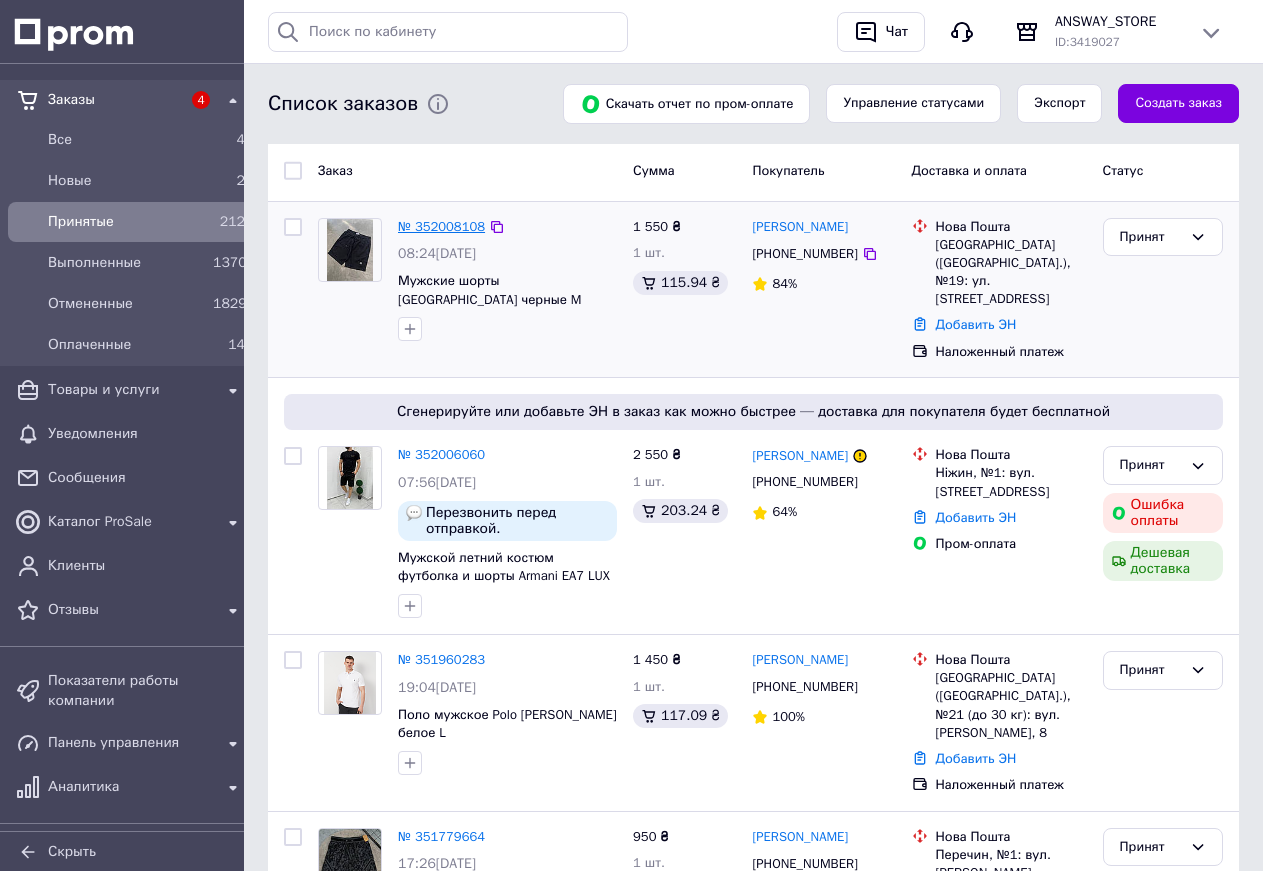 click on "№ 352008108" at bounding box center (441, 226) 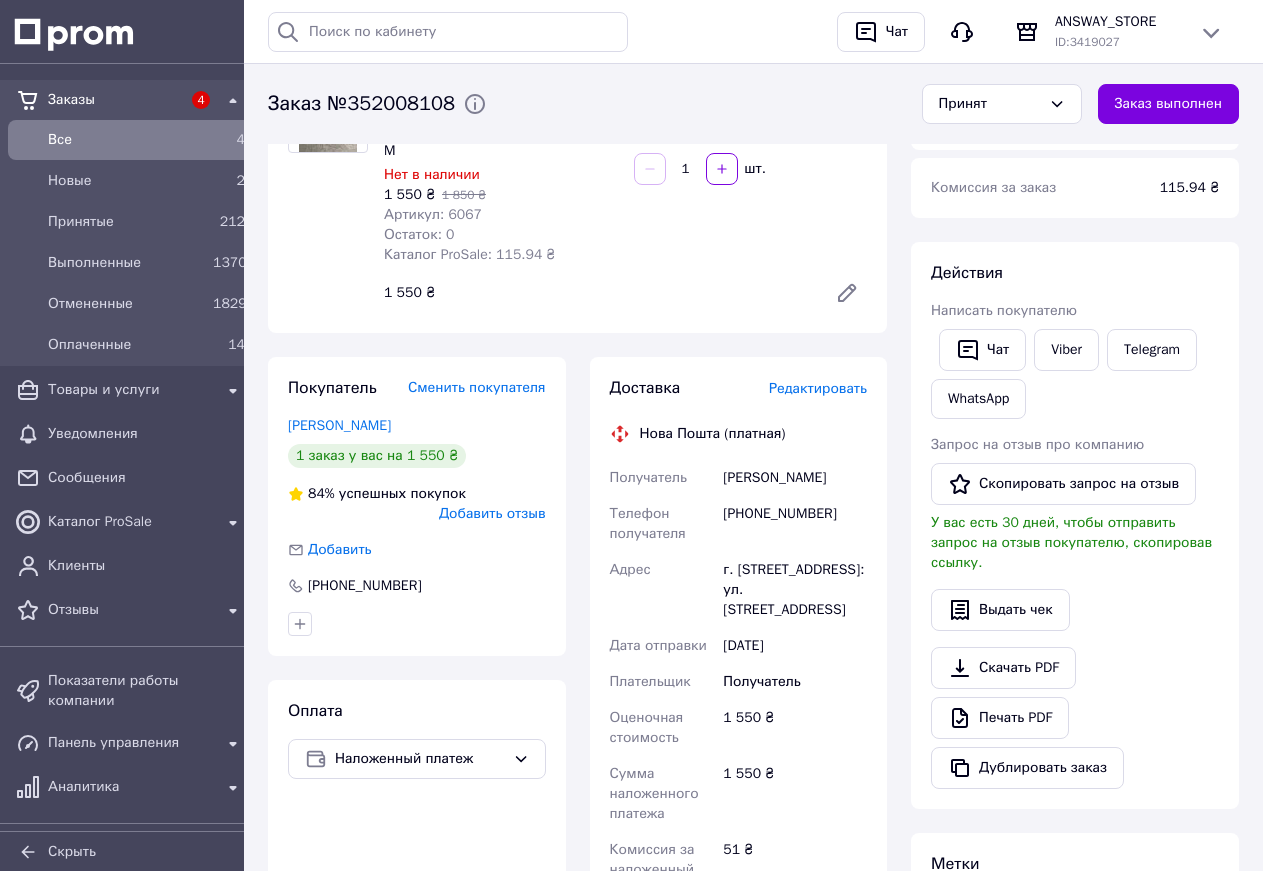 scroll, scrollTop: 524, scrollLeft: 0, axis: vertical 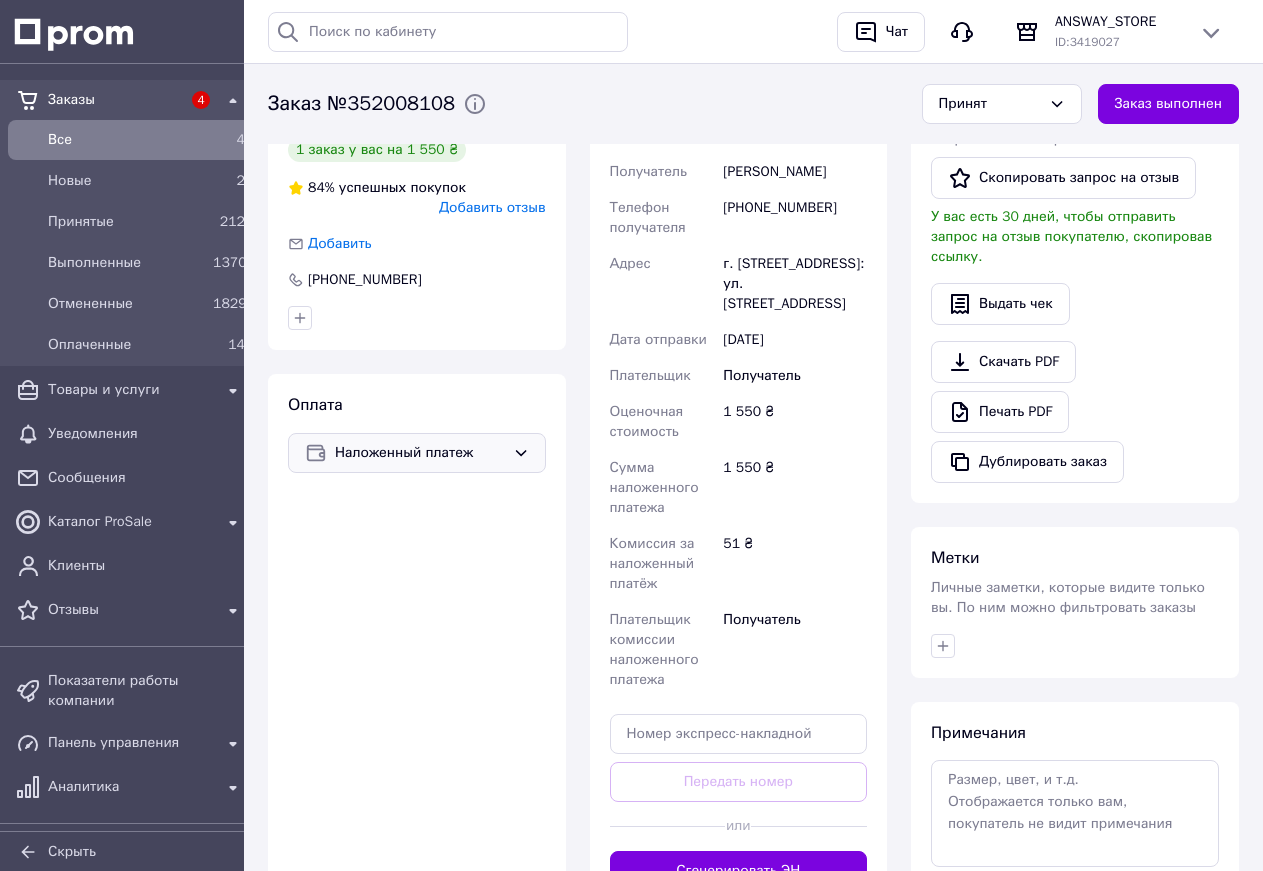 click on "Наложенный платеж" at bounding box center [420, 453] 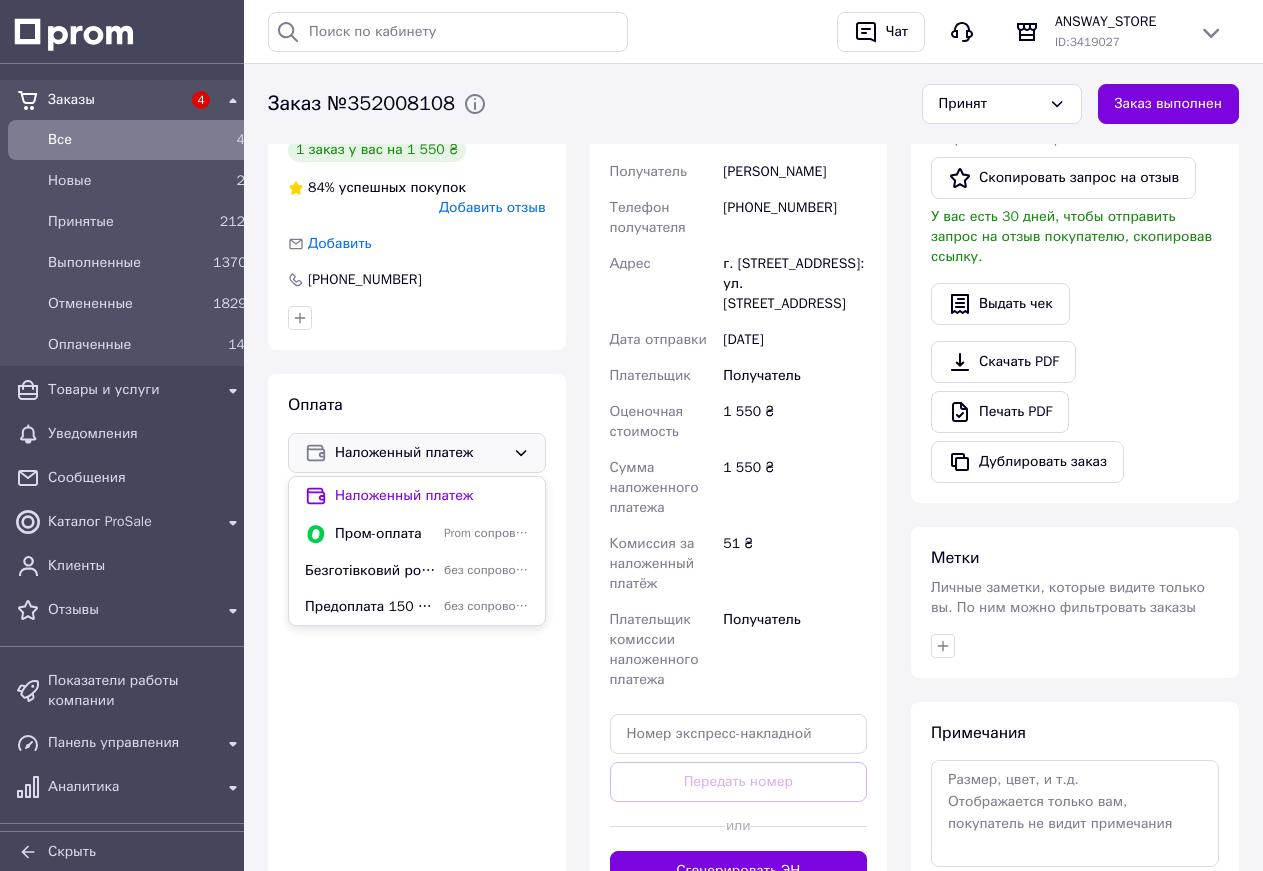 click on "Покупатель Сменить покупателя Бондаренко Артур 1 заказ у вас на 1 550 ₴ 84%   успешных покупок Добавить отзыв Добавить +380935565563 Оплата Наложенный платеж Наложенный платеж Пром-оплата Prom сопровождает покупку Безготівковий розрахунок без сопровождения Prom Предоплата 150 грн без сопровождения Prom" at bounding box center (417, 481) 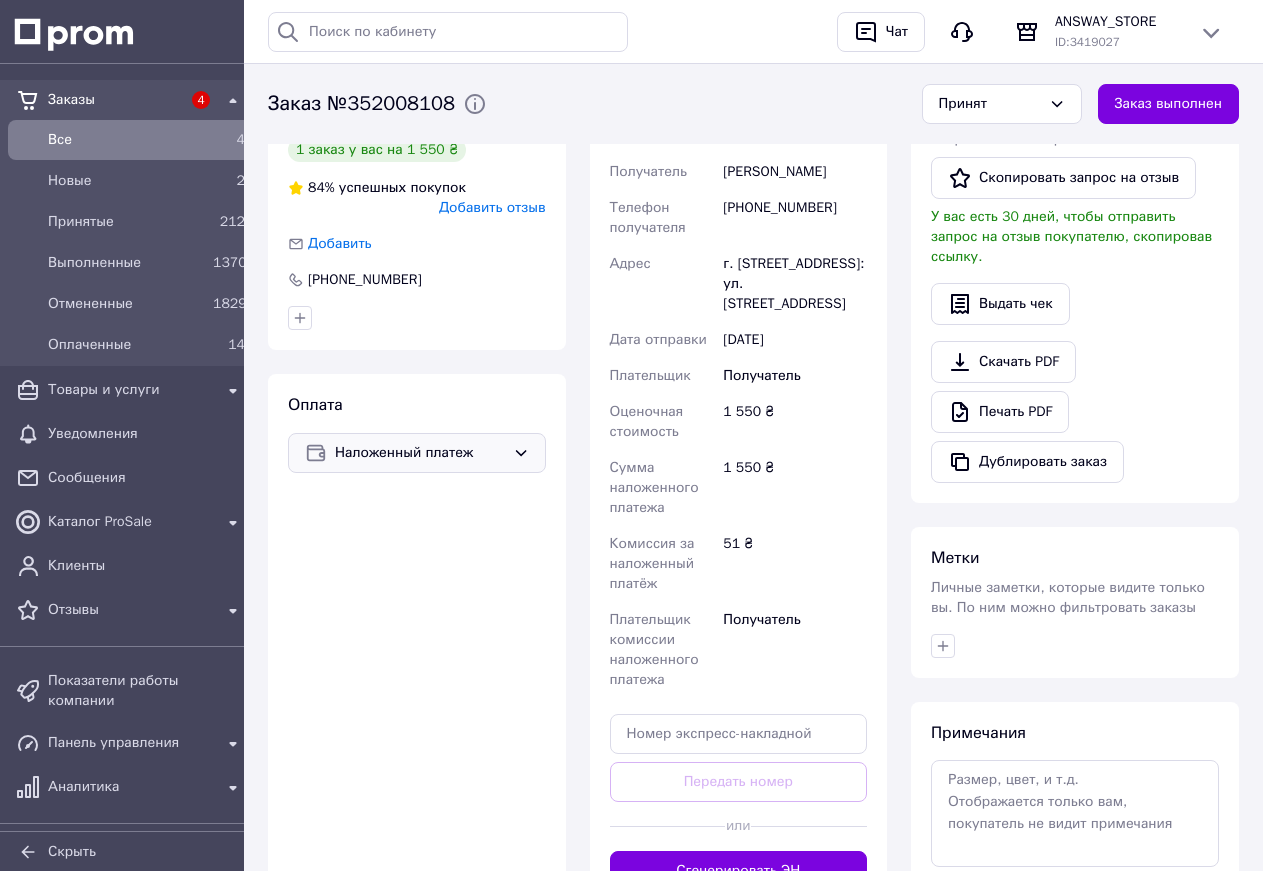 click on "Наложенный платеж" at bounding box center [420, 453] 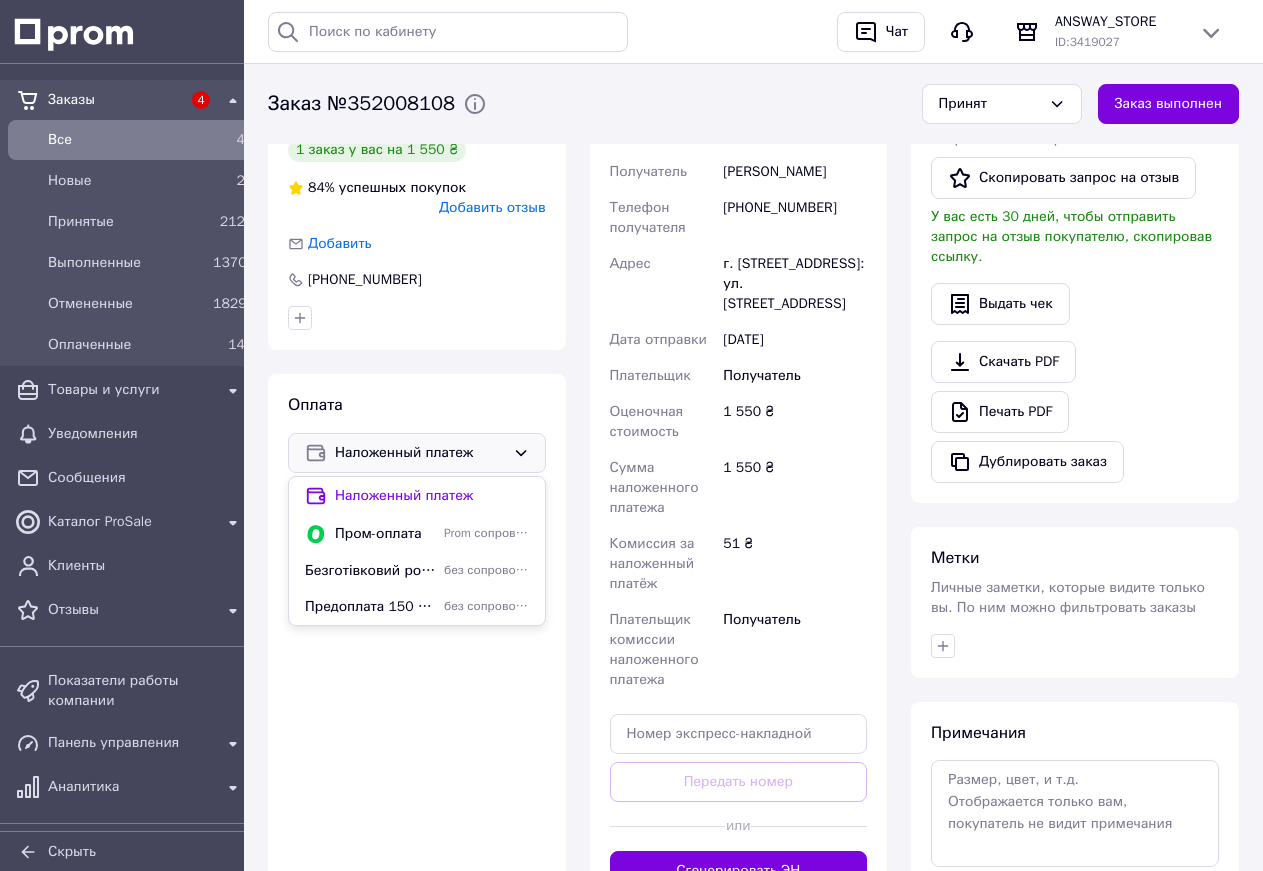 click on "Покупатель Сменить покупателя Бондаренко Артур 1 заказ у вас на 1 550 ₴ 84%   успешных покупок Добавить отзыв Добавить +380935565563" at bounding box center (417, 200) 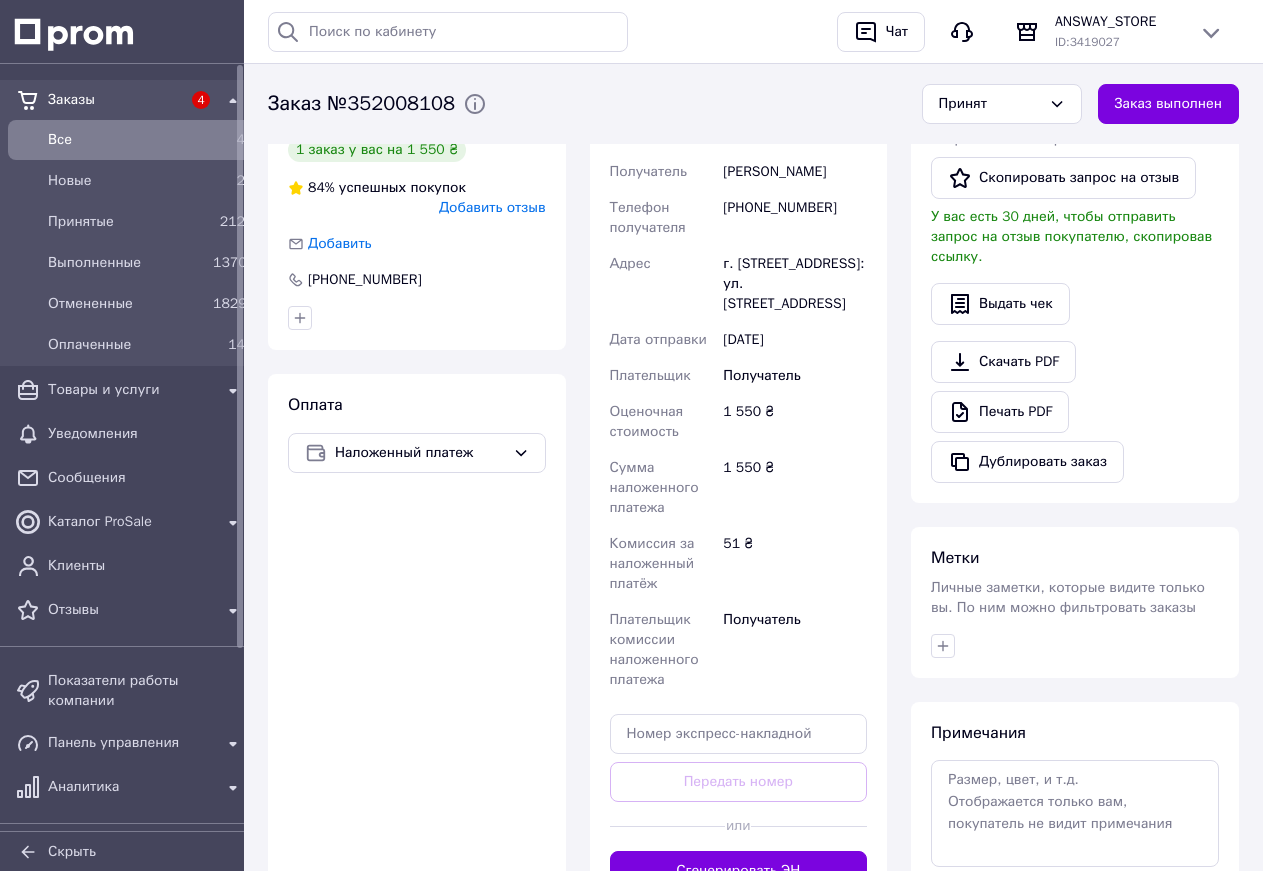 scroll, scrollTop: 241, scrollLeft: 0, axis: vertical 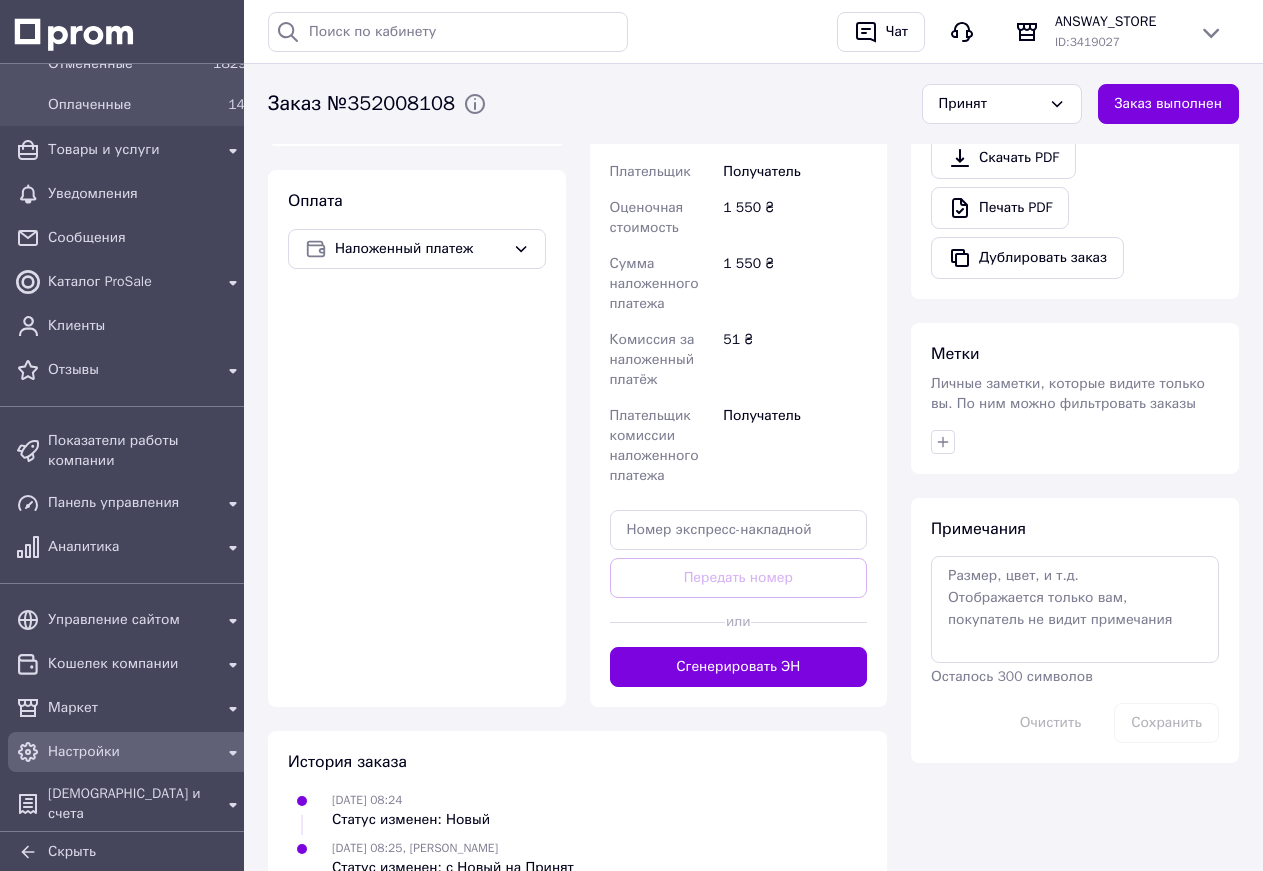 click on "Настройки" at bounding box center (130, 752) 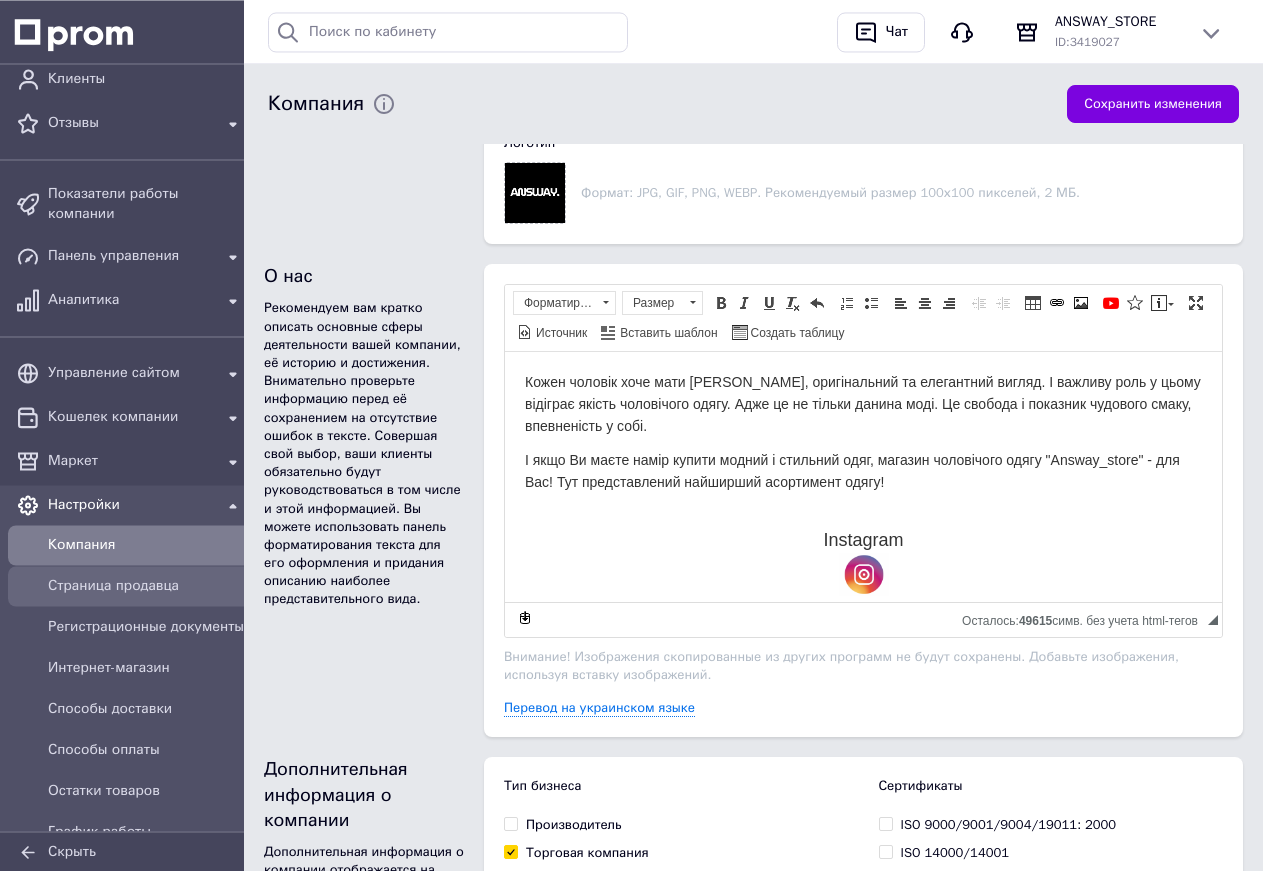 scroll, scrollTop: 918, scrollLeft: 0, axis: vertical 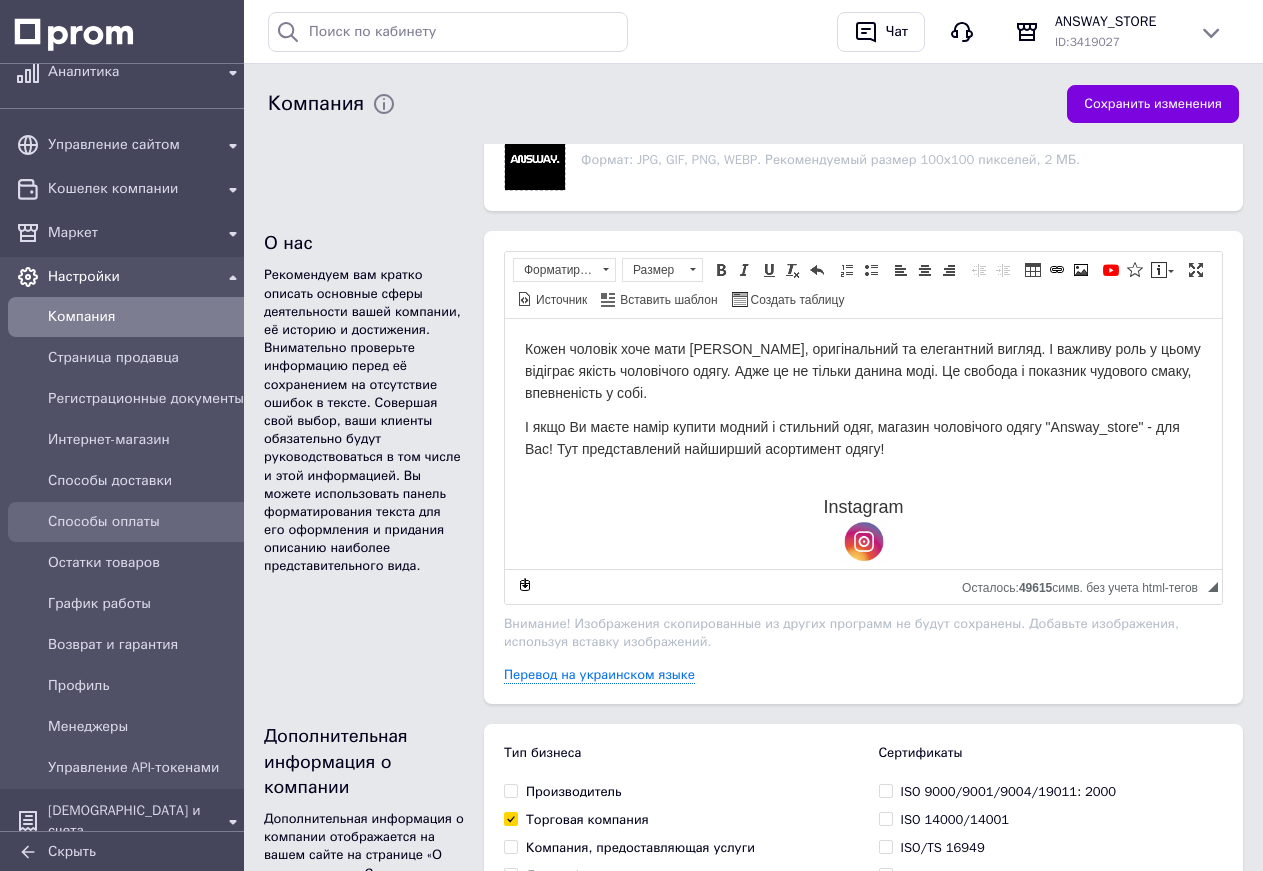 click on "Способы оплаты" at bounding box center (146, 522) 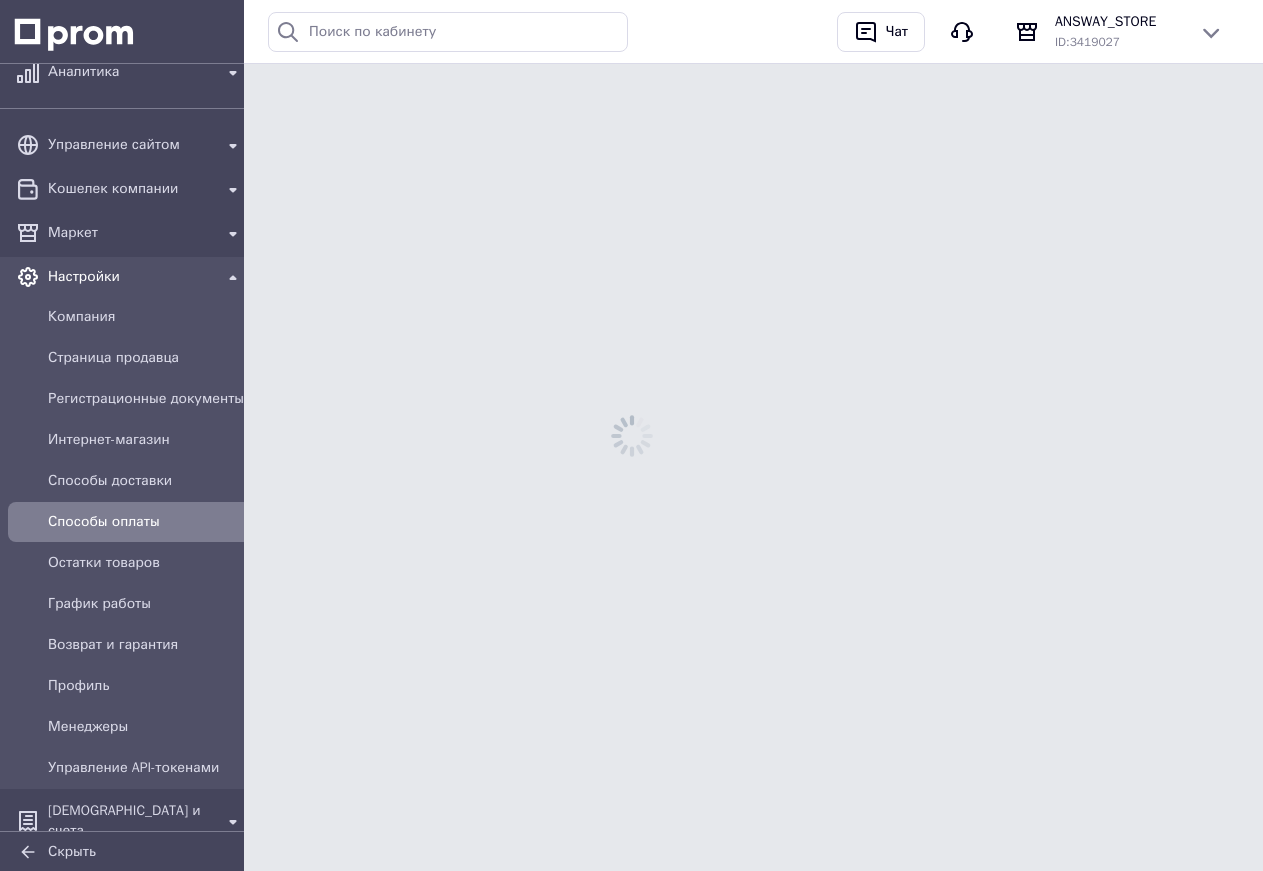 scroll, scrollTop: 0, scrollLeft: 0, axis: both 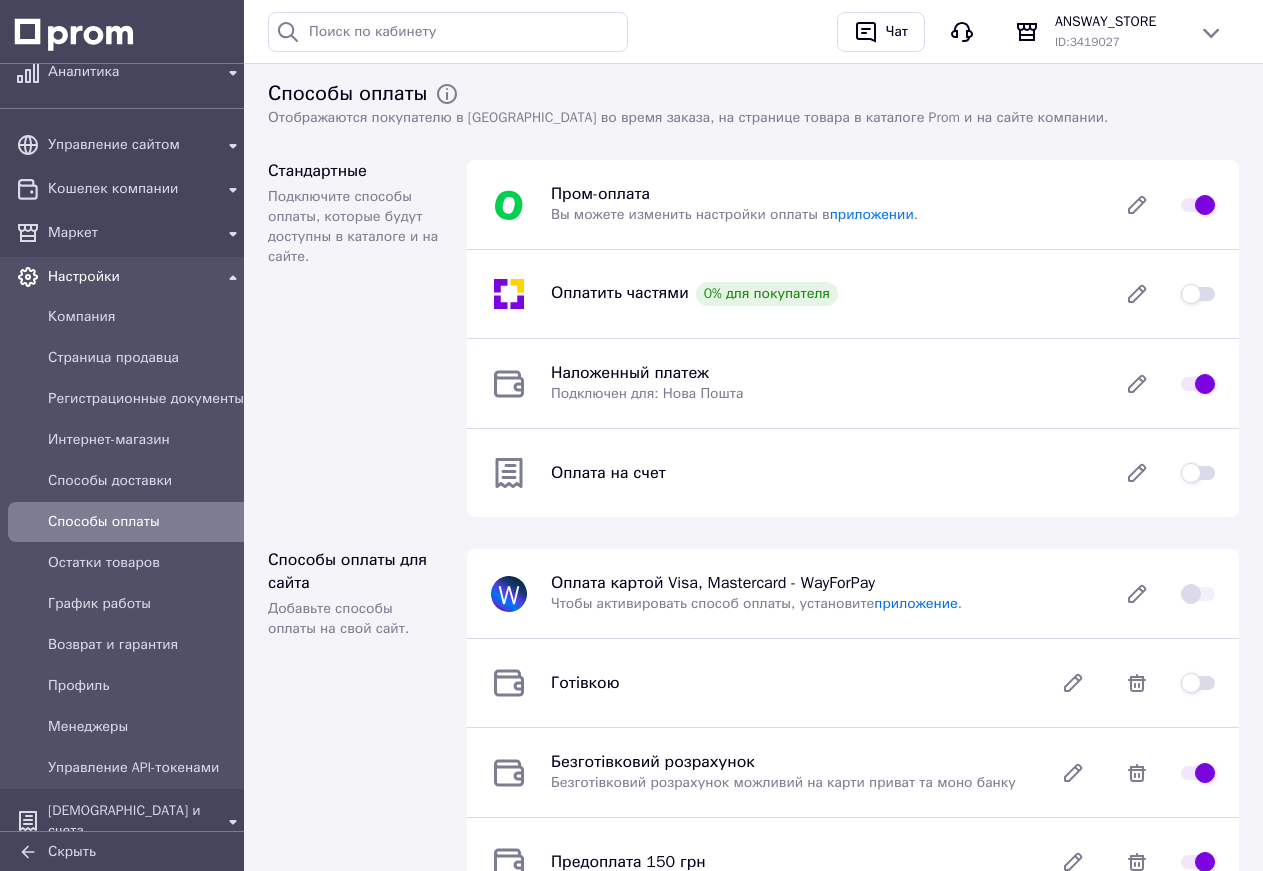 click at bounding box center (1198, 384) 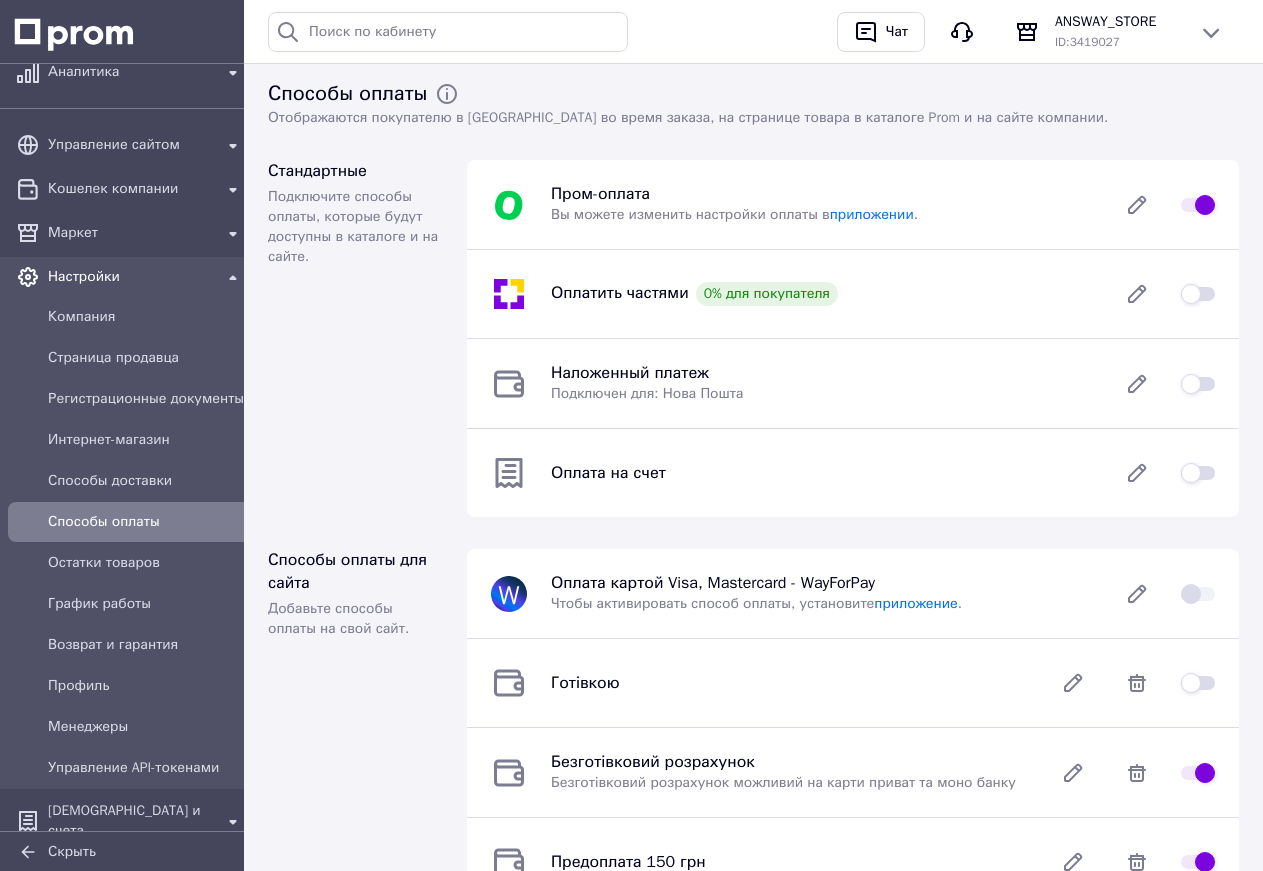 checkbox on "false" 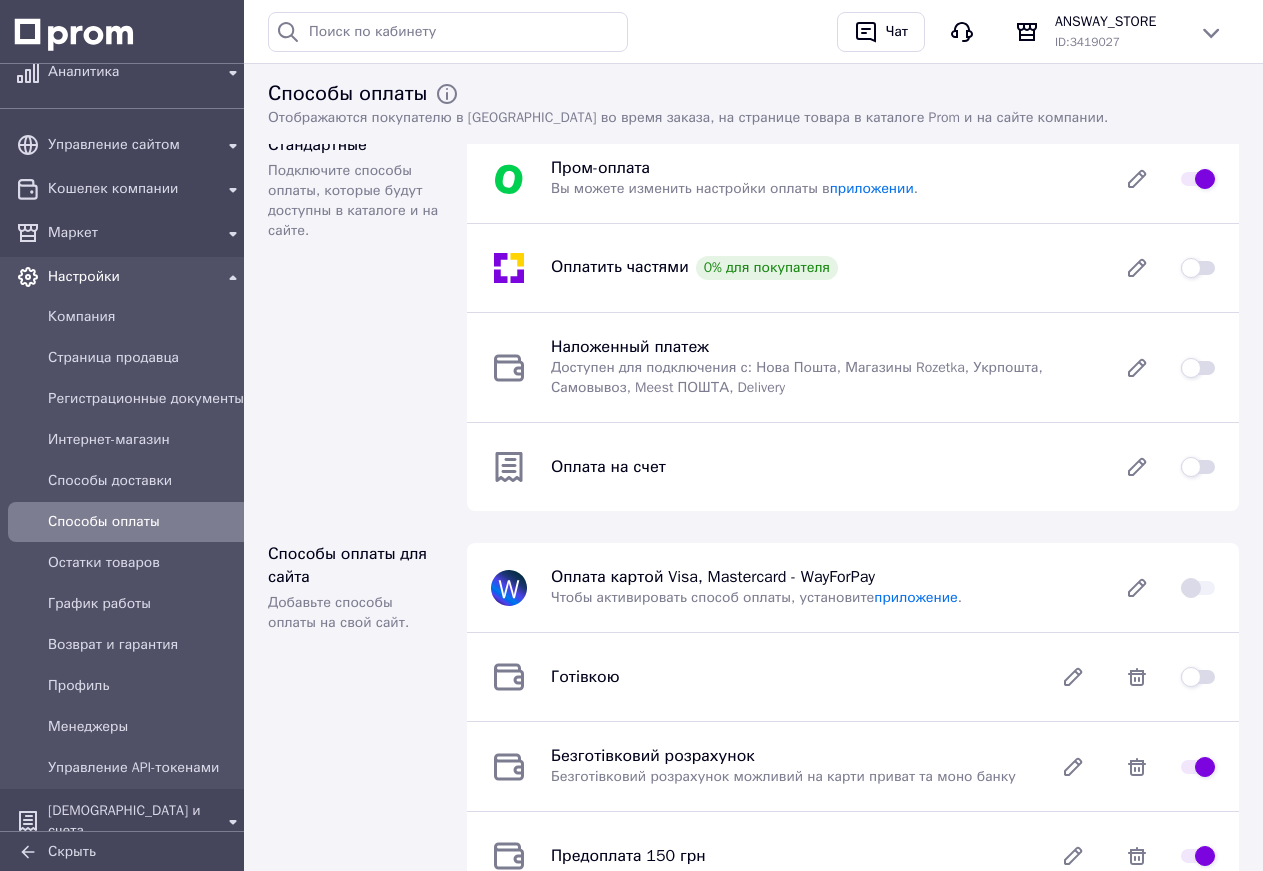 scroll, scrollTop: 0, scrollLeft: 0, axis: both 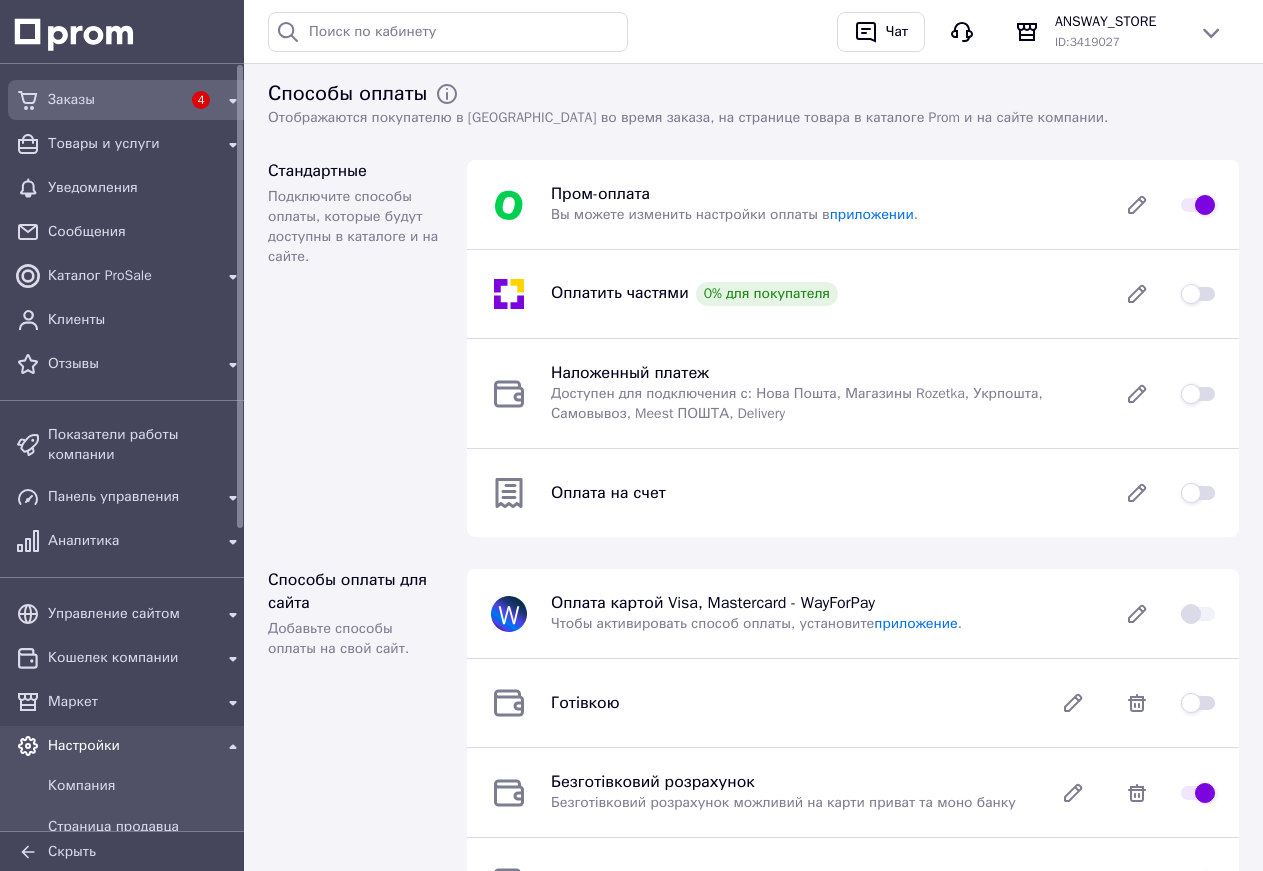 click on "Заказы" at bounding box center [114, 100] 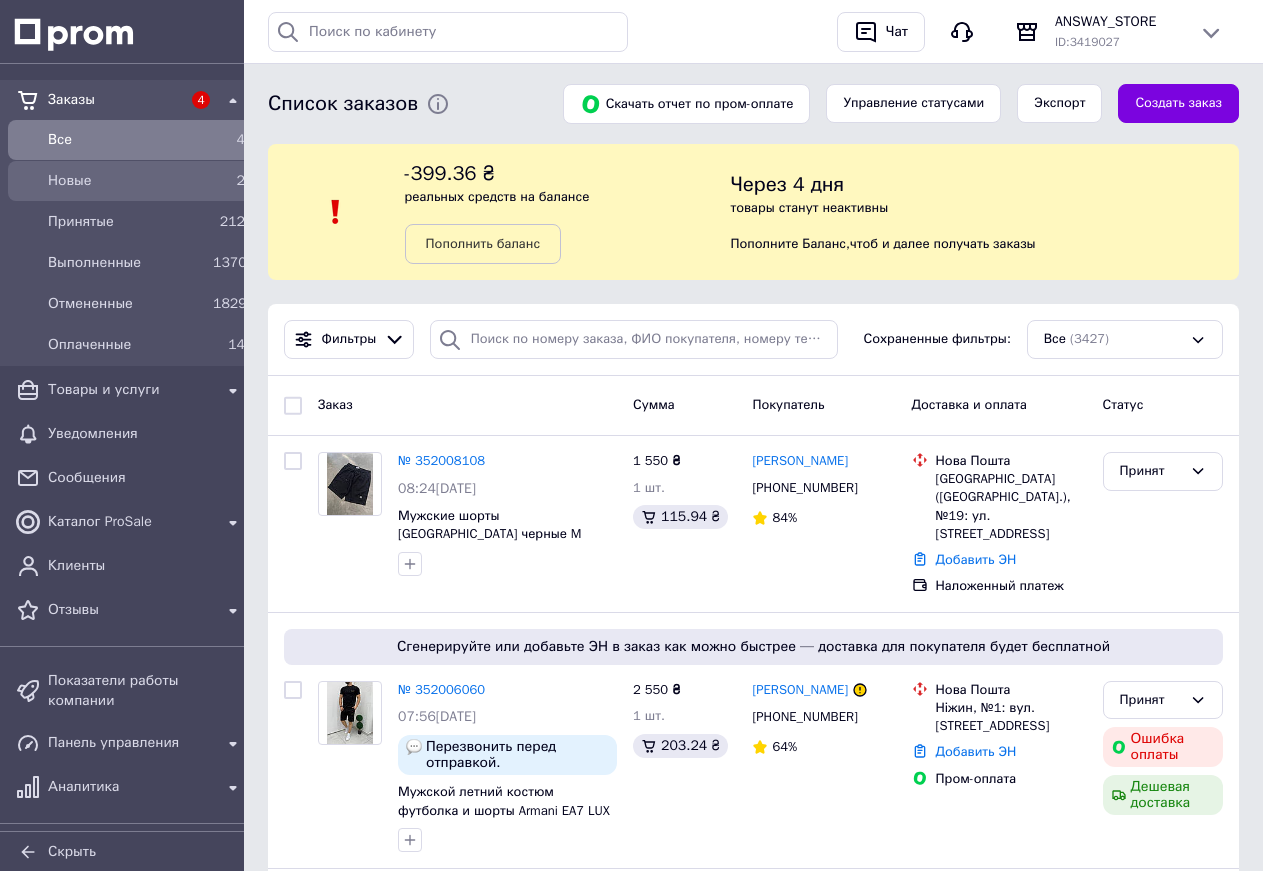 click on "Новые" at bounding box center [126, 181] 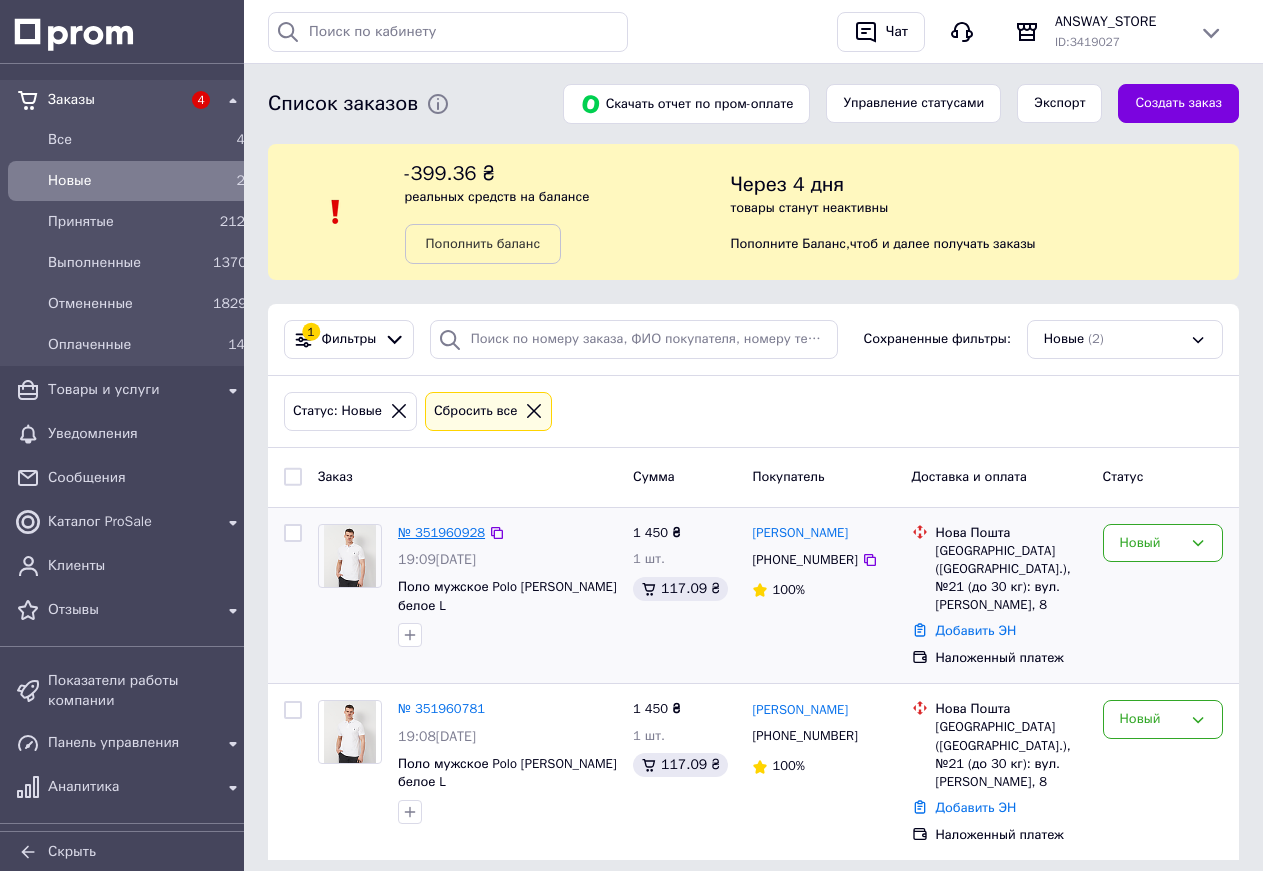 scroll, scrollTop: 17, scrollLeft: 0, axis: vertical 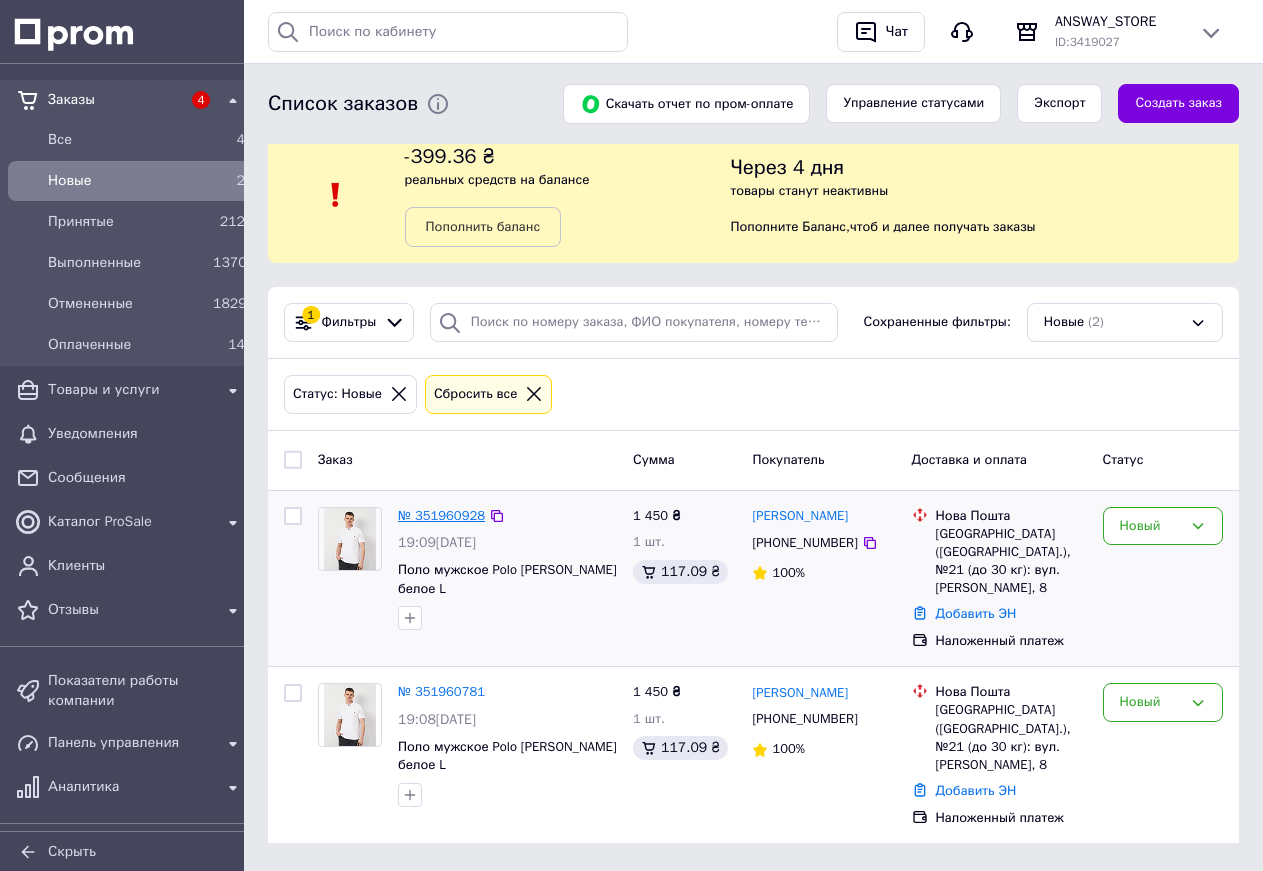 click on "№ 351960928" at bounding box center (441, 515) 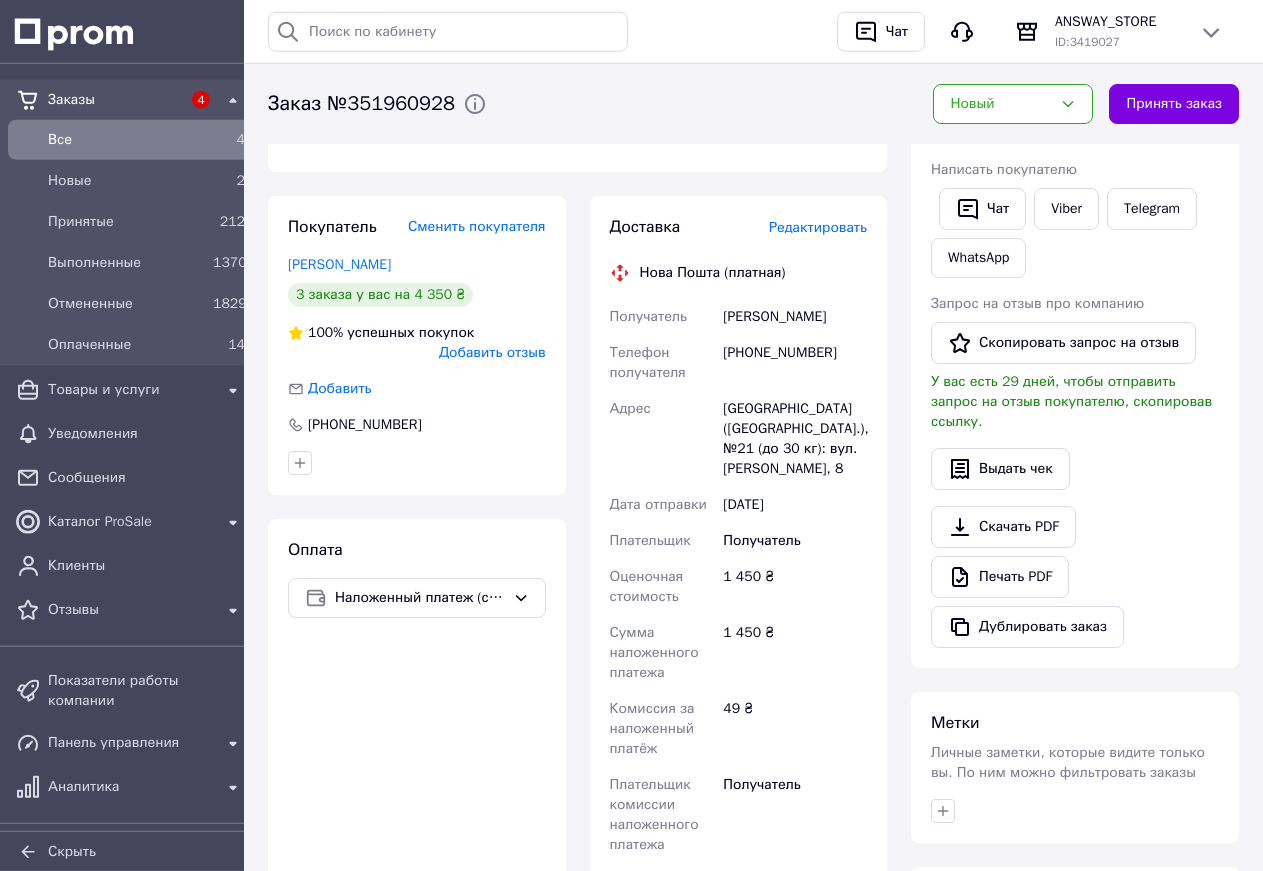 scroll, scrollTop: 606, scrollLeft: 0, axis: vertical 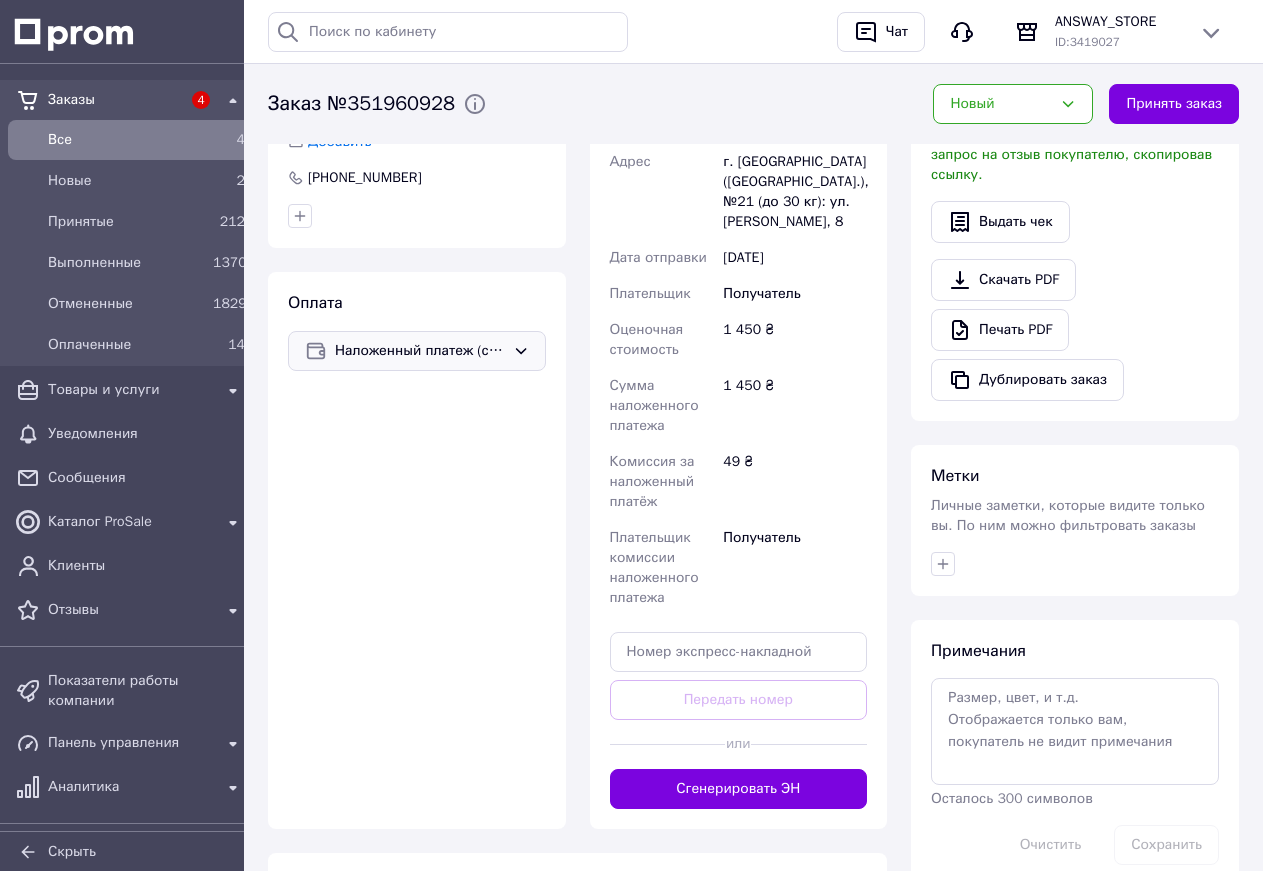 click on "Наложенный платеж (способ деактивирован)" at bounding box center [417, 351] 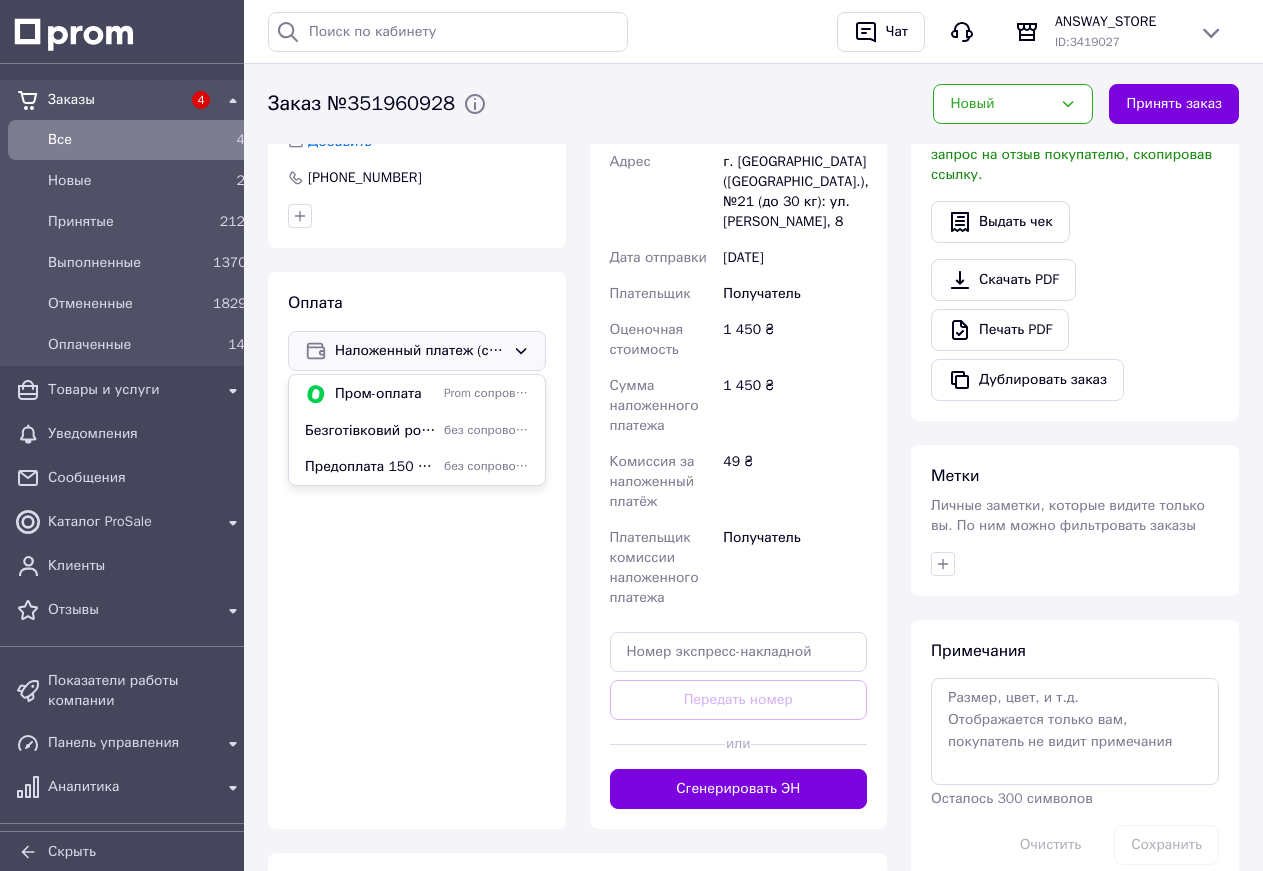 click on "Покупатель Сменить покупателя Кудряшова Валерия 3 заказа у вас на 4 350 ₴ 100%   успешных покупок Добавить отзыв Добавить +380985787211 Оплата Наложенный платеж (способ деактивирован) Пром-оплата Prom сопровождает покупку Безготівковий розрахунок без сопровождения Prom Предоплата 150 грн без сопровождения Prom" at bounding box center (417, 389) 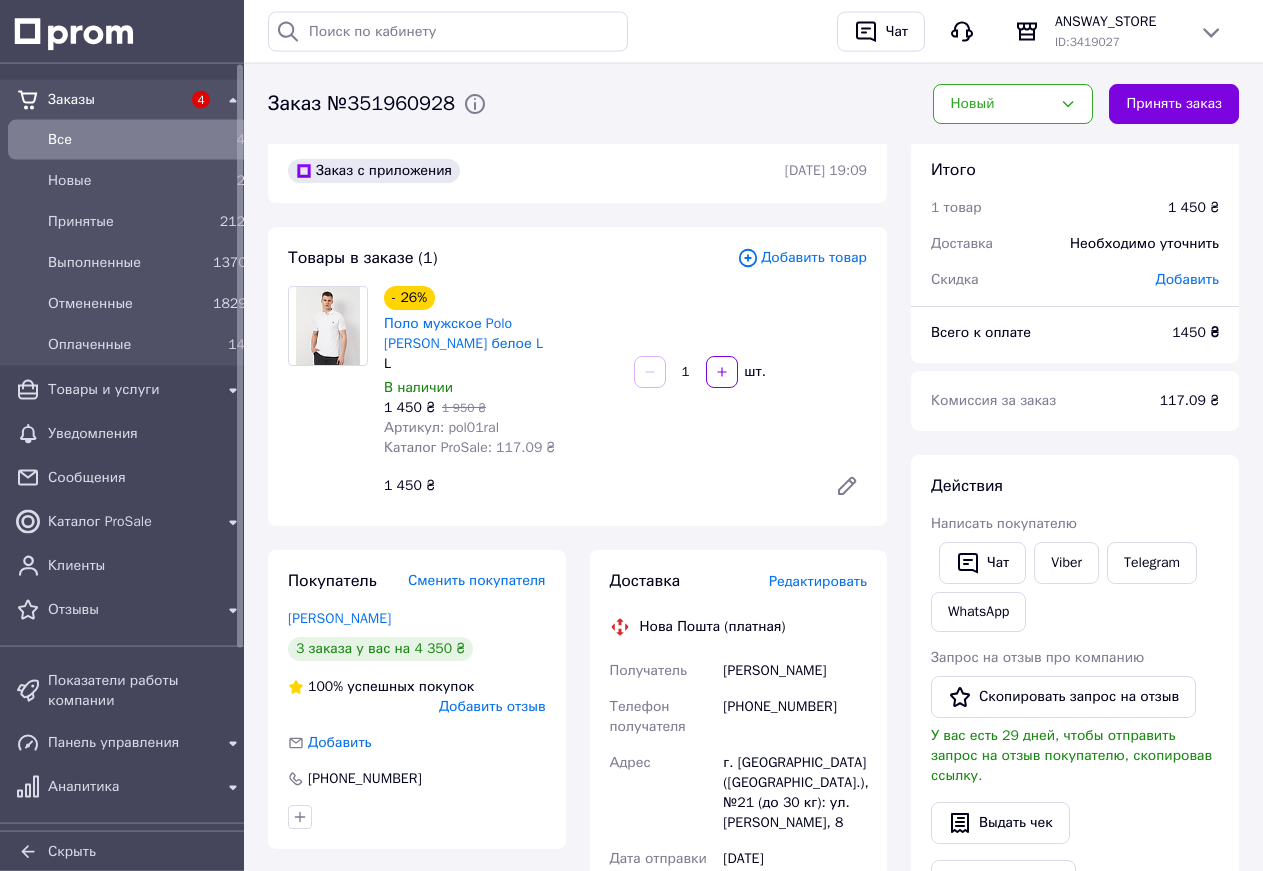 scroll, scrollTop: 0, scrollLeft: 0, axis: both 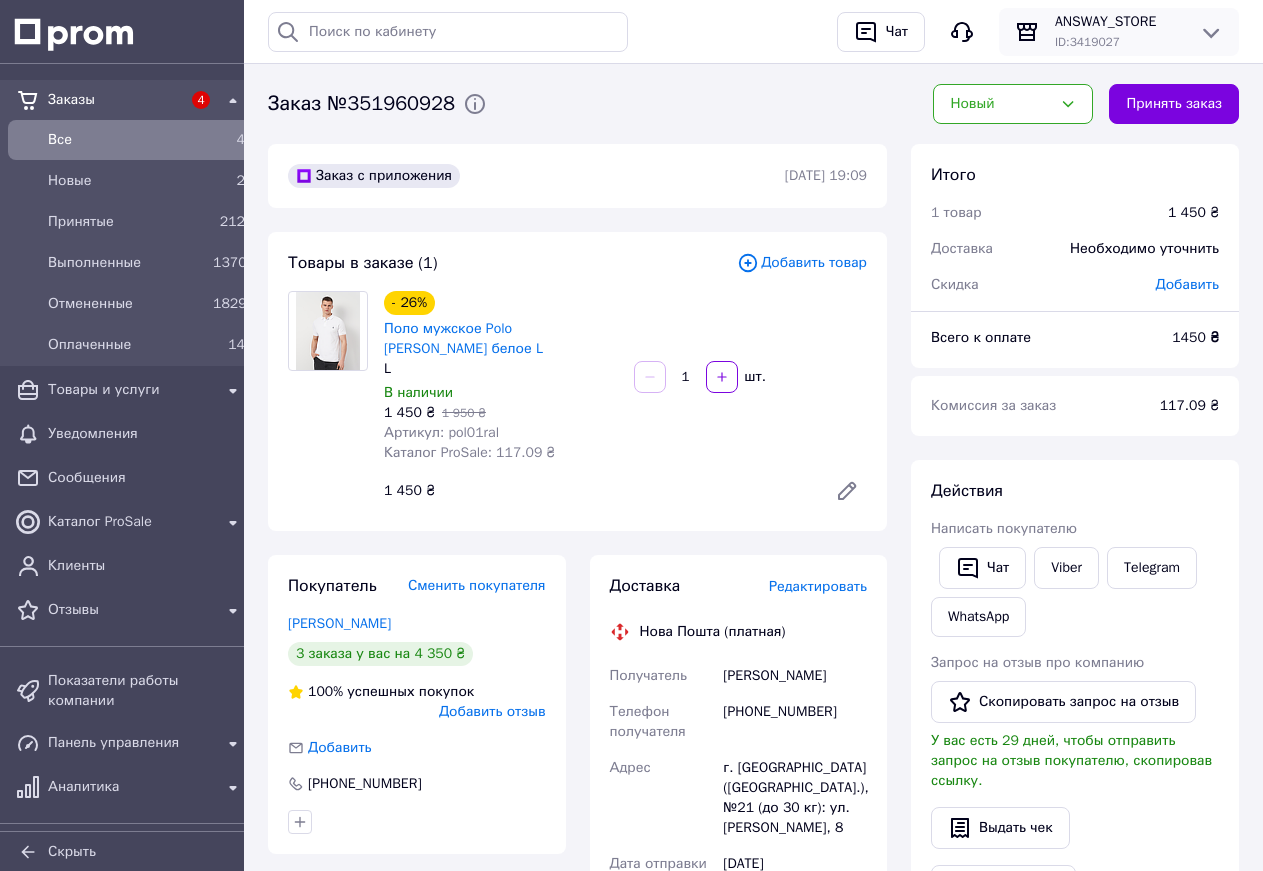 click on "ANSWAY_STORE" at bounding box center (1119, 22) 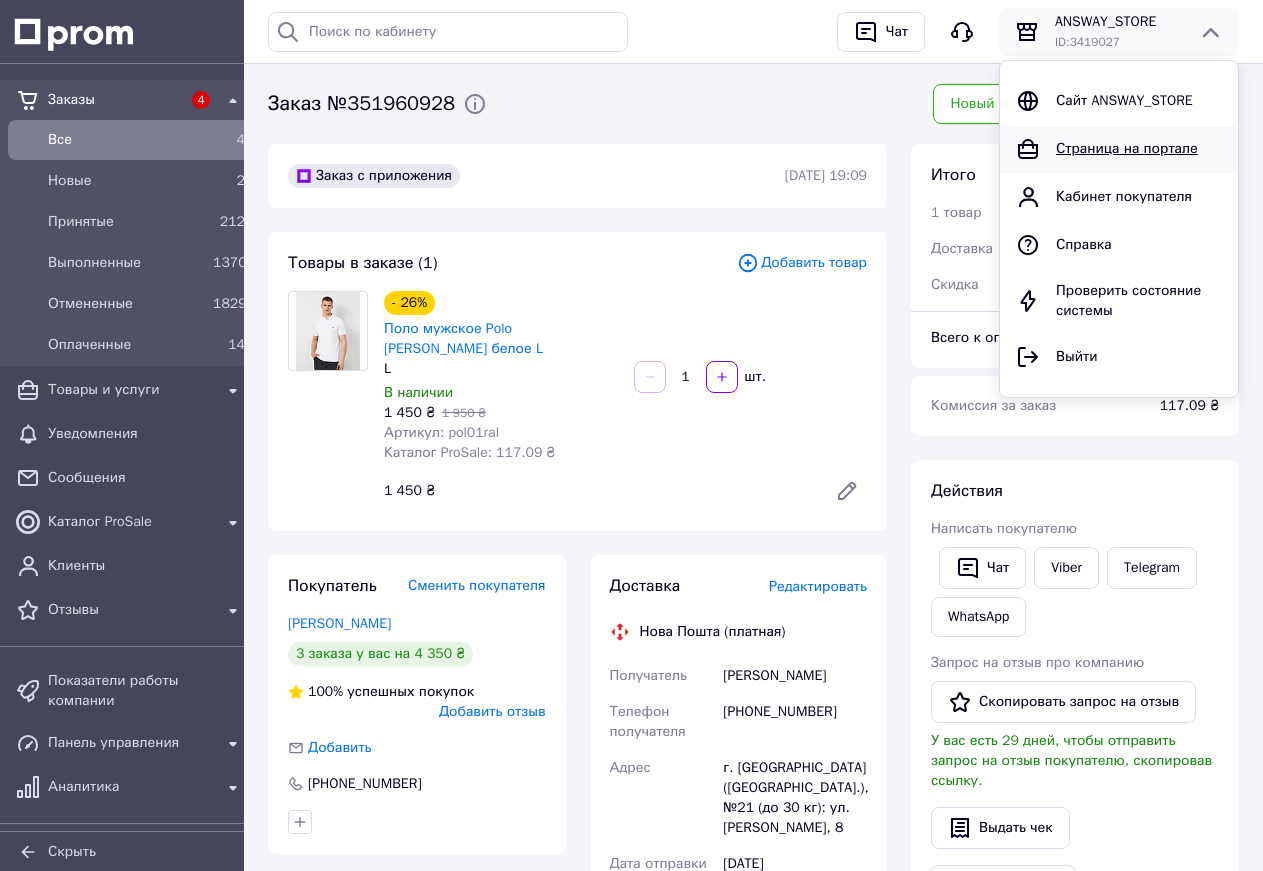 click on "Страница на портале" at bounding box center (1127, 148) 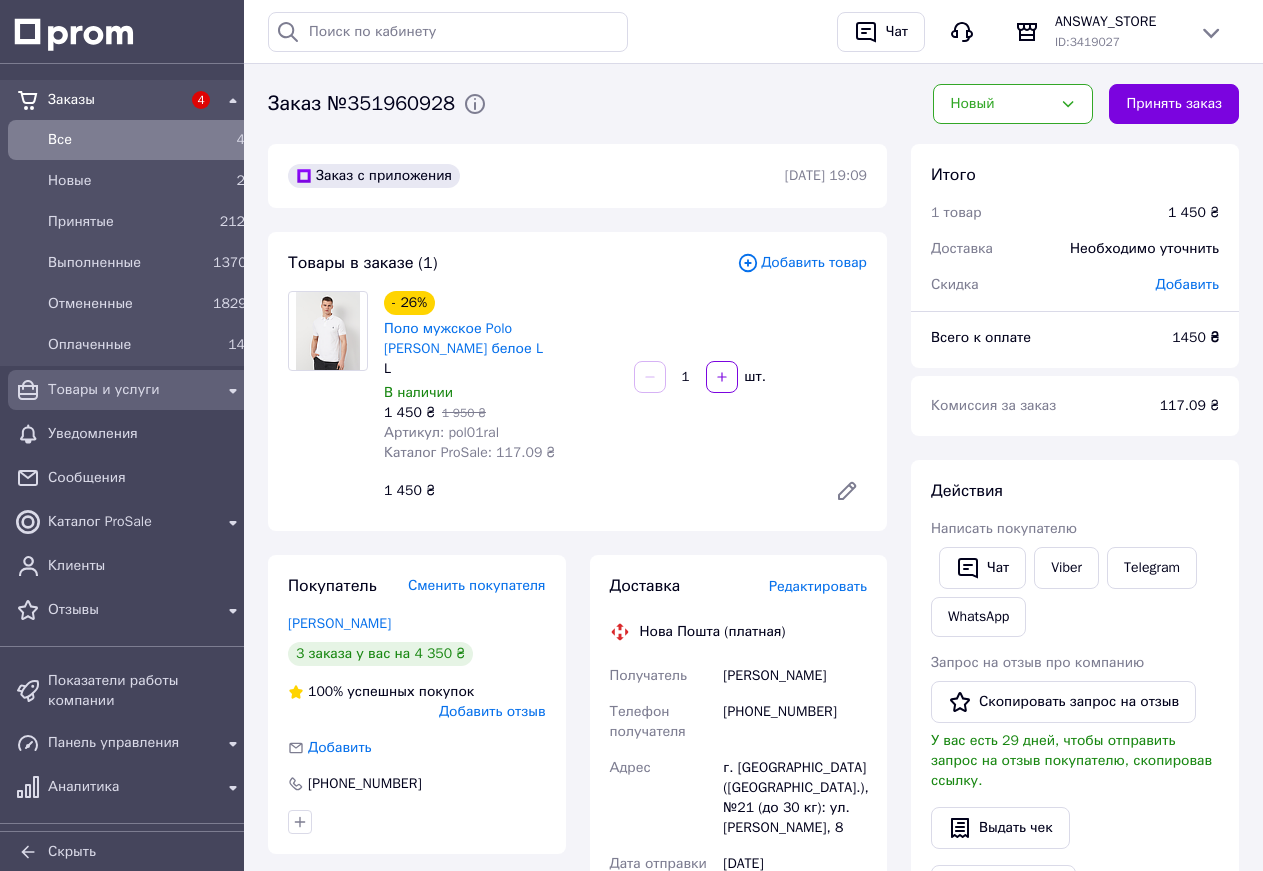 click on "Товары и услуги" at bounding box center (130, 390) 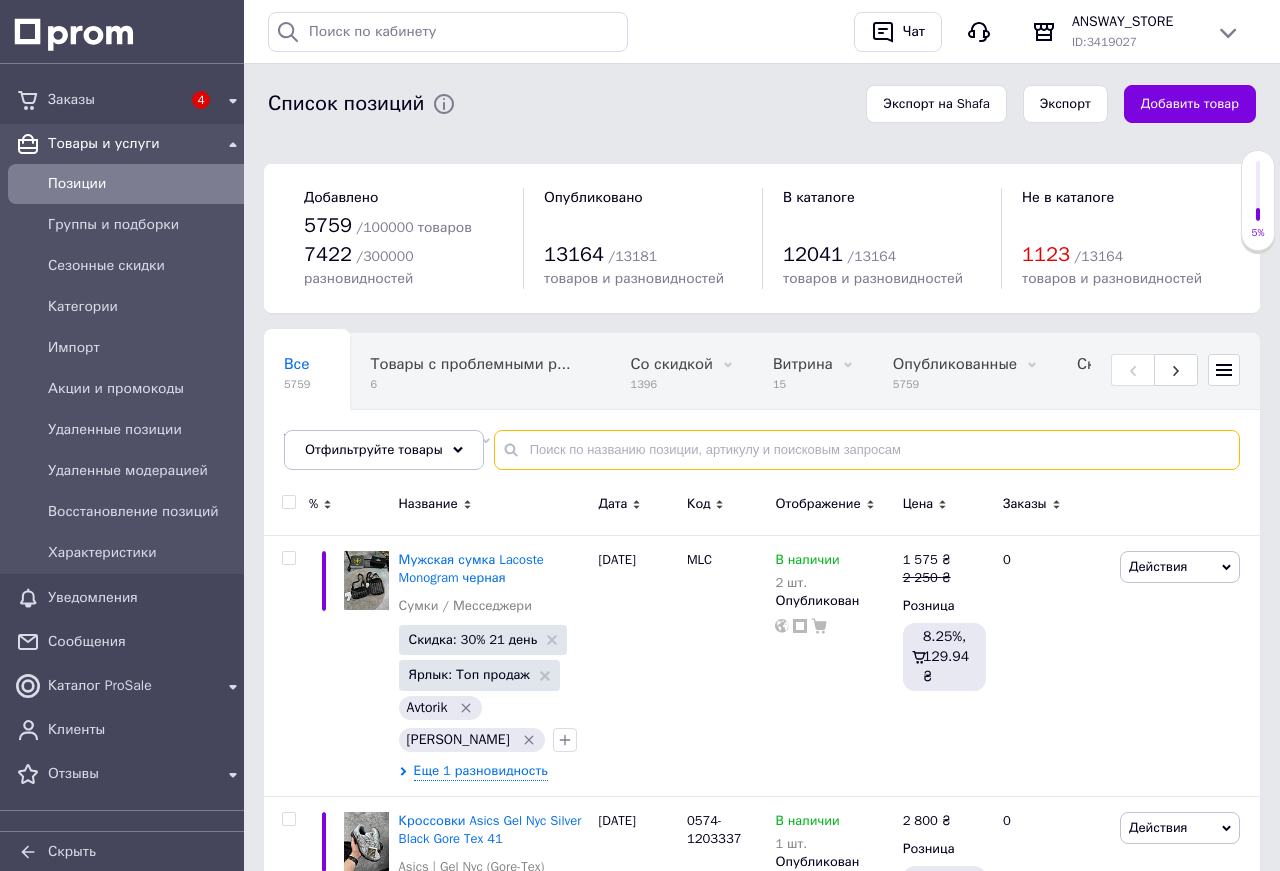 click at bounding box center (867, 450) 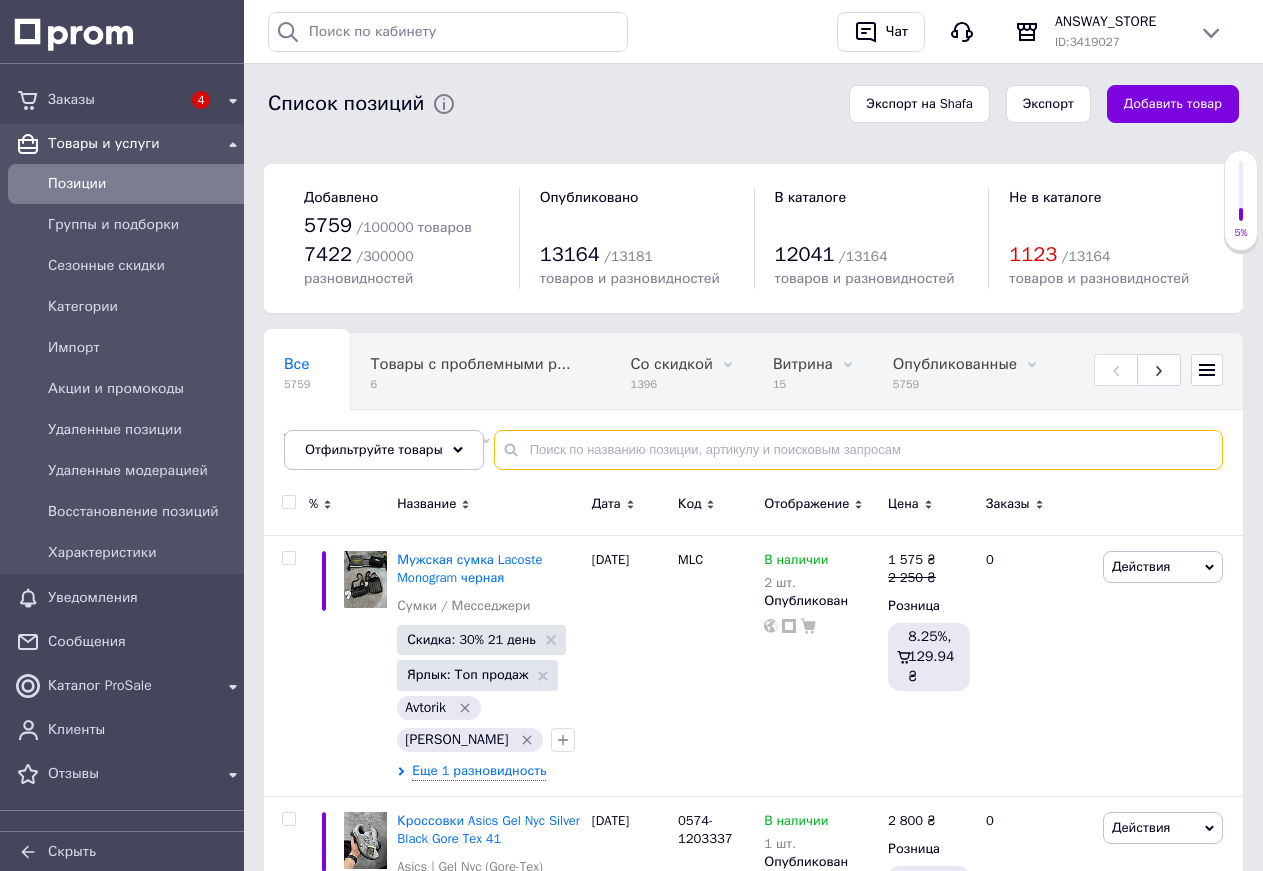 paste on "CAP1" 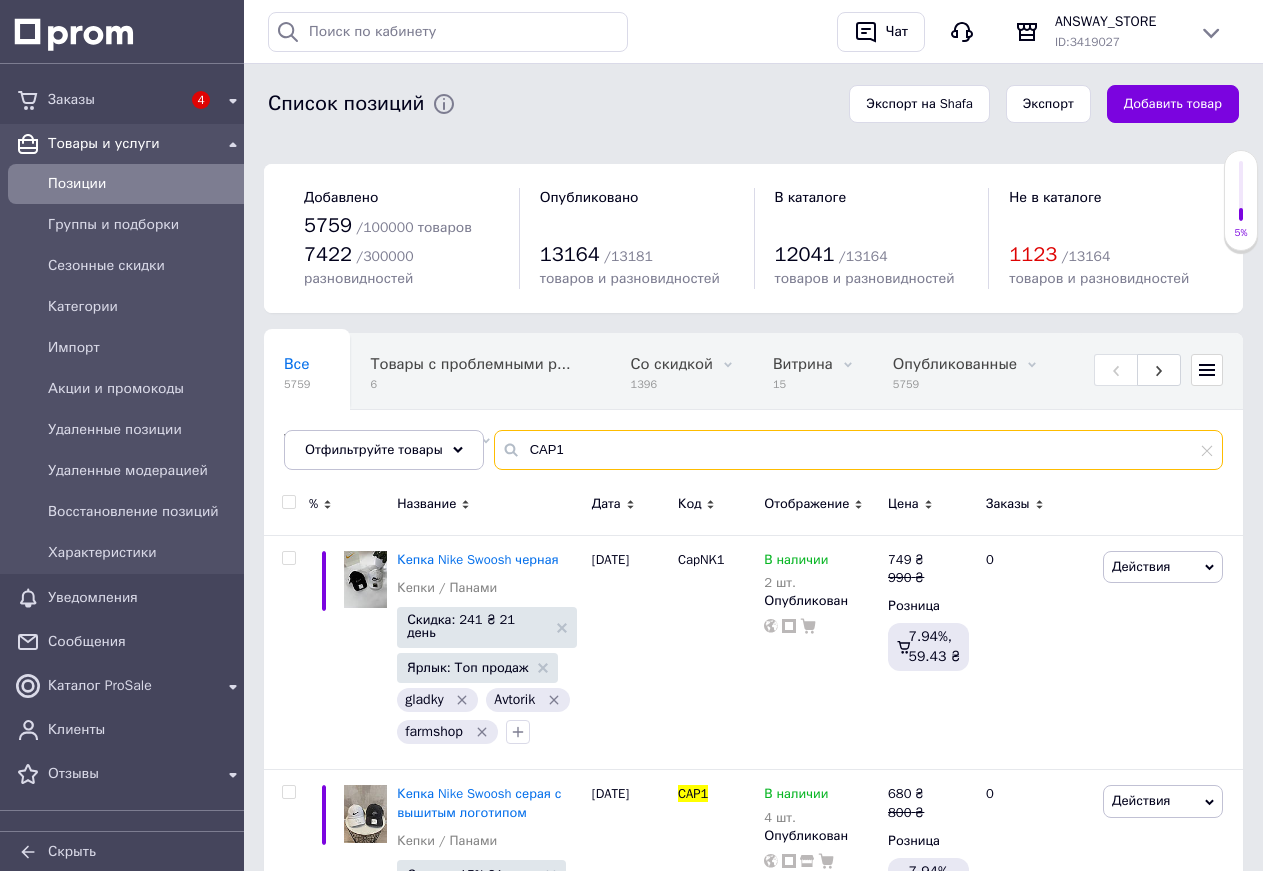 scroll, scrollTop: 157, scrollLeft: 0, axis: vertical 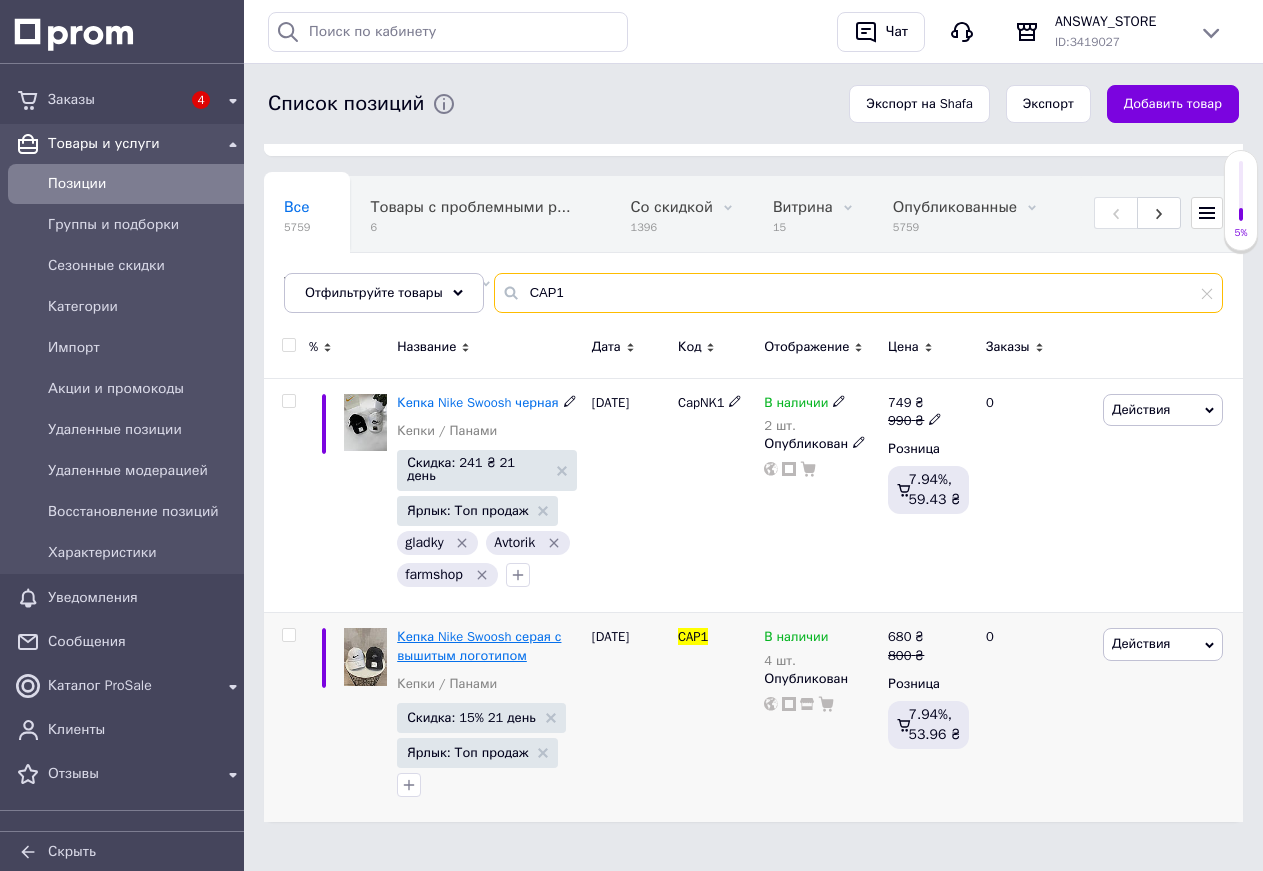 type on "CAP1" 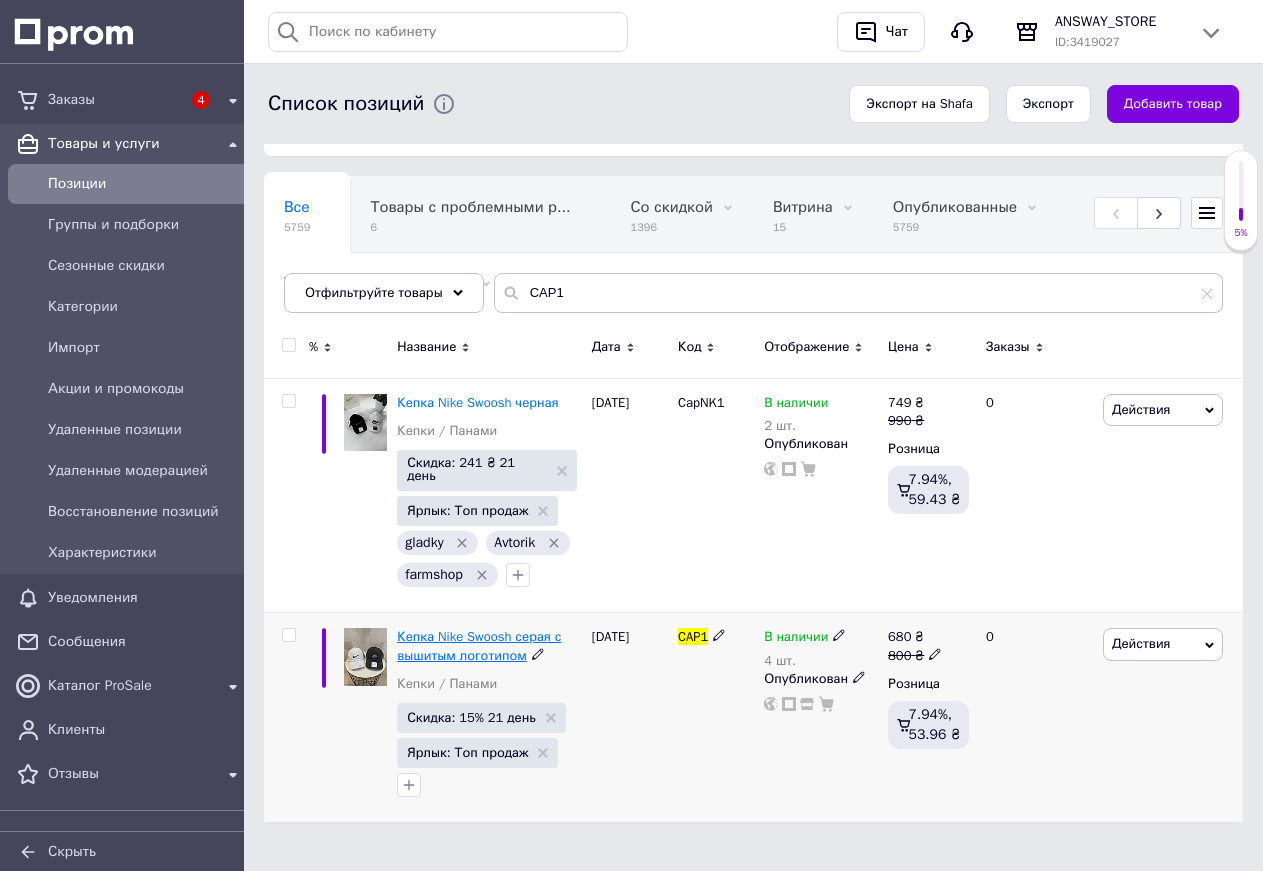 click on "Кепка Nike Swoosh серая с вышитым логотипом" at bounding box center [479, 645] 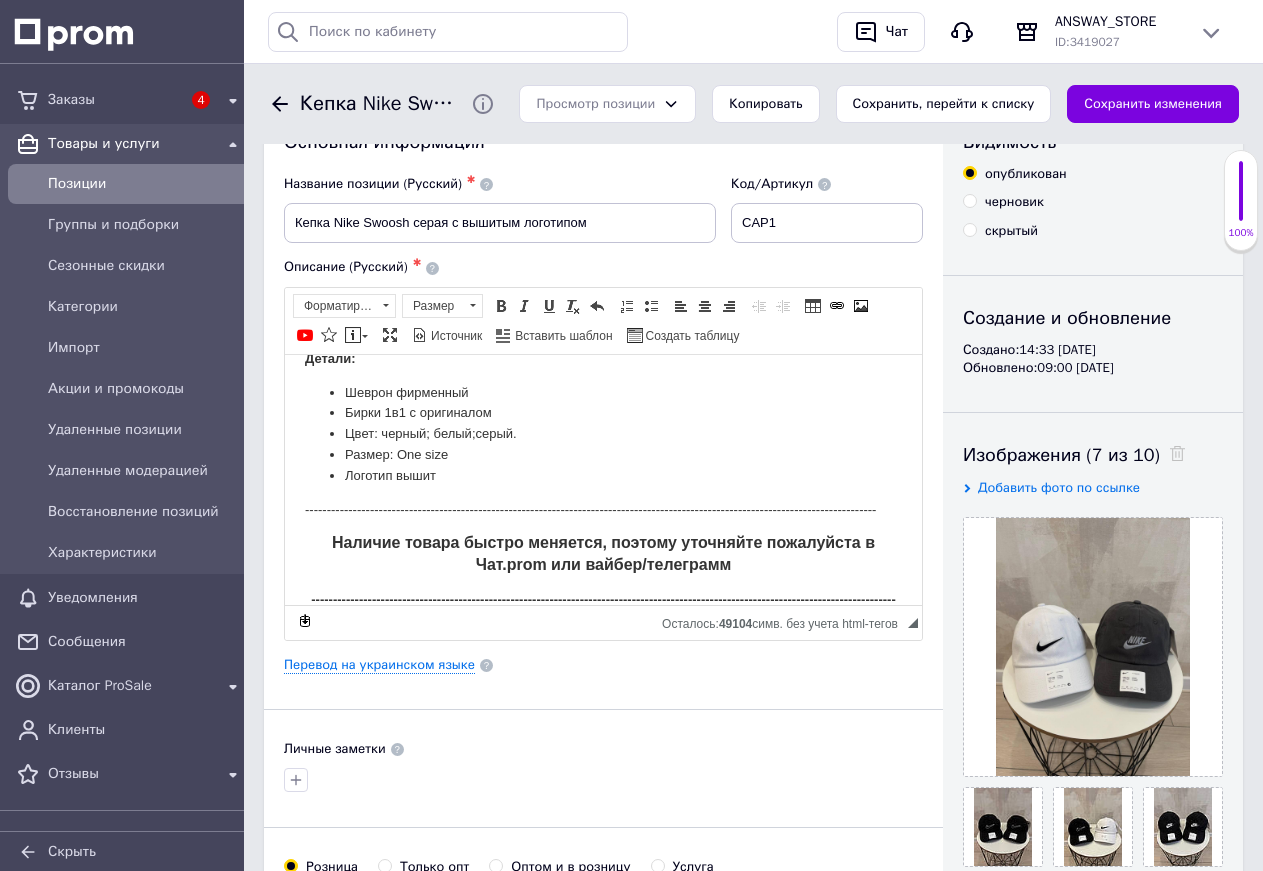 scroll, scrollTop: 154, scrollLeft: 0, axis: vertical 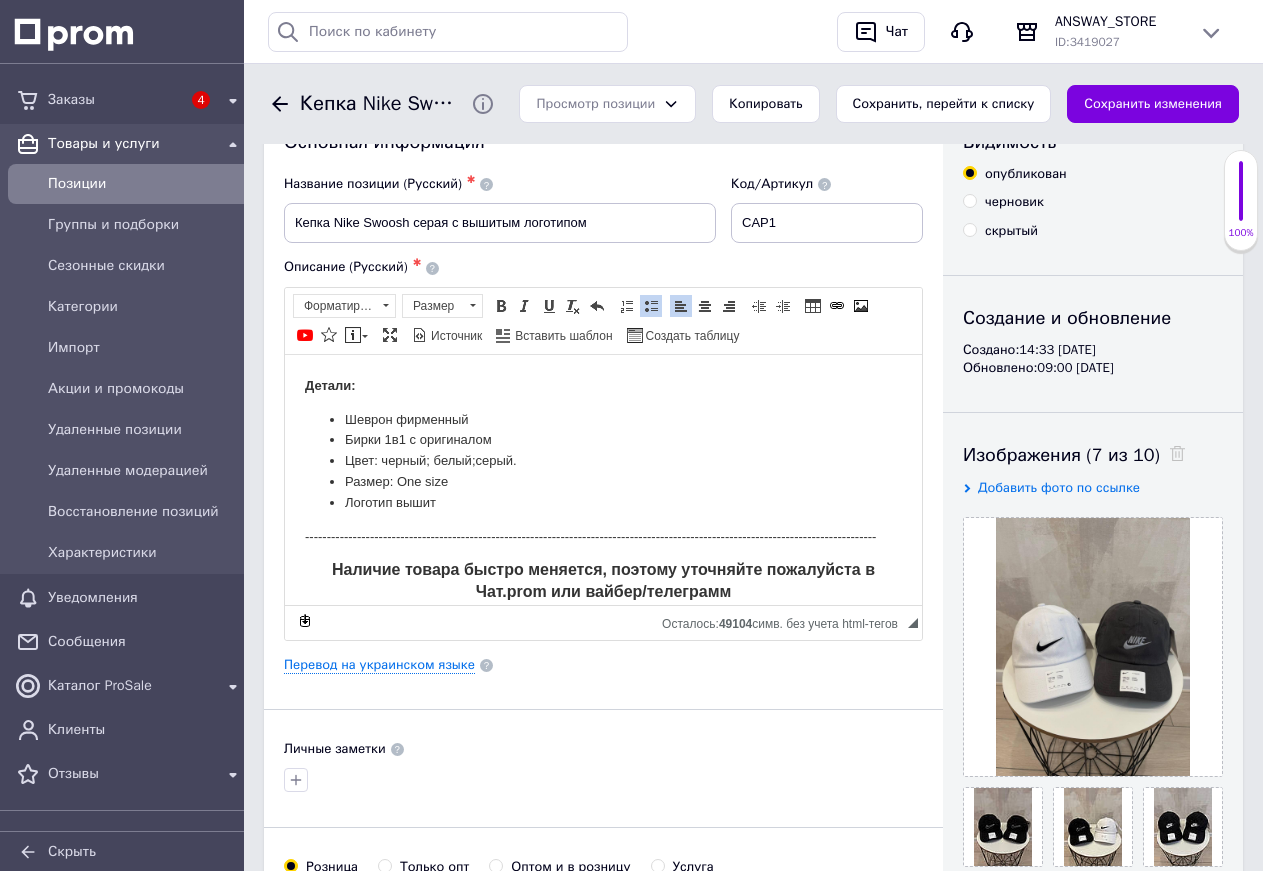 click on "Бирки 1в1 с оригиналом" at bounding box center [603, 439] 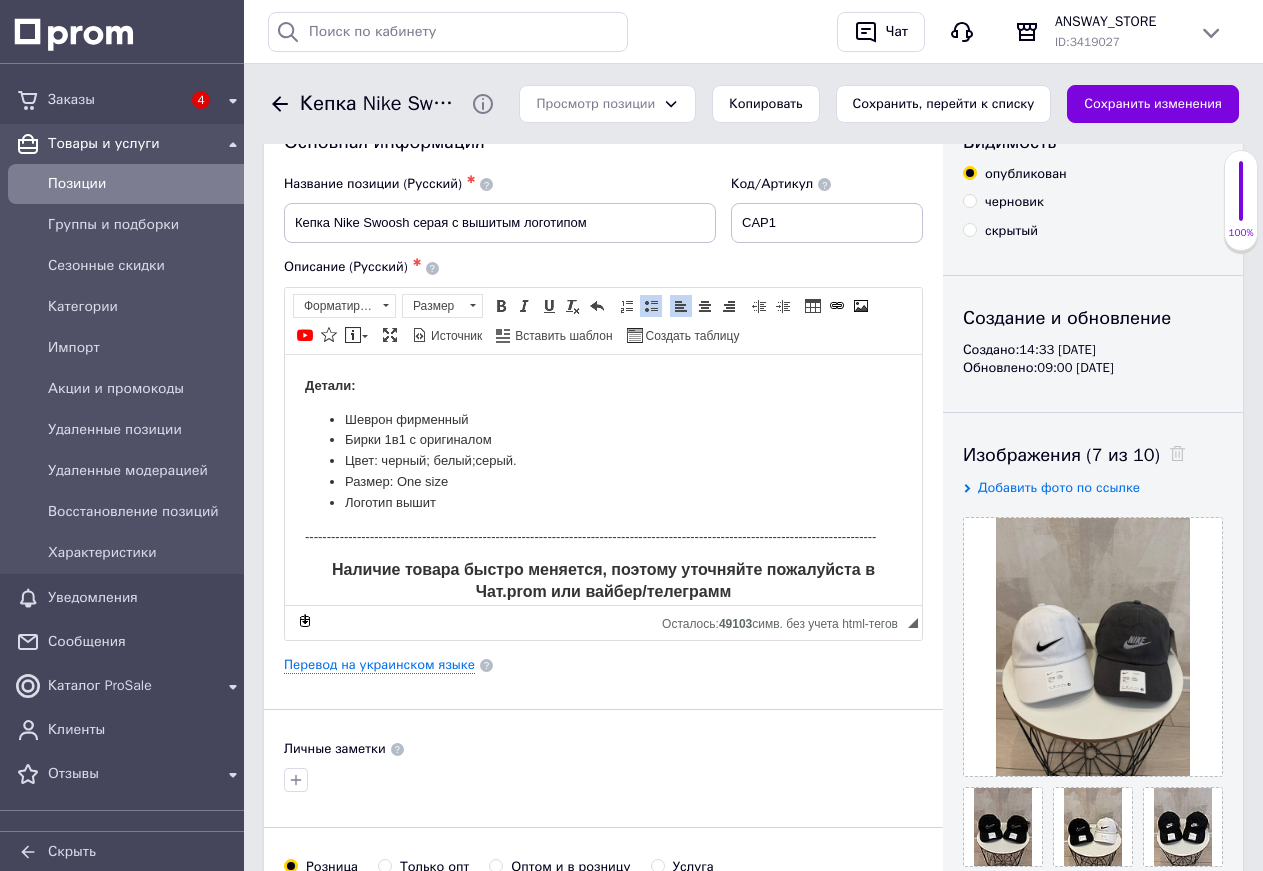 type 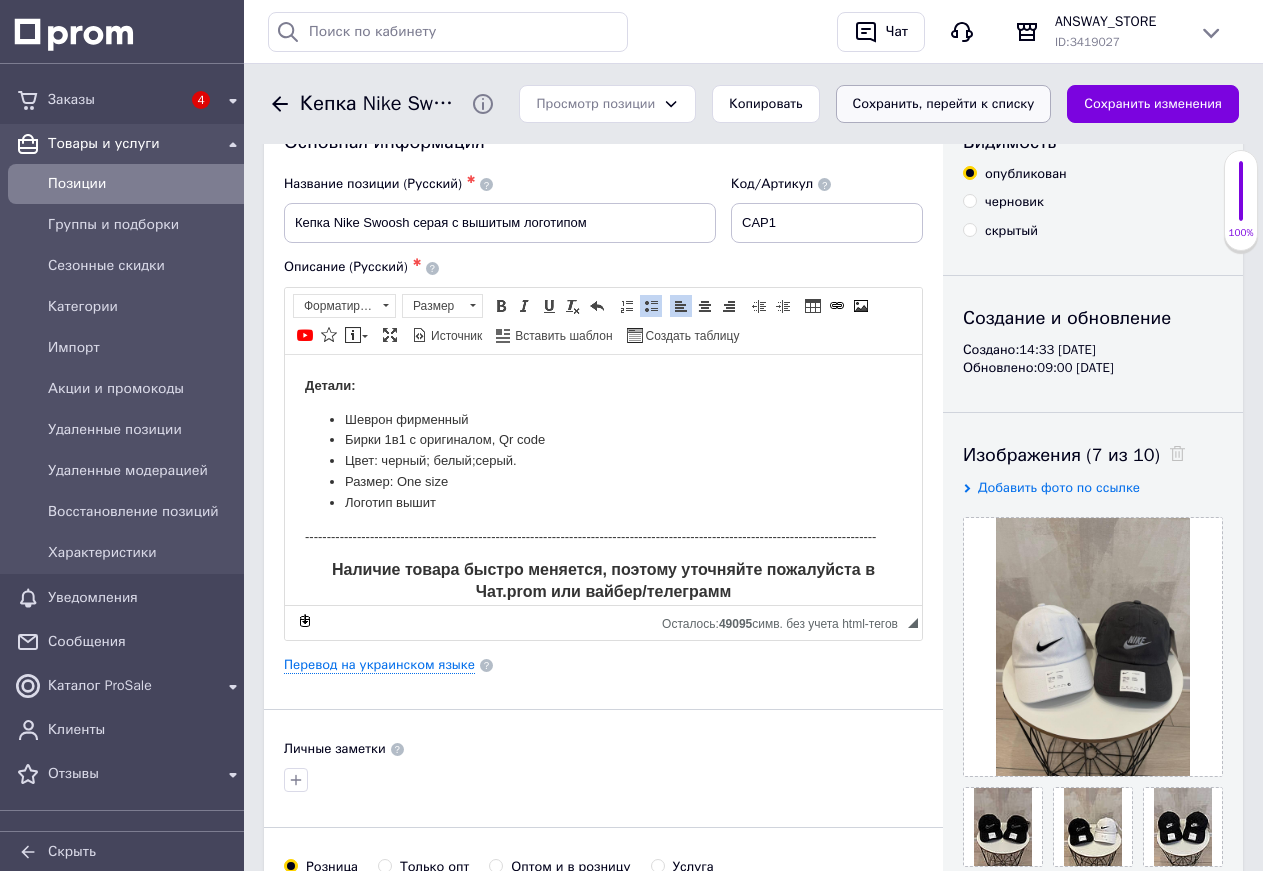 click on "Сохранить, перейти к списку" at bounding box center (944, 104) 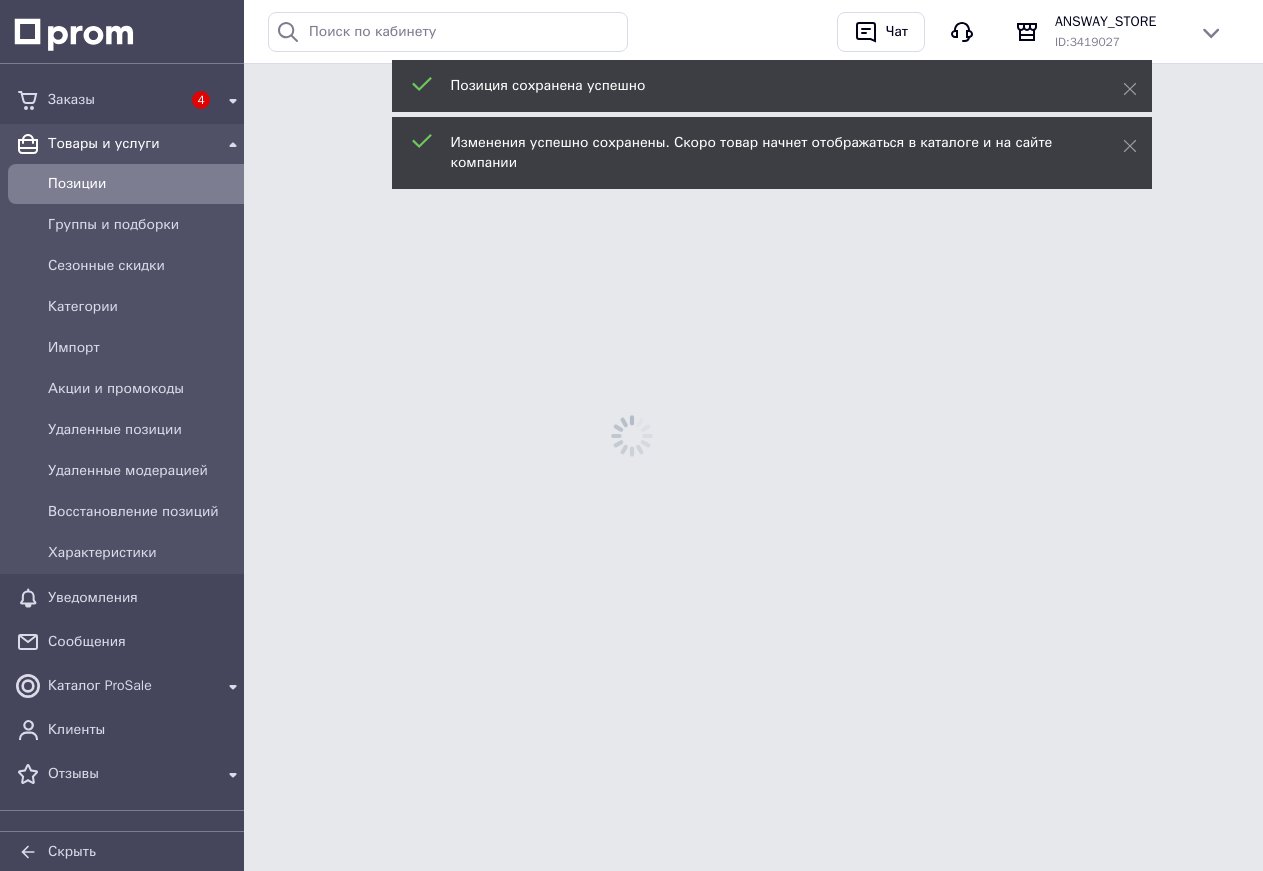 scroll, scrollTop: 0, scrollLeft: 0, axis: both 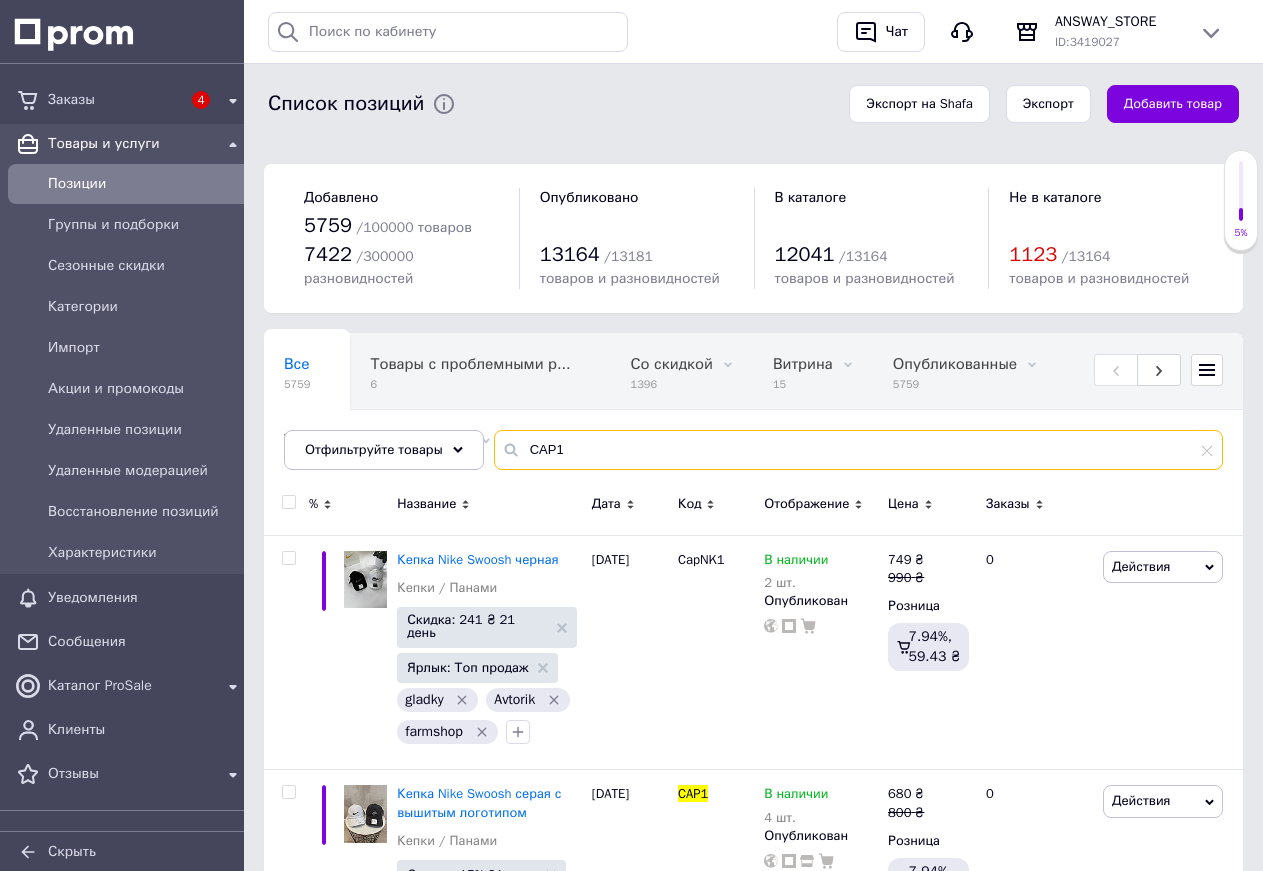 click on "CAP1" at bounding box center [858, 450] 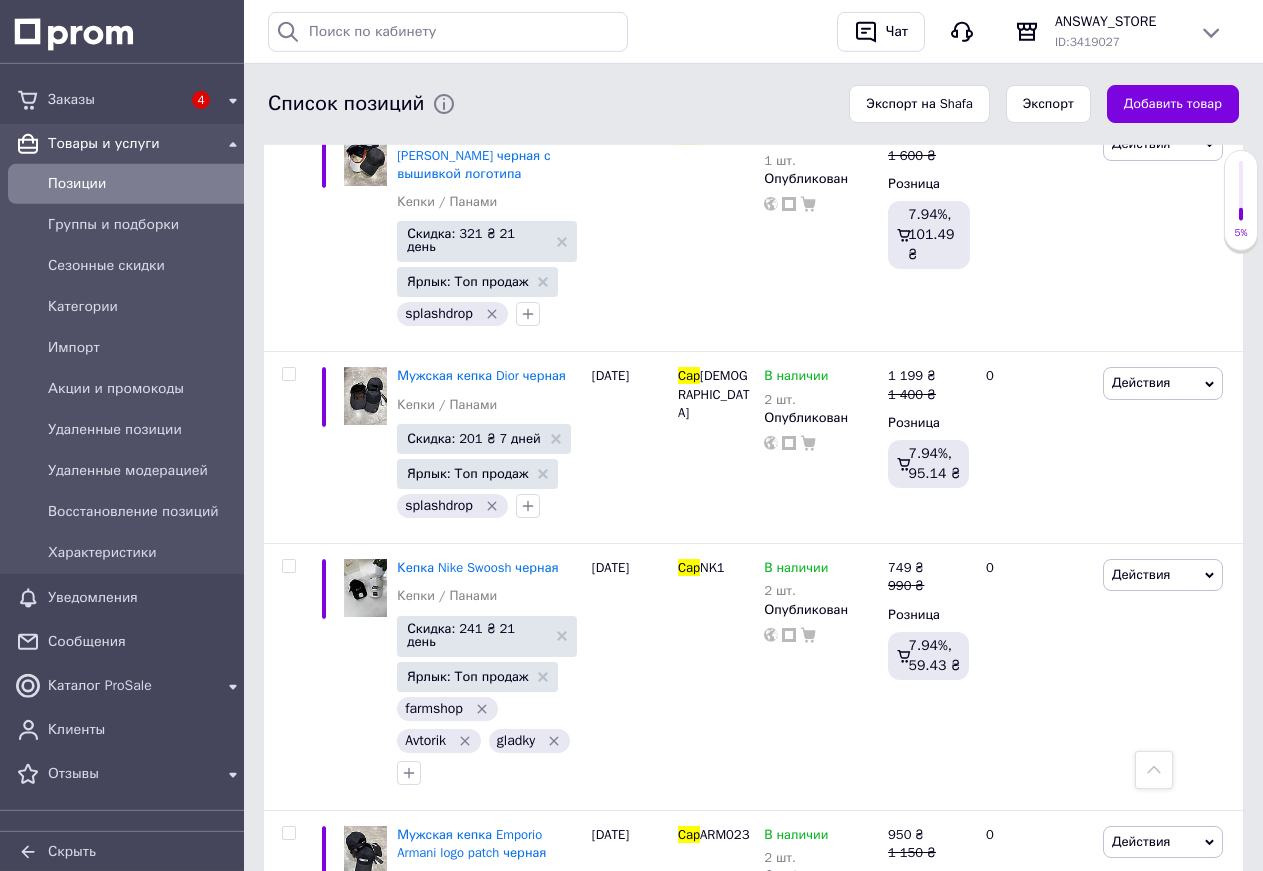 scroll, scrollTop: 10153, scrollLeft: 0, axis: vertical 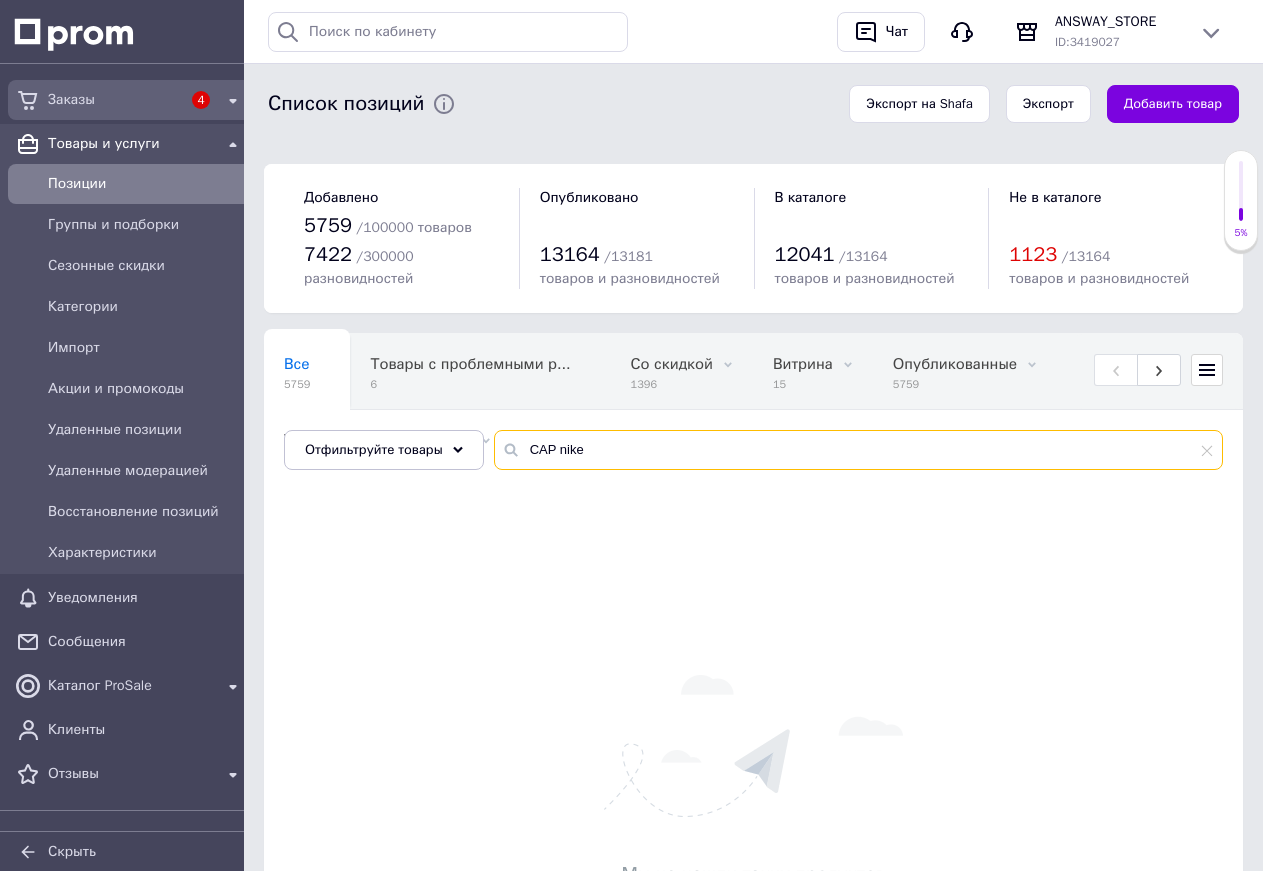 type on "CAP nike" 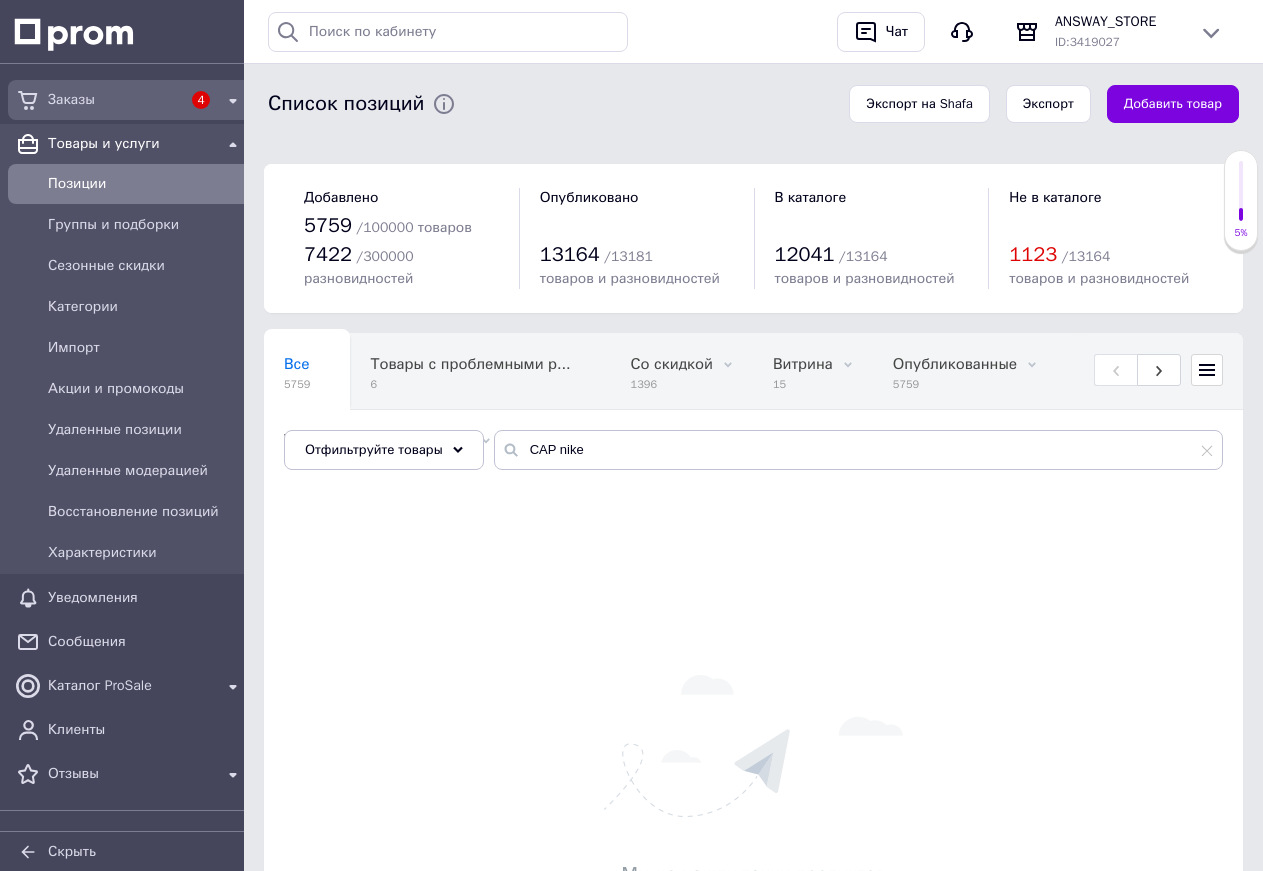 click on "4" at bounding box center [201, 100] 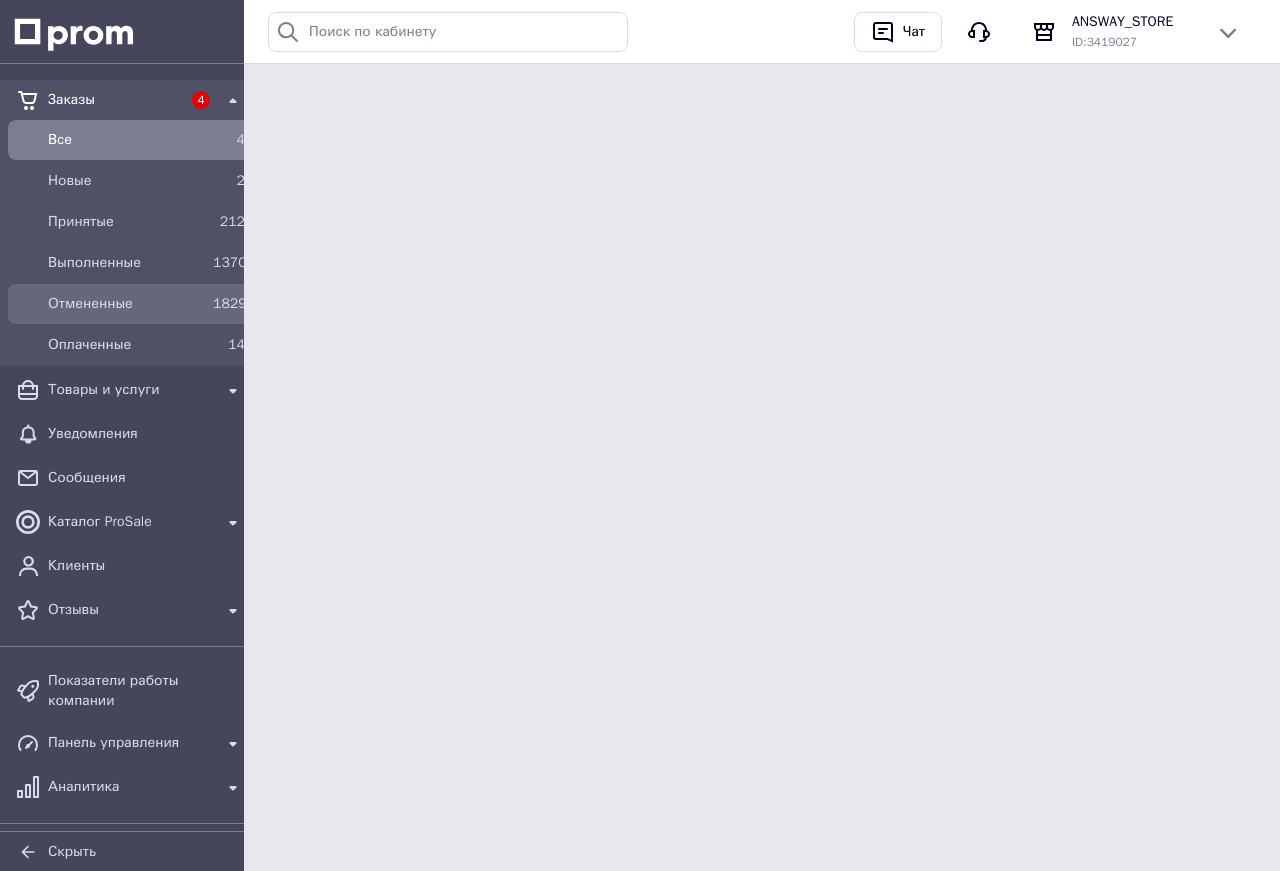 click on "Отмененные" at bounding box center (126, 304) 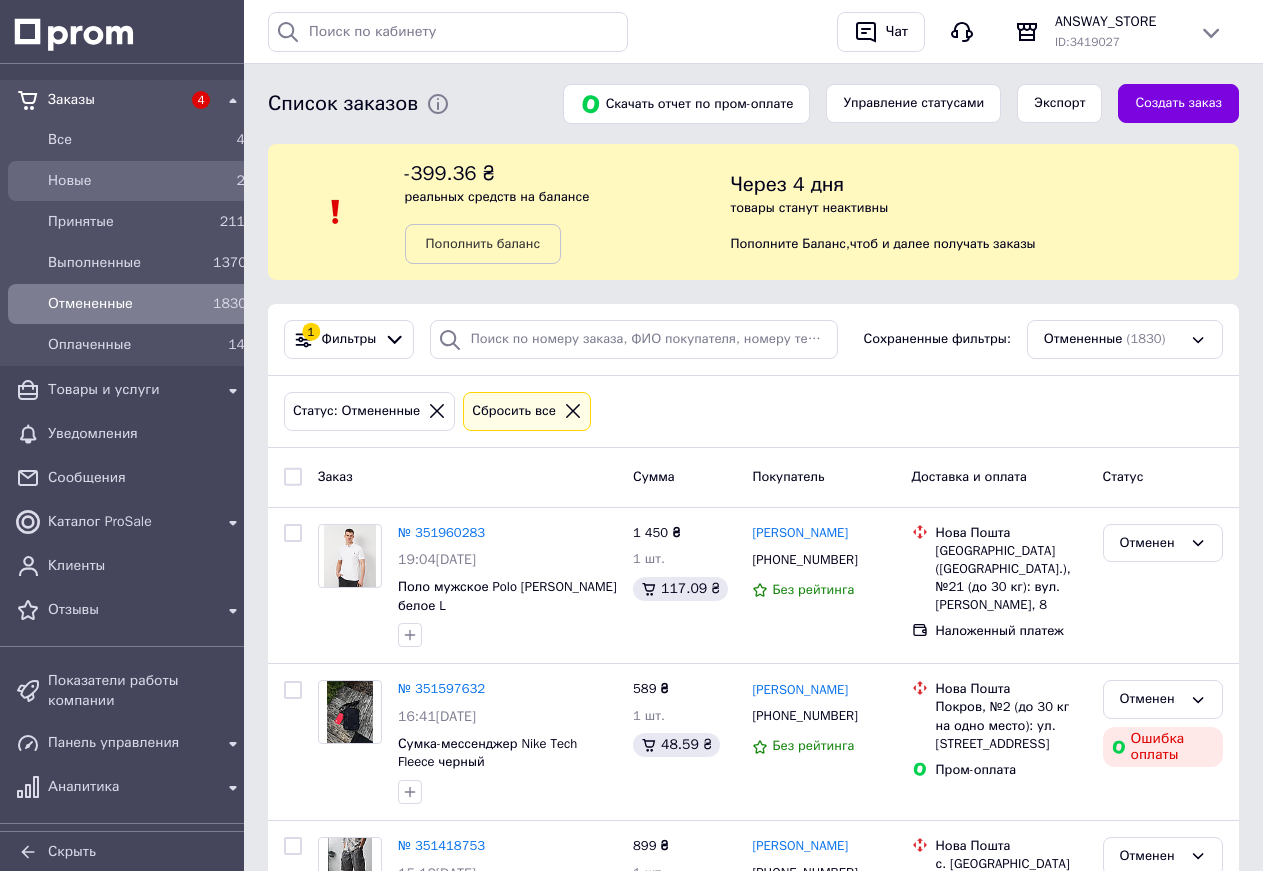 click on "Новые" at bounding box center (126, 181) 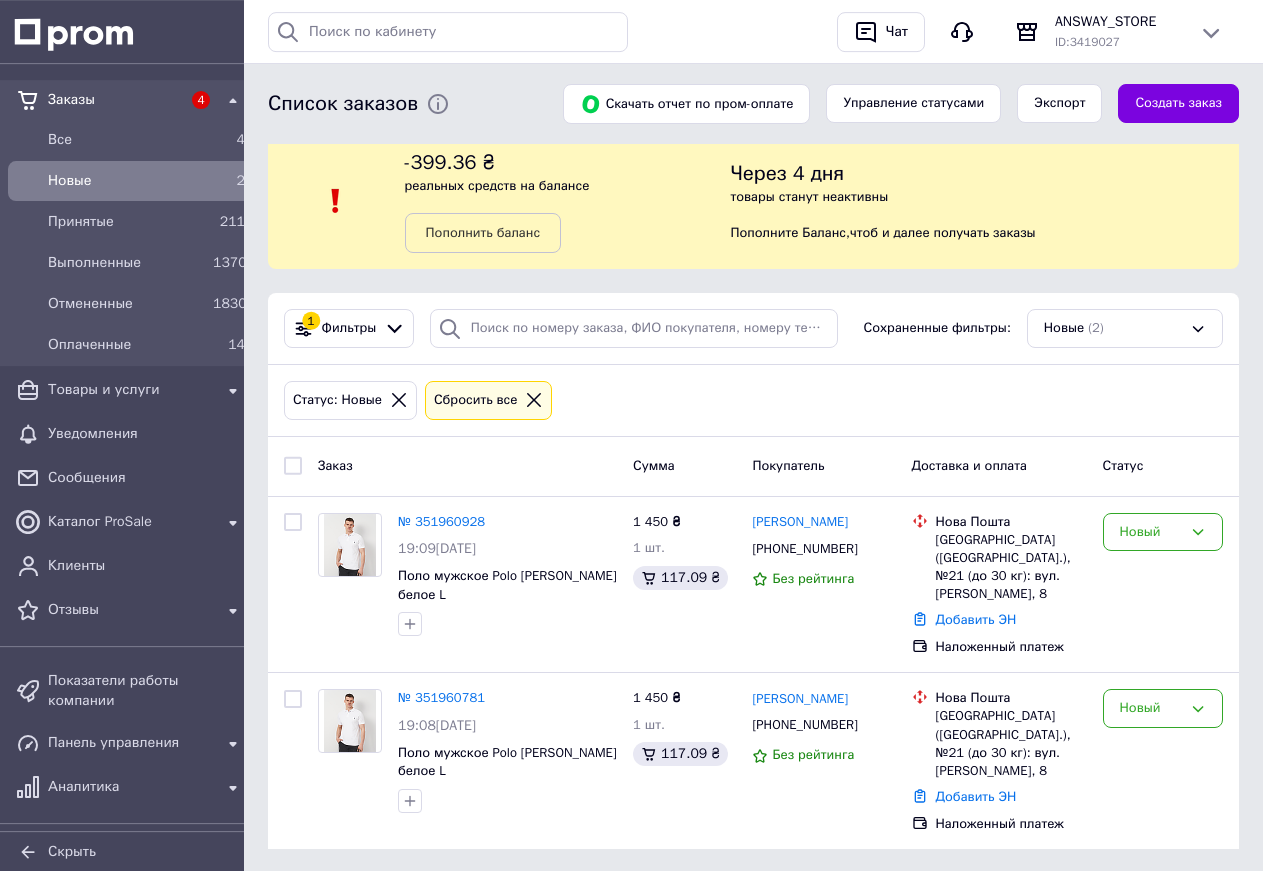 scroll, scrollTop: 17, scrollLeft: 0, axis: vertical 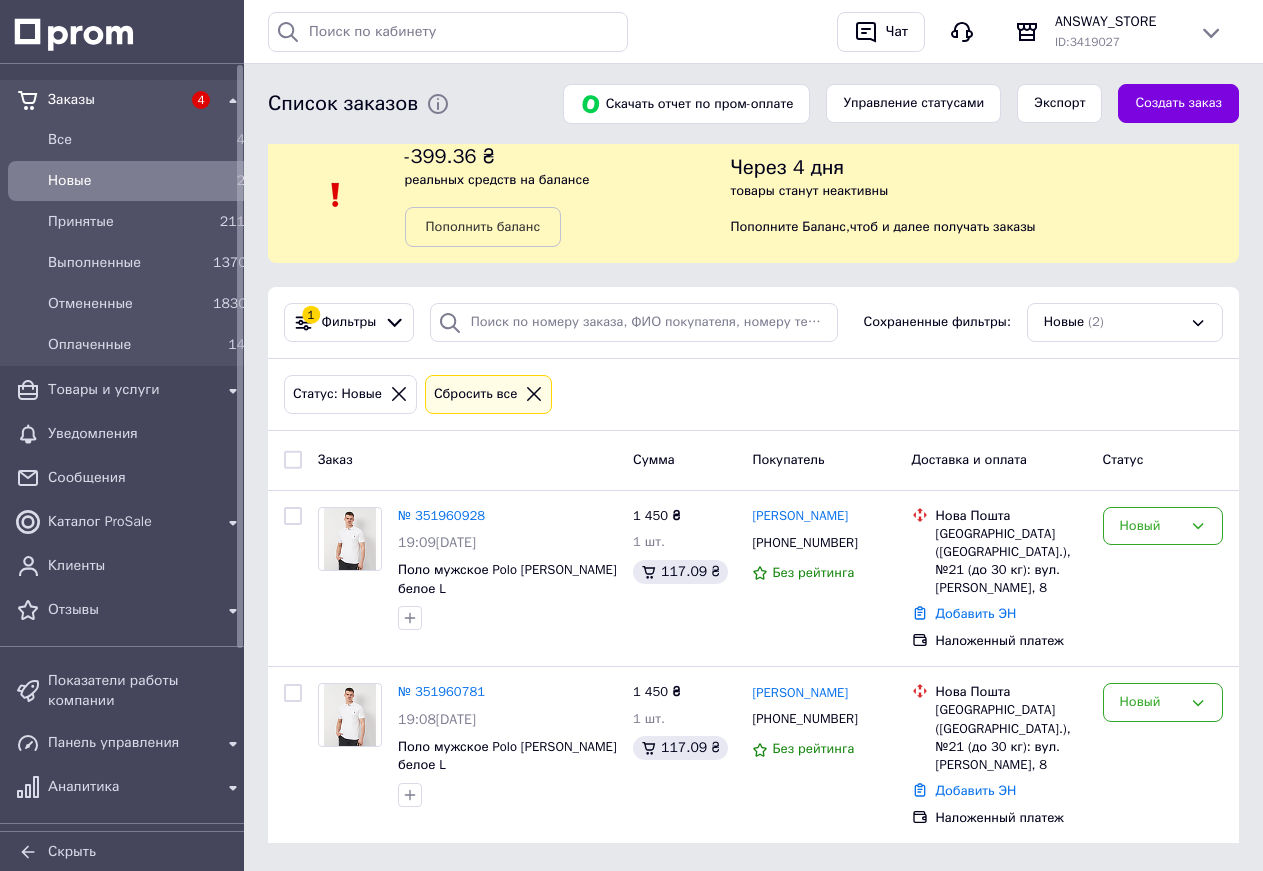 click on "2" at bounding box center [229, 181] 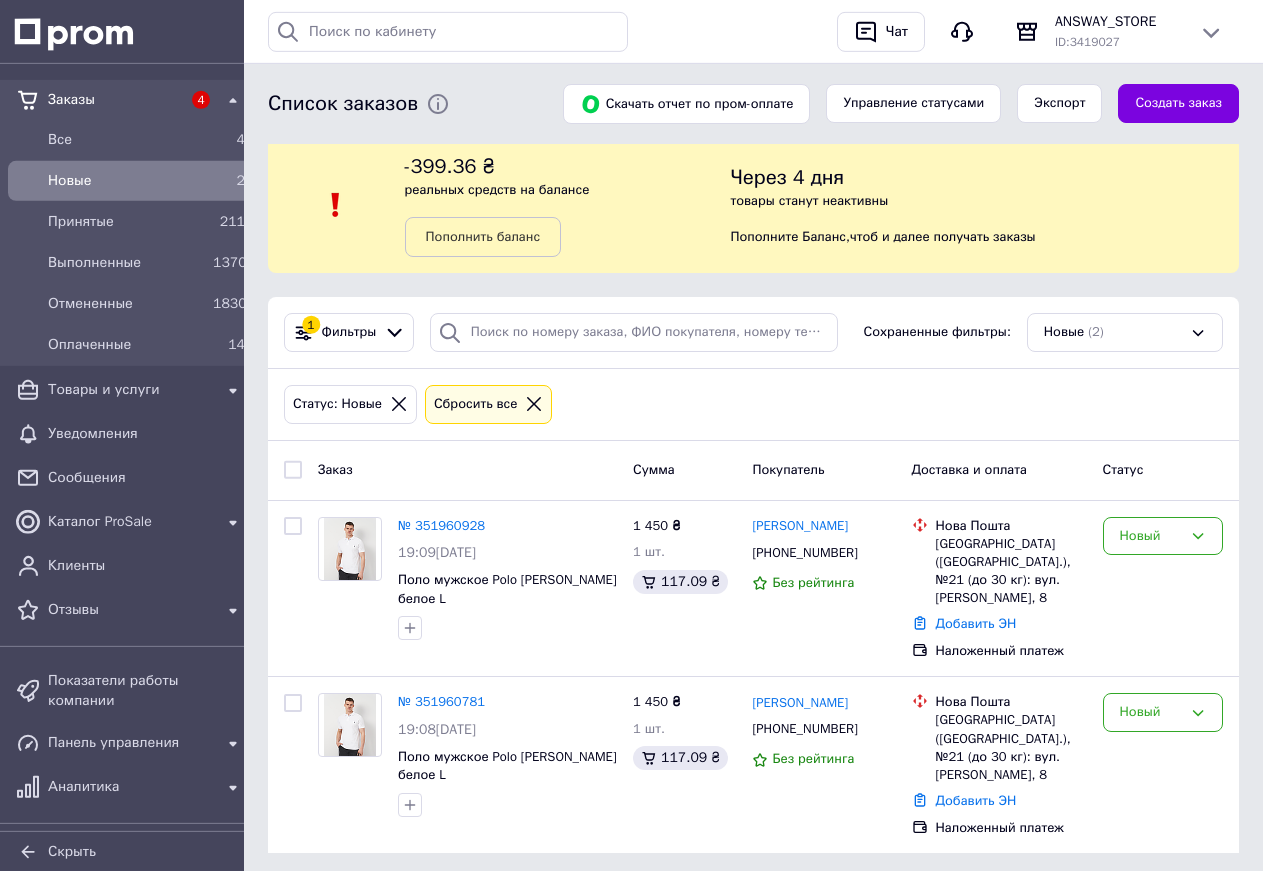 scroll, scrollTop: 0, scrollLeft: 0, axis: both 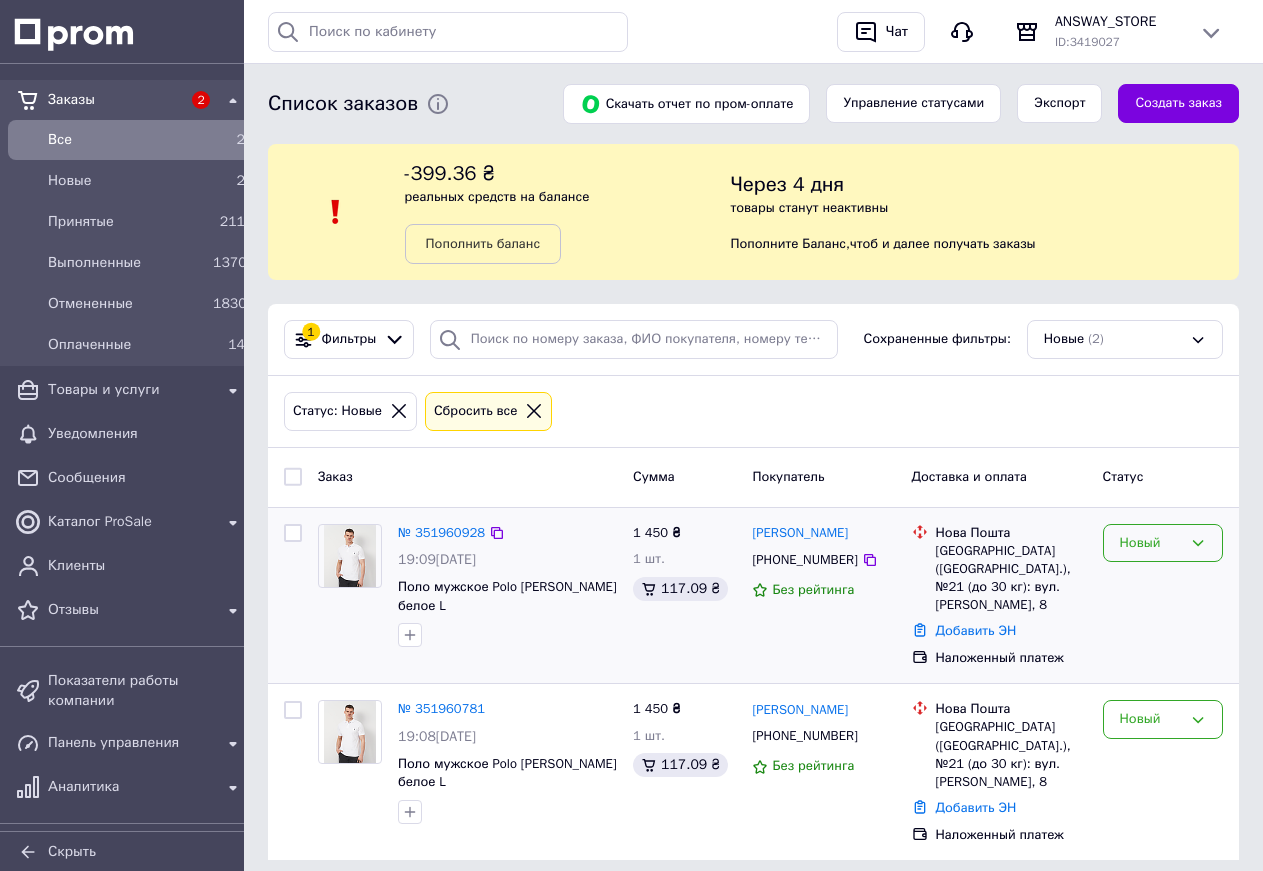 click on "Новый" at bounding box center (1151, 543) 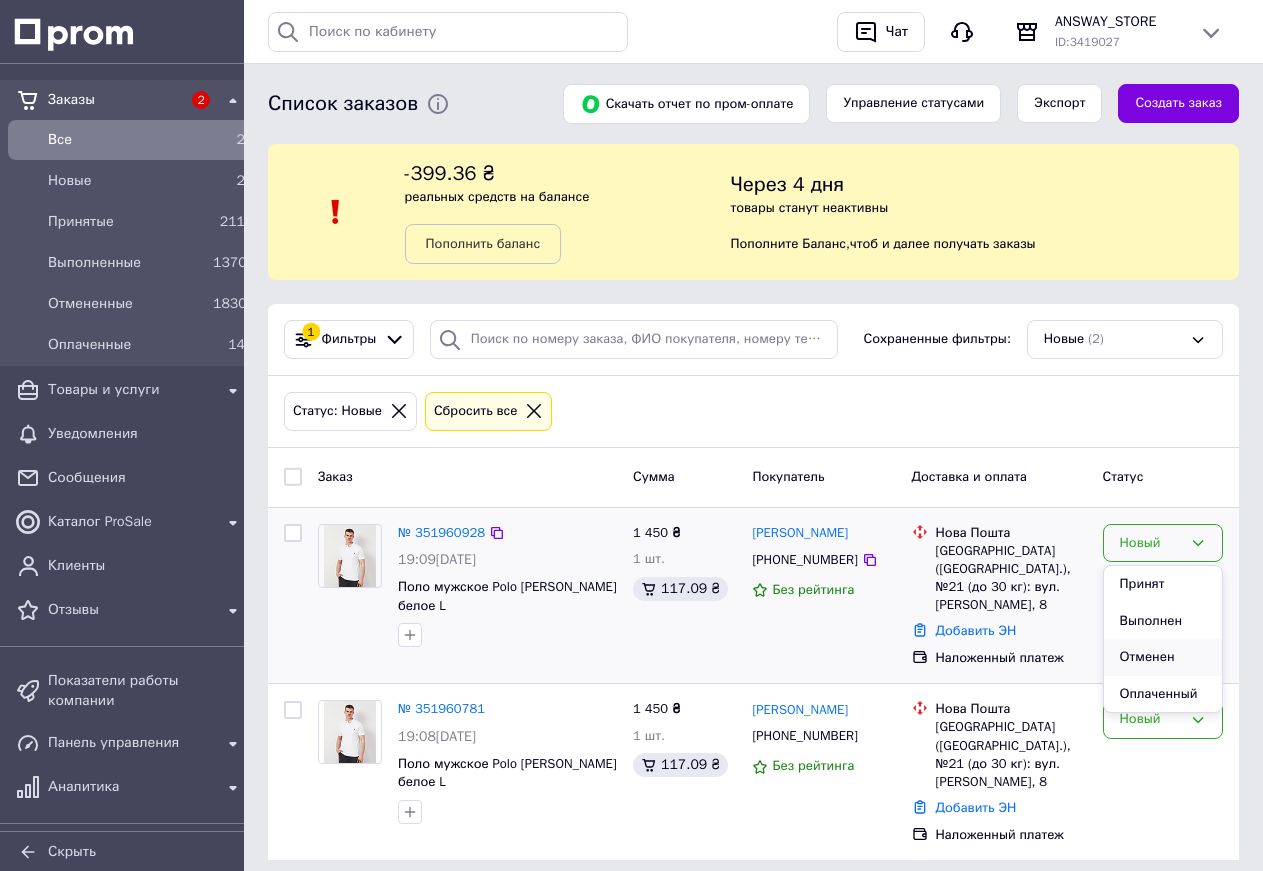 click on "Отменен" at bounding box center (1163, 657) 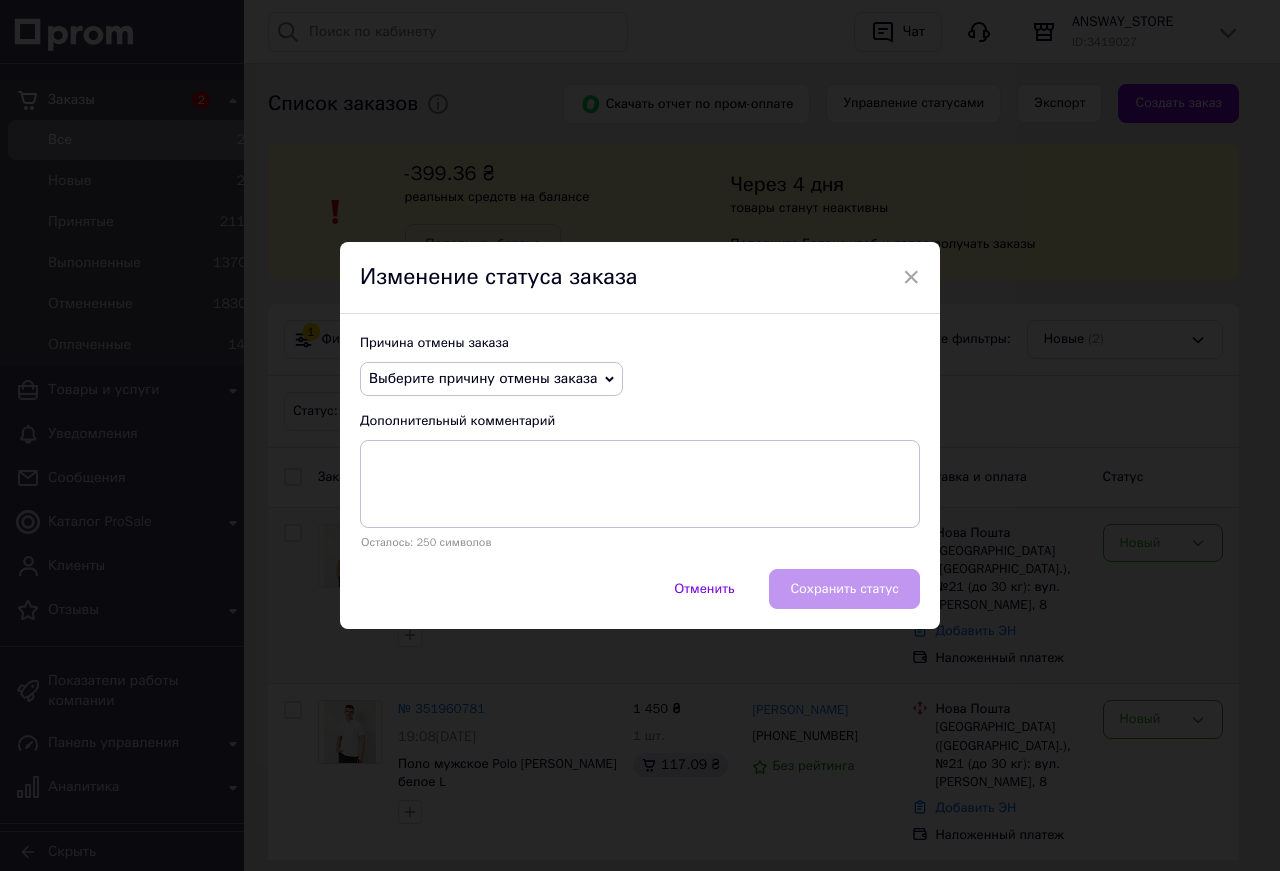 click on "Выберите причину отмены заказа" at bounding box center (483, 378) 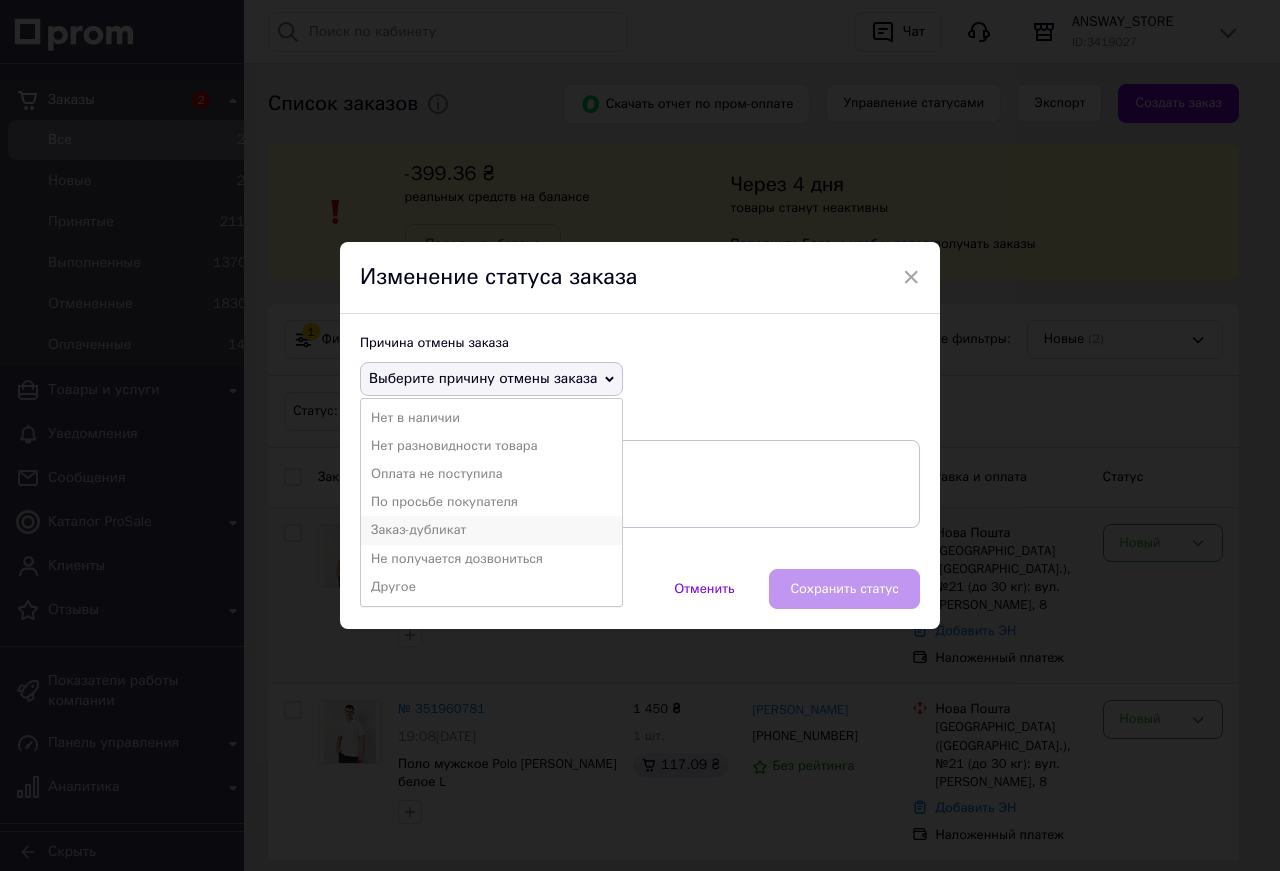 click on "Заказ-дубликат" at bounding box center [491, 530] 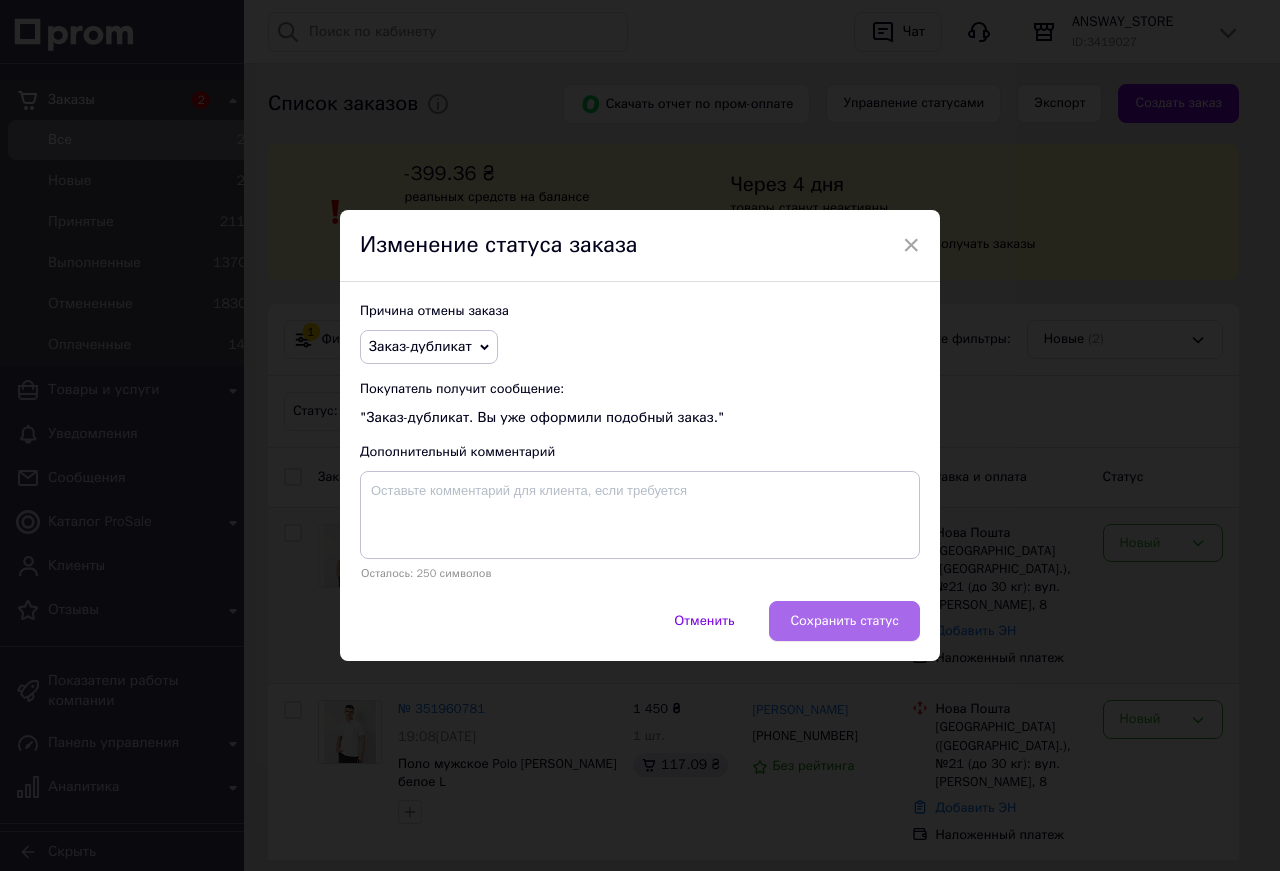 click on "Сохранить статус" at bounding box center [844, 621] 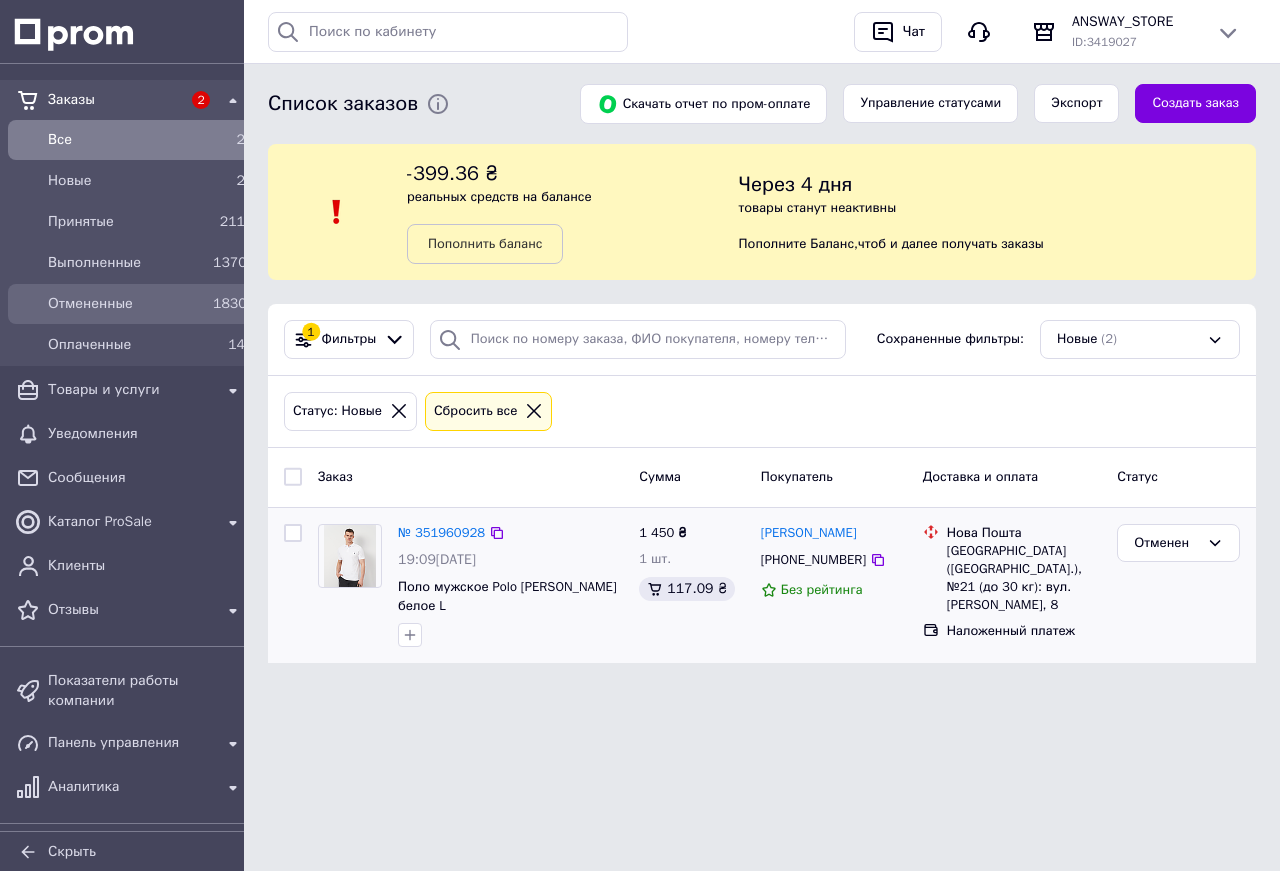click on "Отмененные" at bounding box center (126, 304) 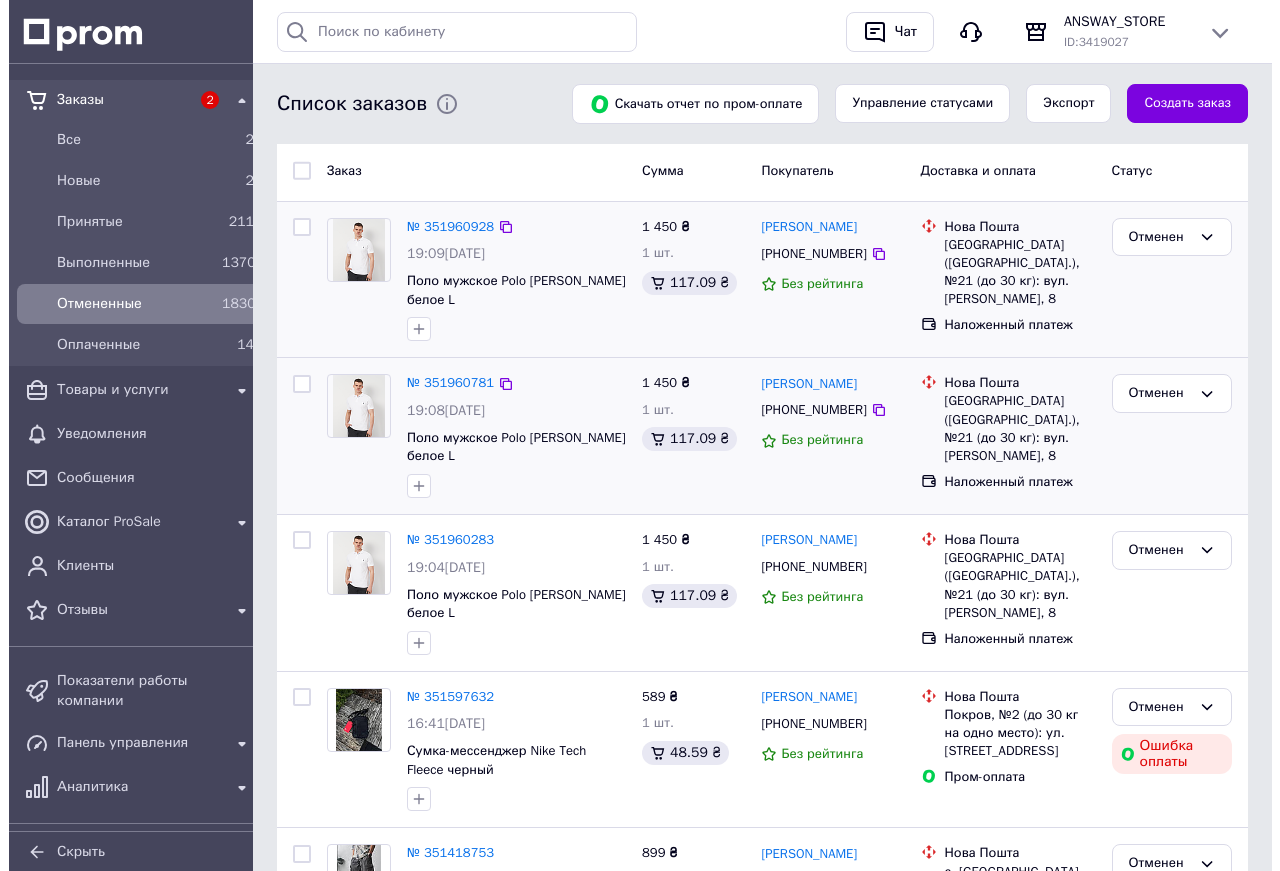 scroll, scrollTop: 204, scrollLeft: 0, axis: vertical 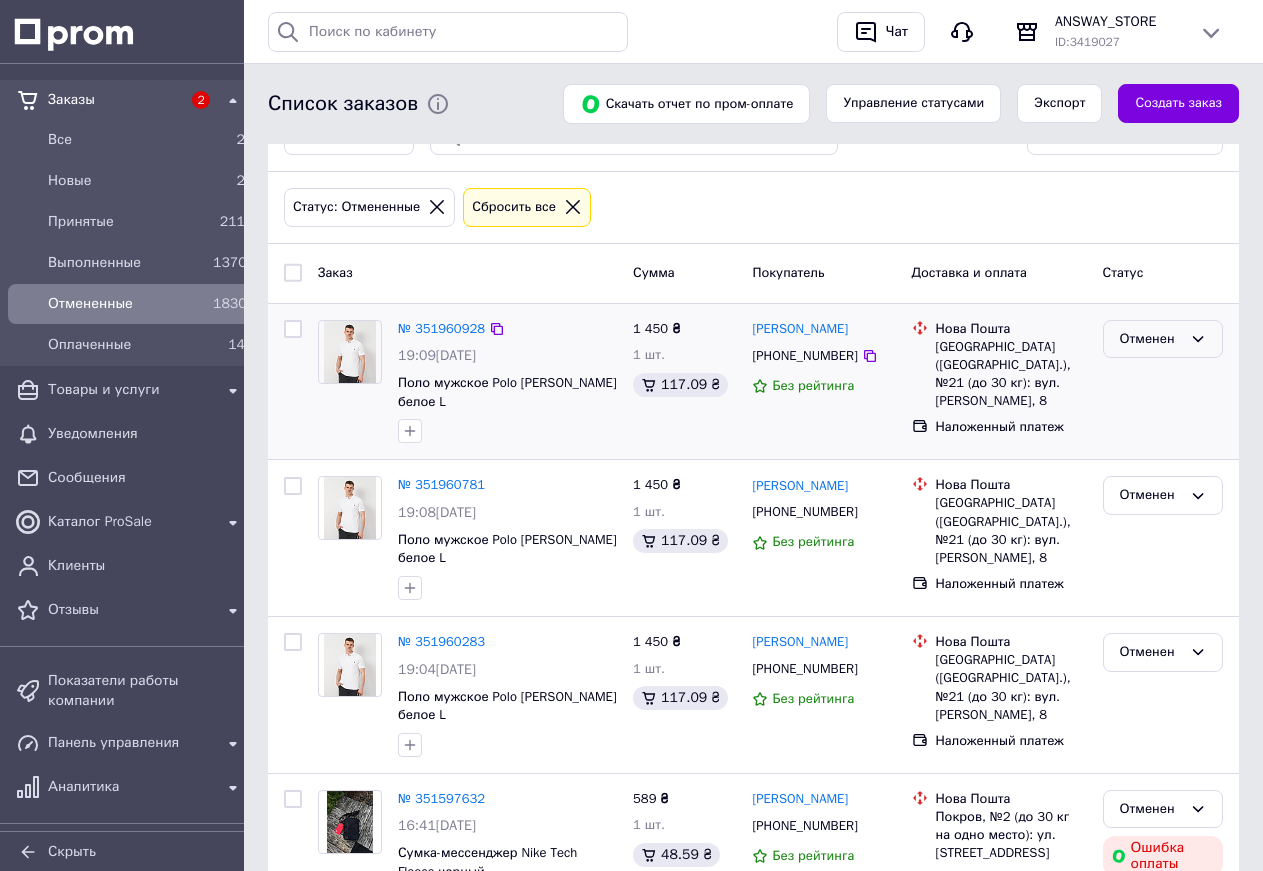 click on "Отменен" at bounding box center (1151, 339) 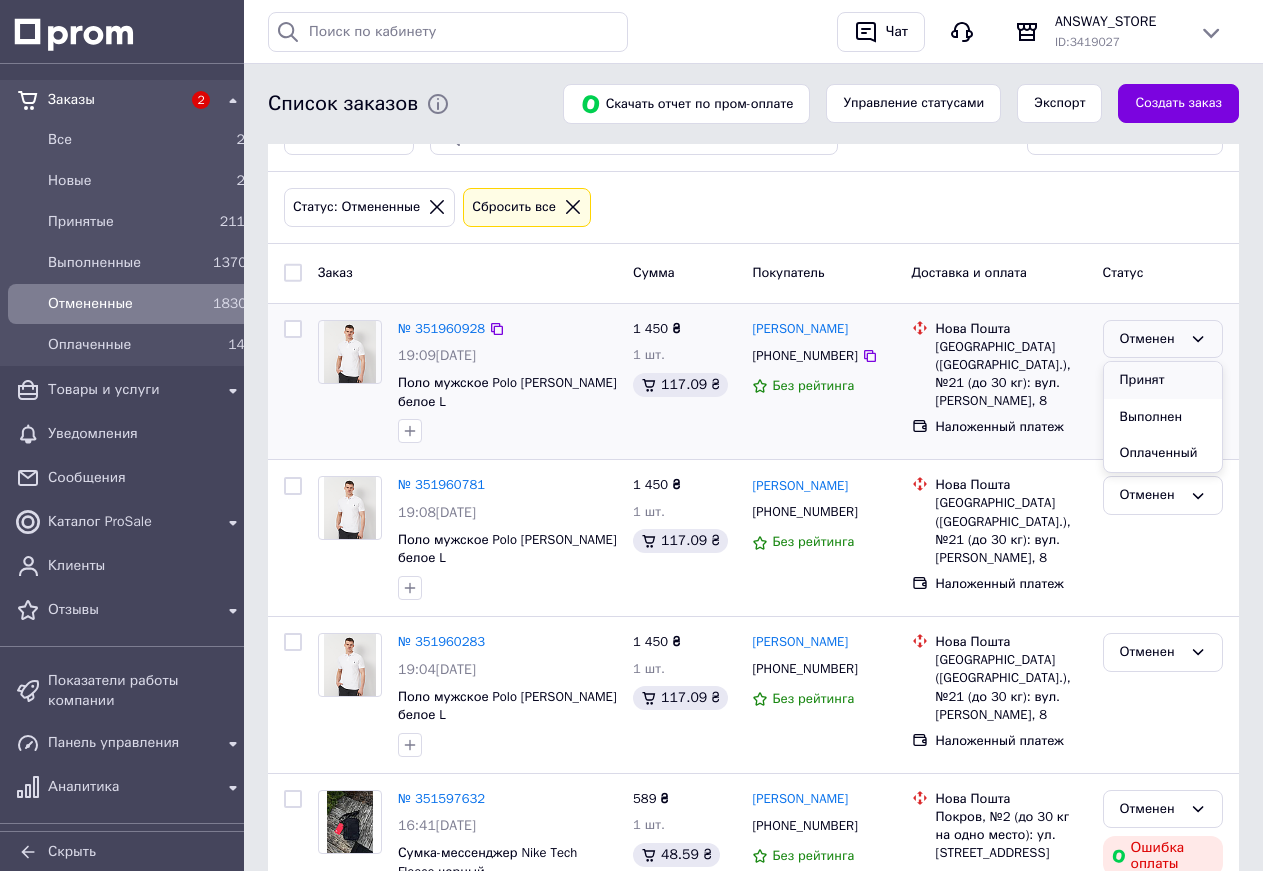 click on "Принят" at bounding box center [1163, 380] 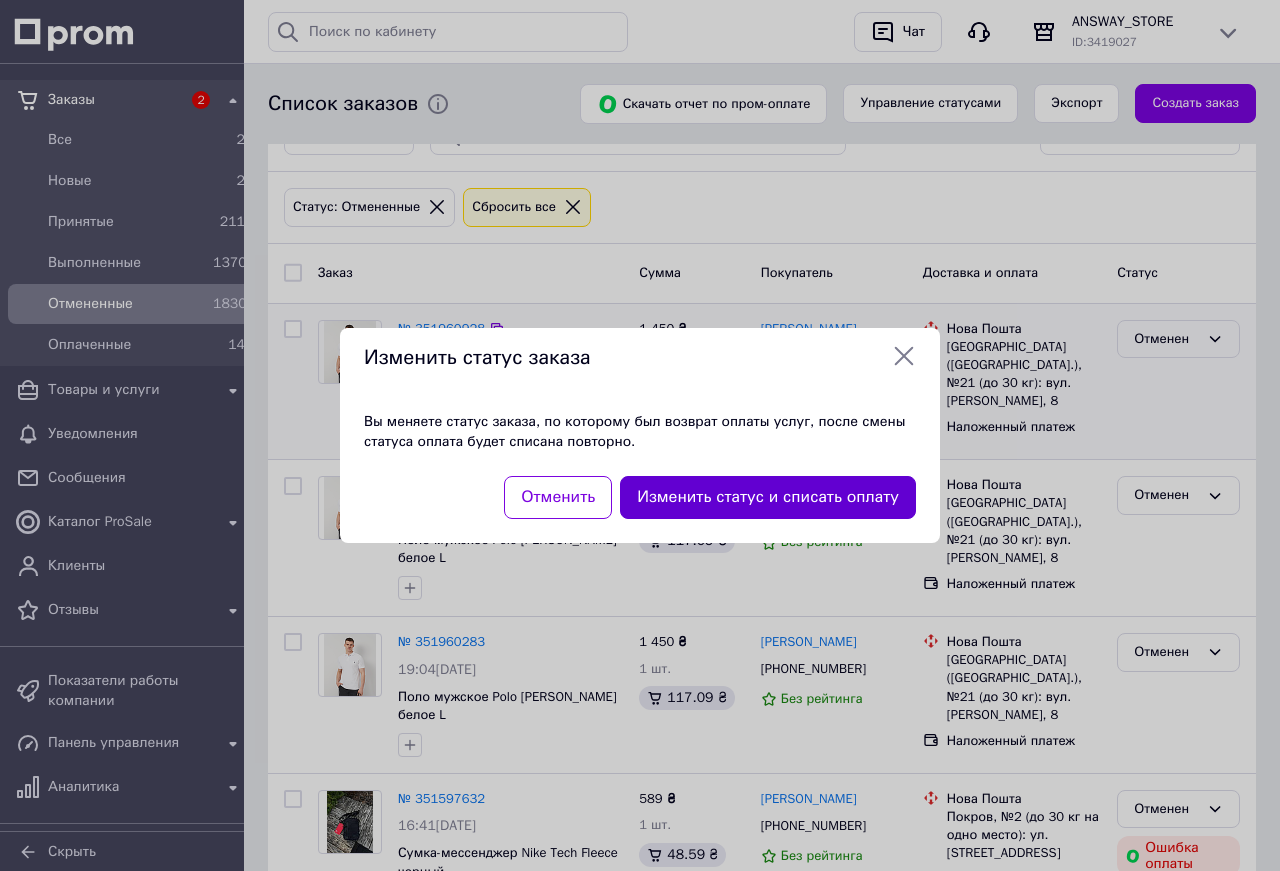 click on "Изменить статус и списать оплату" at bounding box center (768, 497) 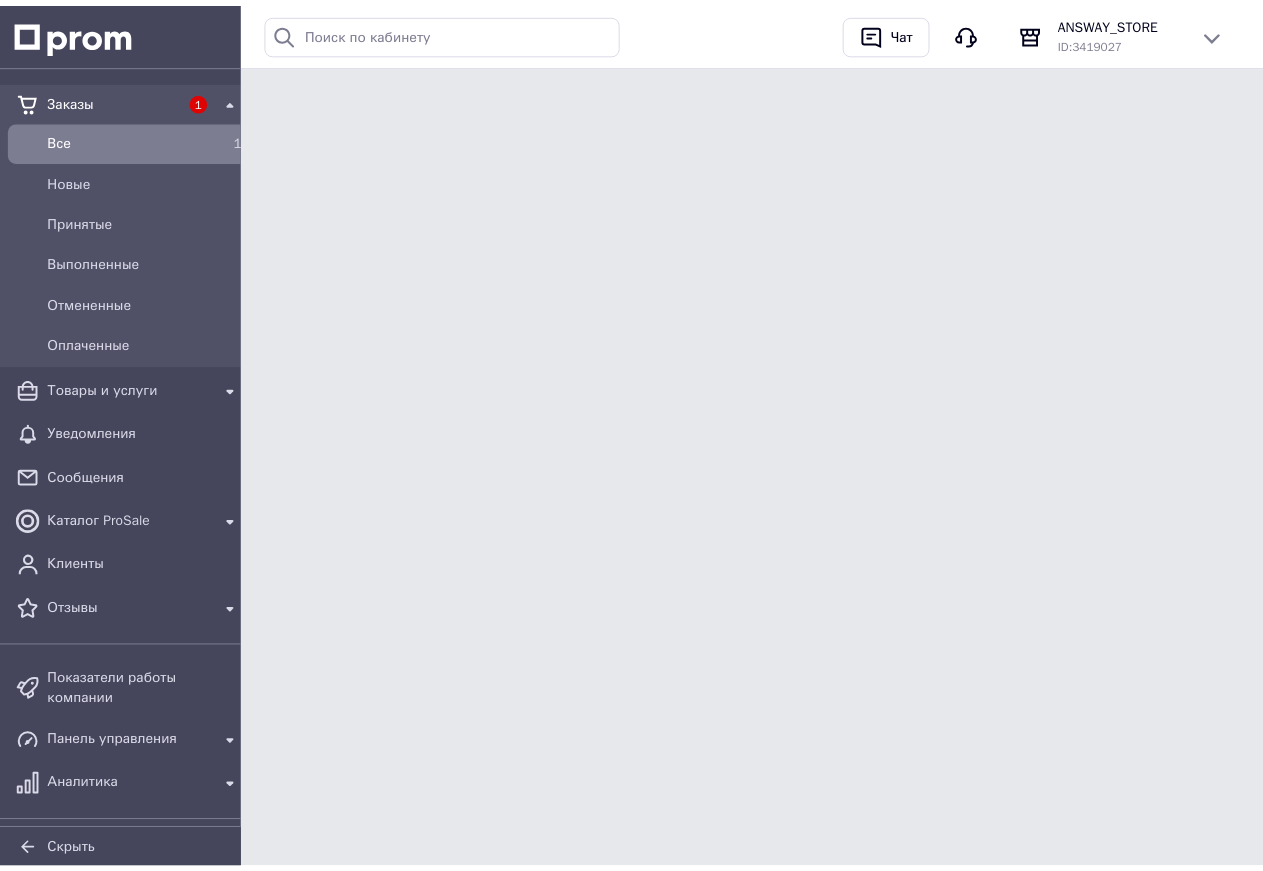 scroll, scrollTop: 0, scrollLeft: 0, axis: both 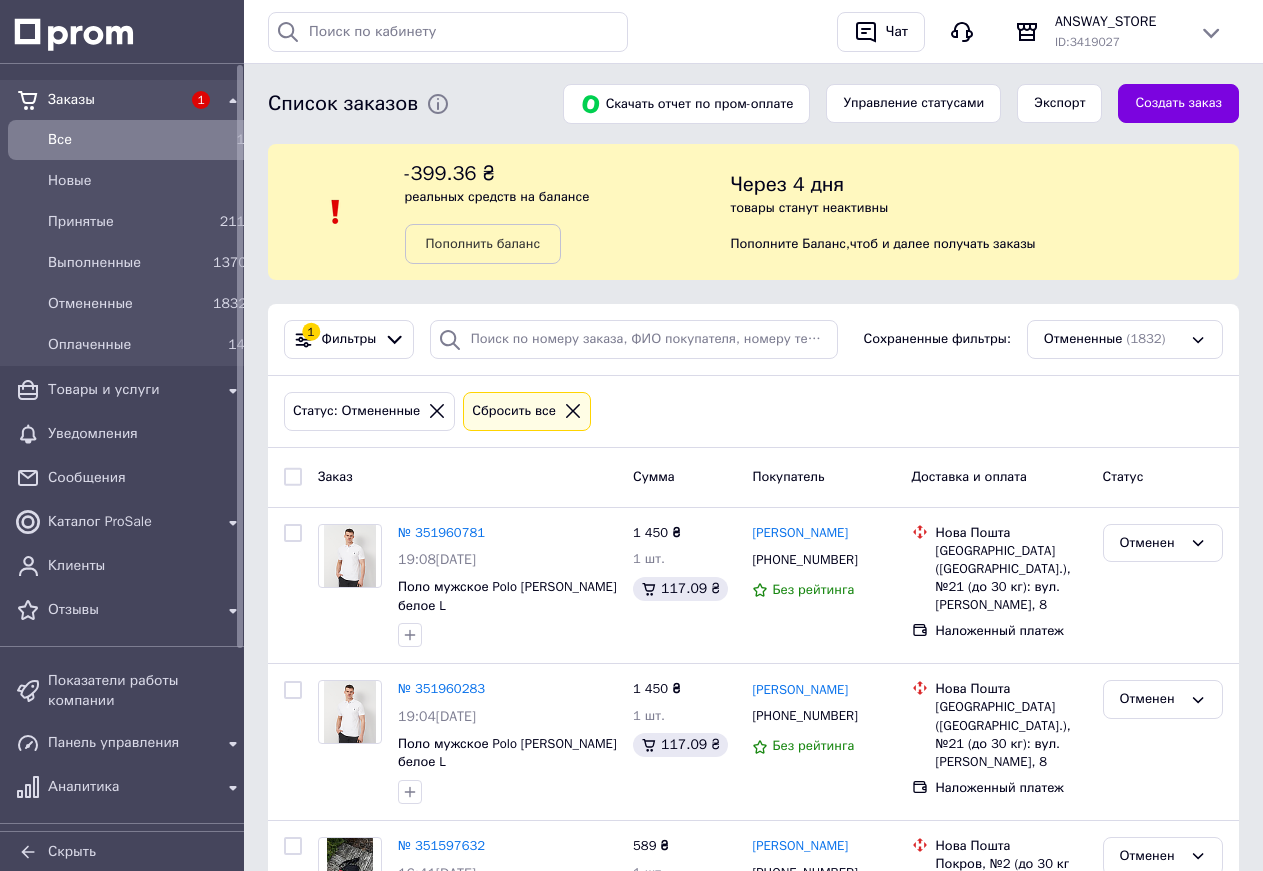 click at bounding box center [240, 356] 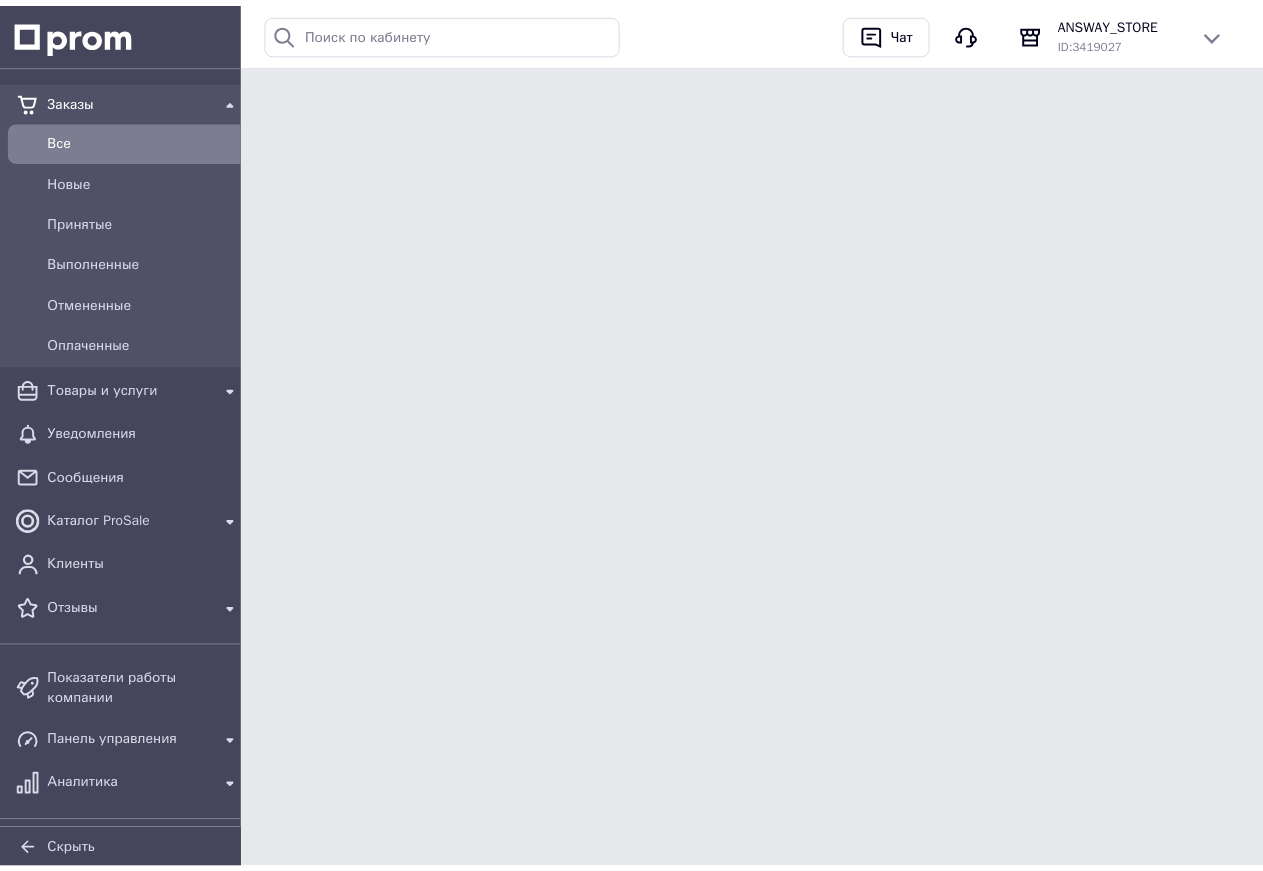 scroll, scrollTop: 0, scrollLeft: 0, axis: both 